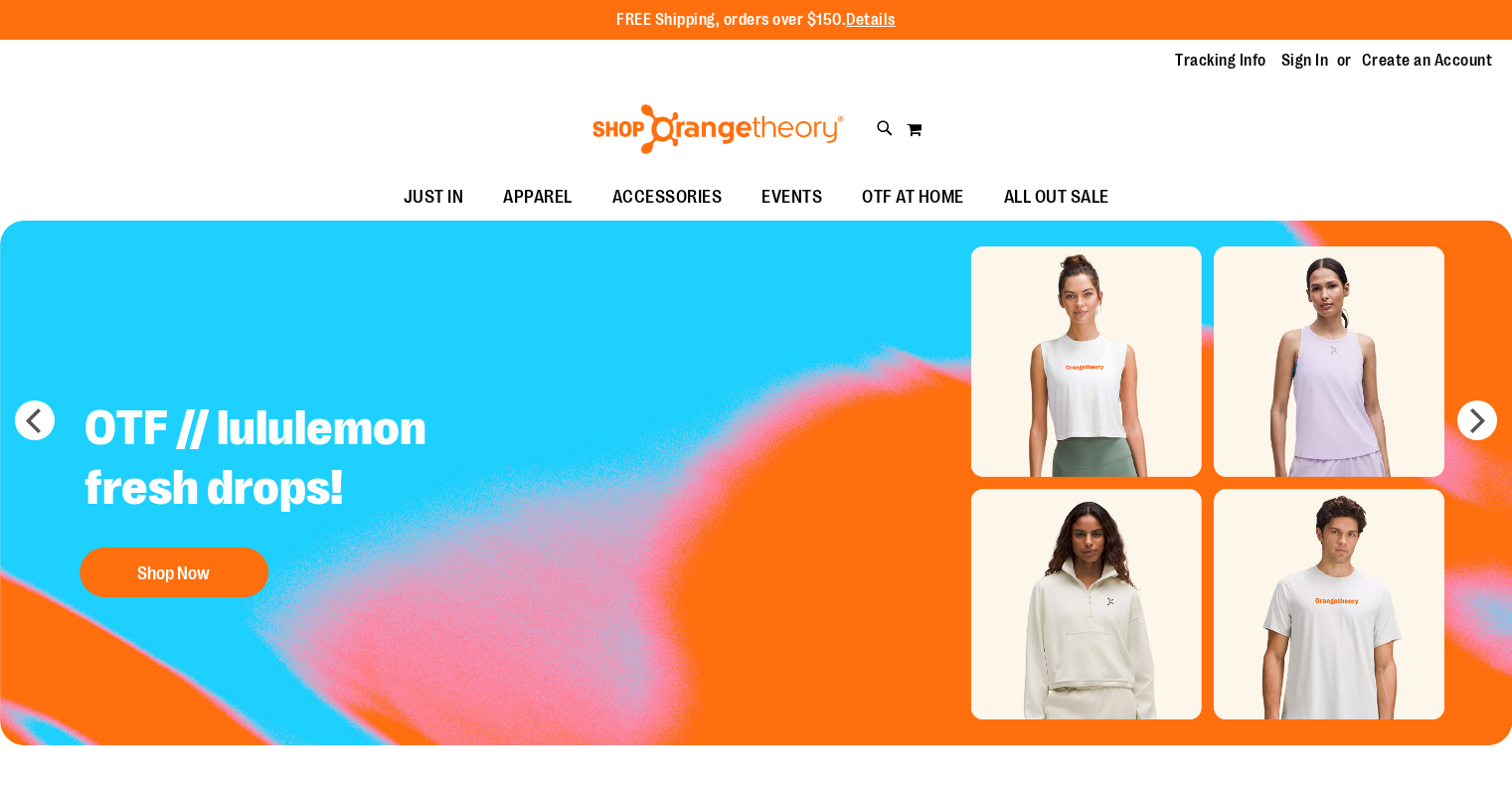 scroll, scrollTop: 0, scrollLeft: 0, axis: both 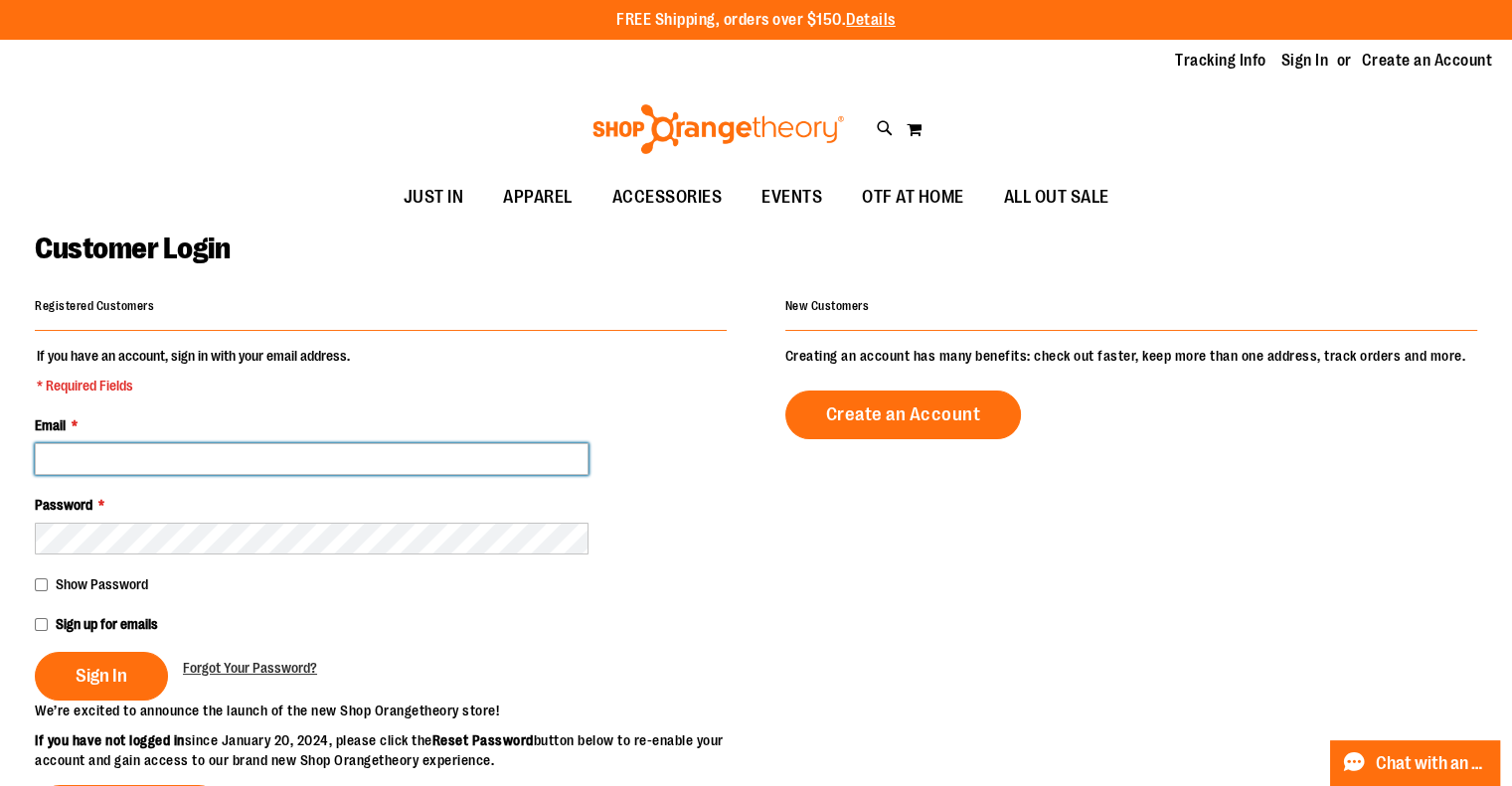 click on "Email *" at bounding box center (311, 459) 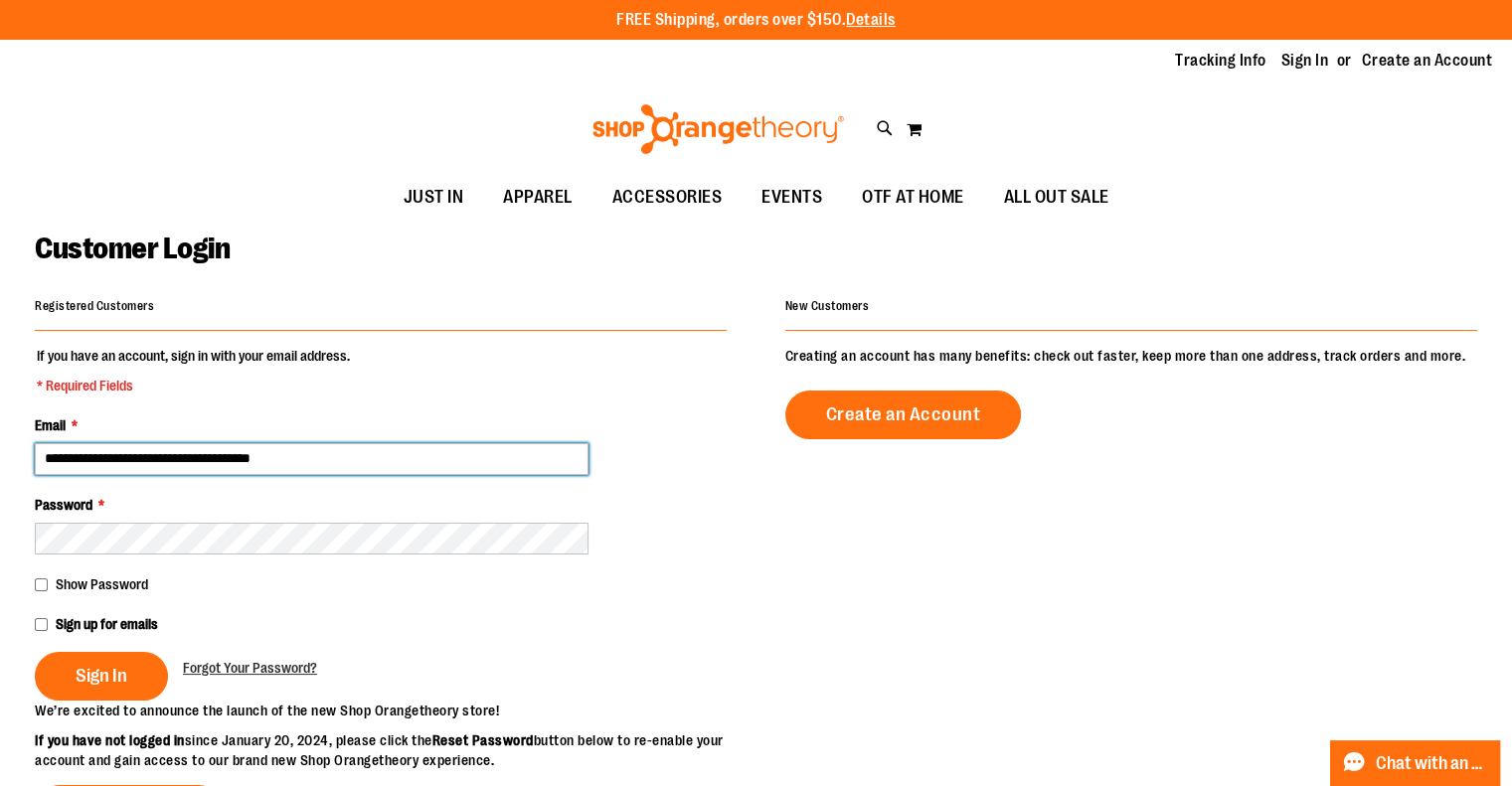 type on "**********" 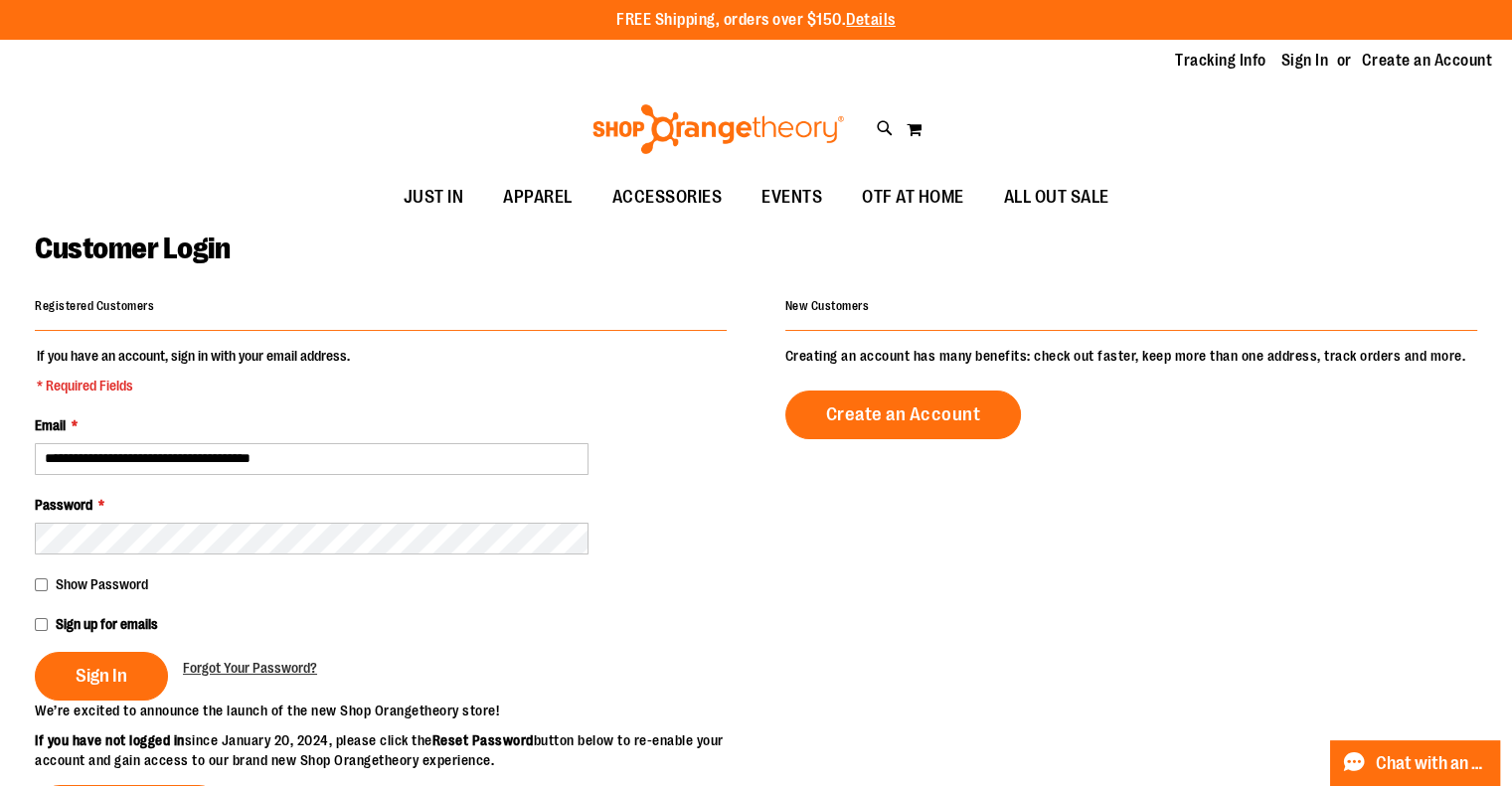 click on "Sign In" at bounding box center (101, 676) 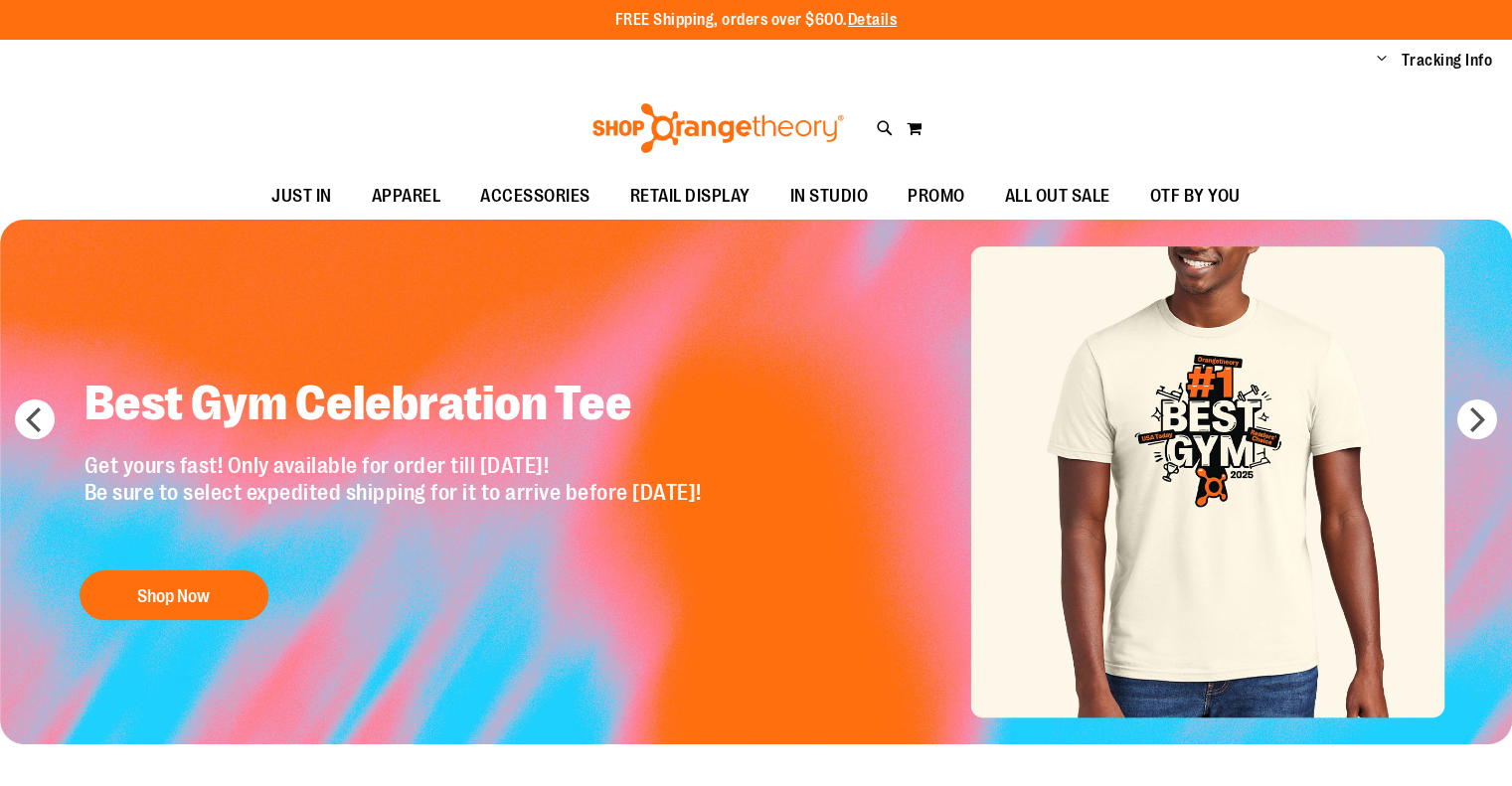 scroll, scrollTop: 0, scrollLeft: 0, axis: both 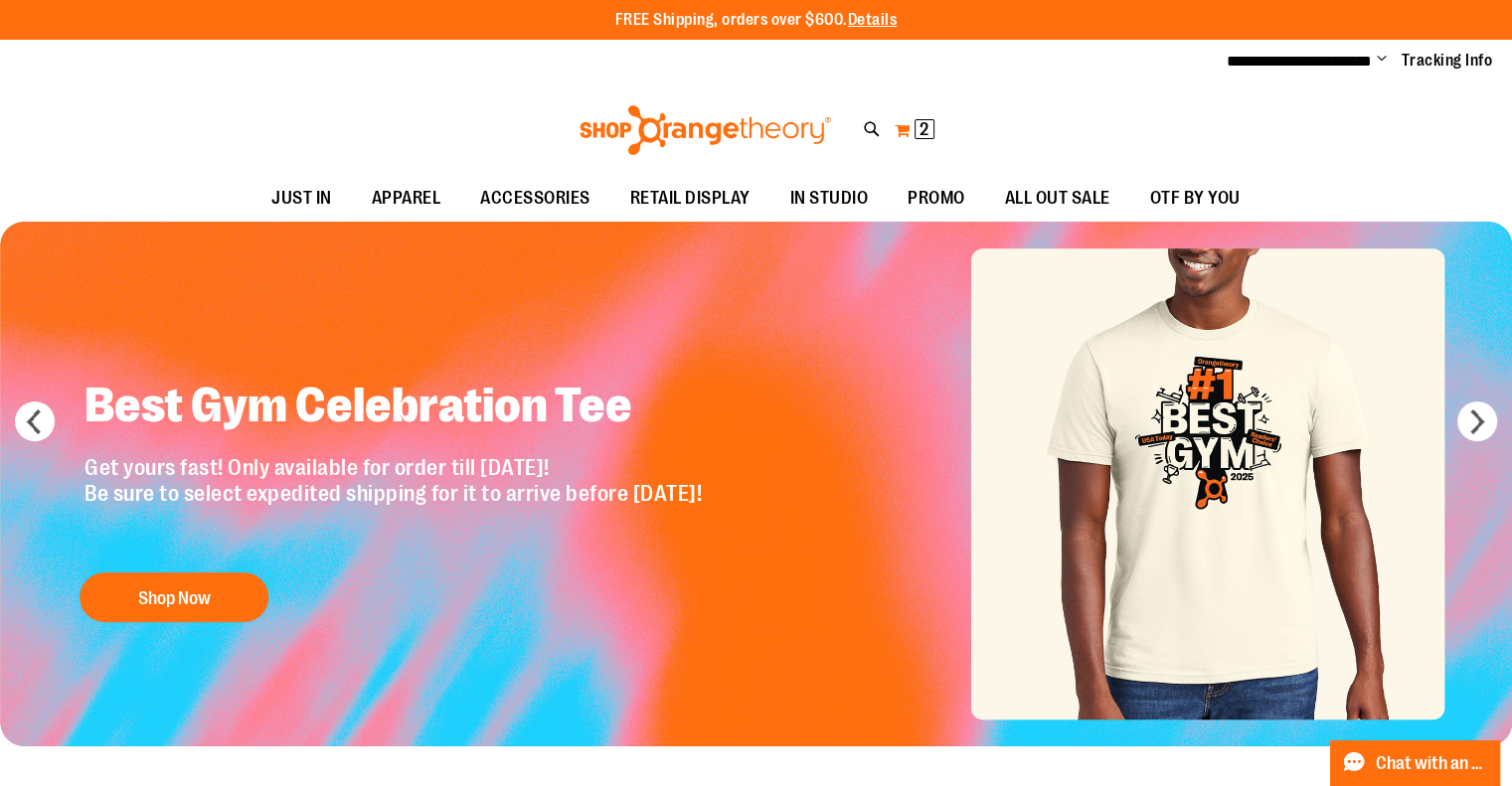 click on "2" at bounding box center [924, 129] 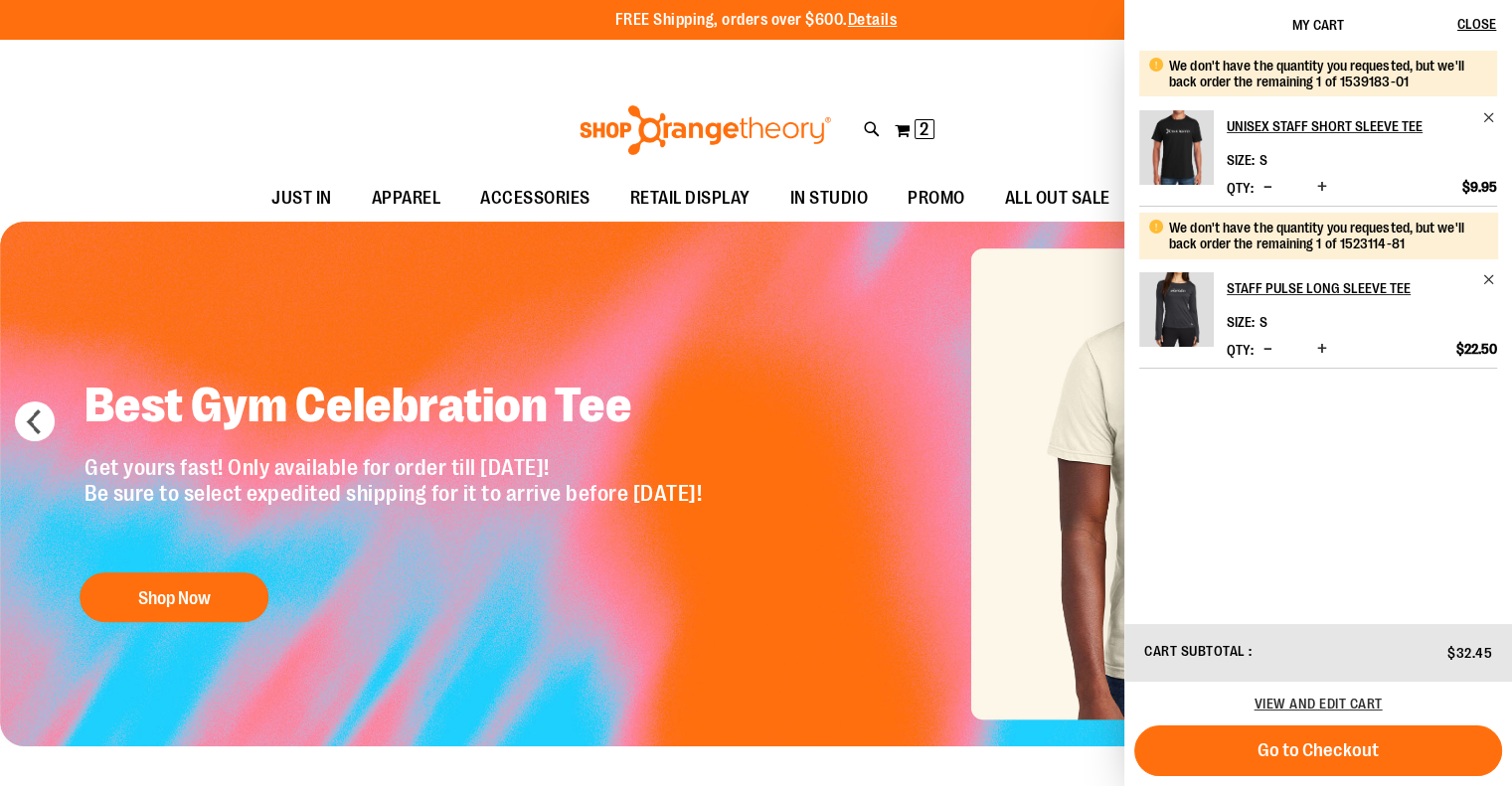 drag, startPoint x: 1058, startPoint y: 114, endPoint x: 1061, endPoint y: 43, distance: 71.06335 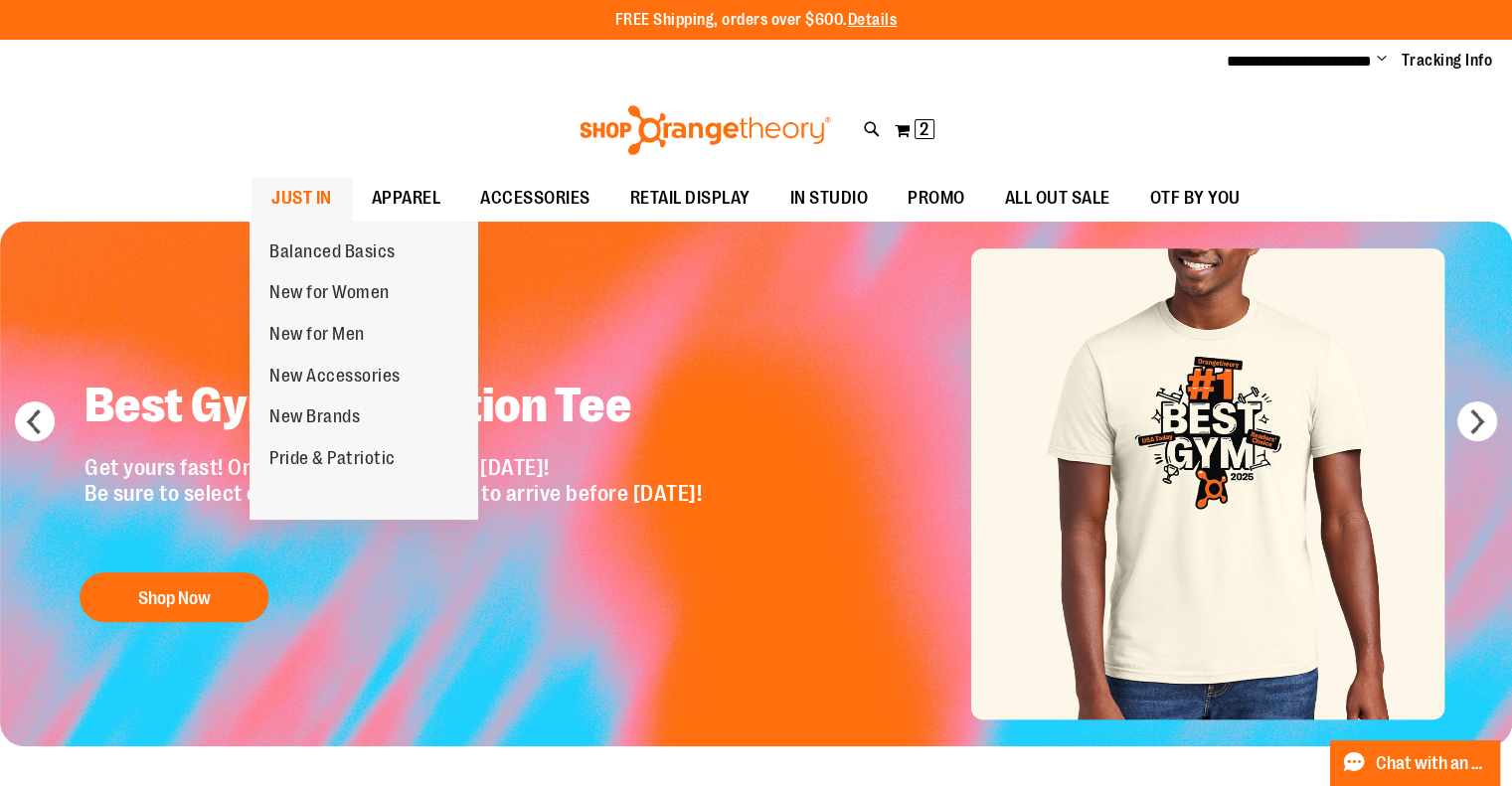 click on "JUST IN" at bounding box center (301, 198) 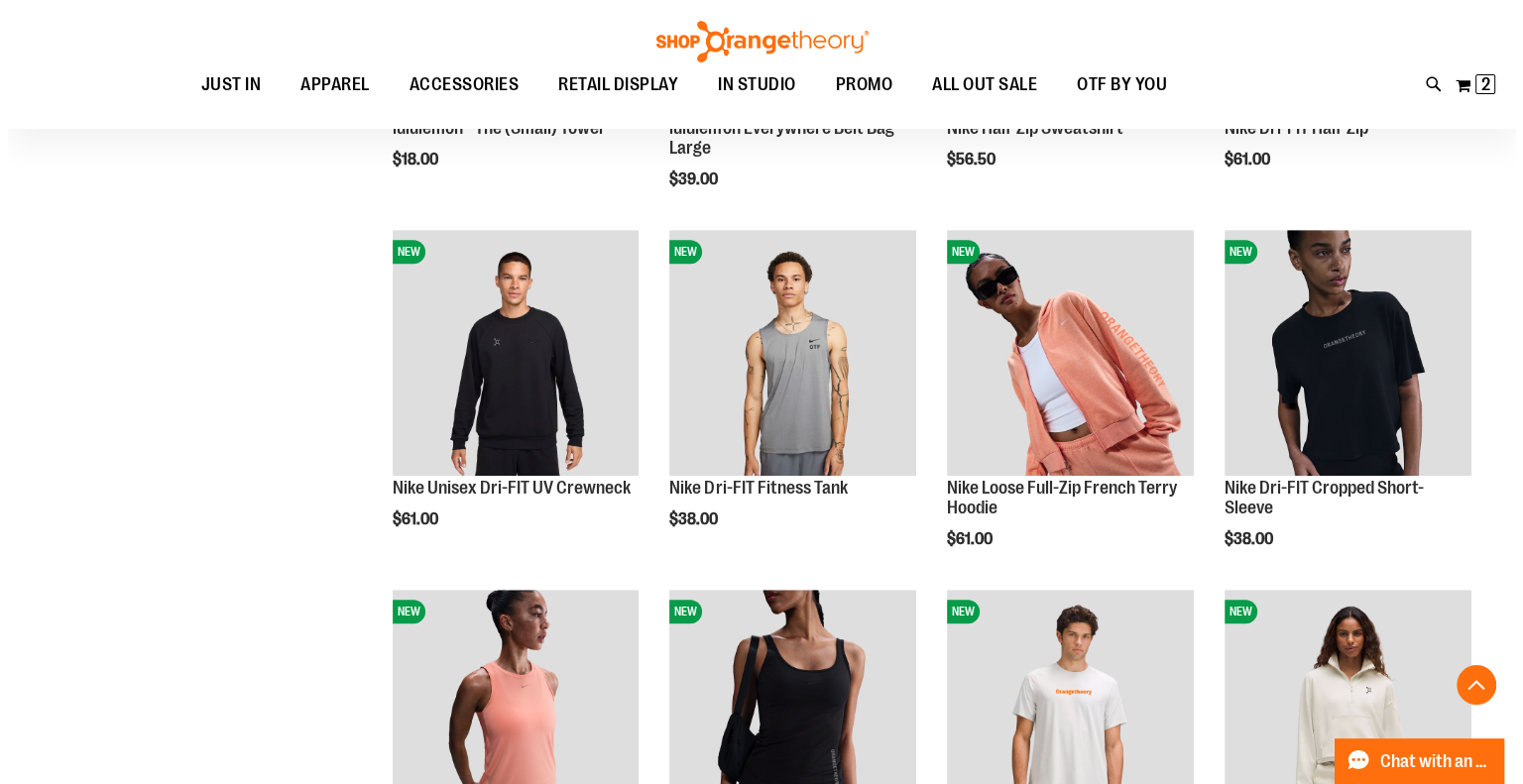 scroll, scrollTop: 1069, scrollLeft: 0, axis: vertical 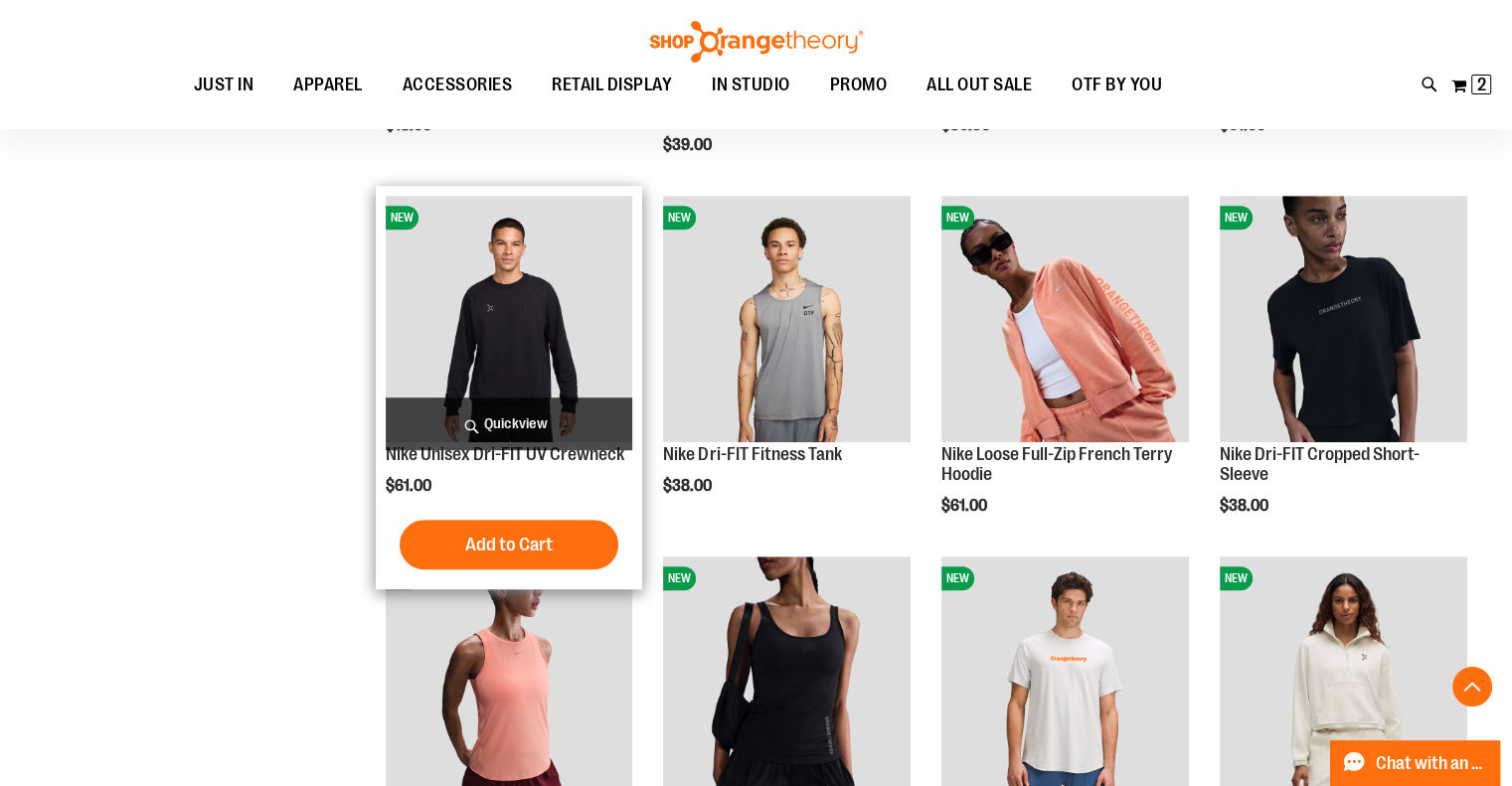click on "Quickview" at bounding box center (509, 423) 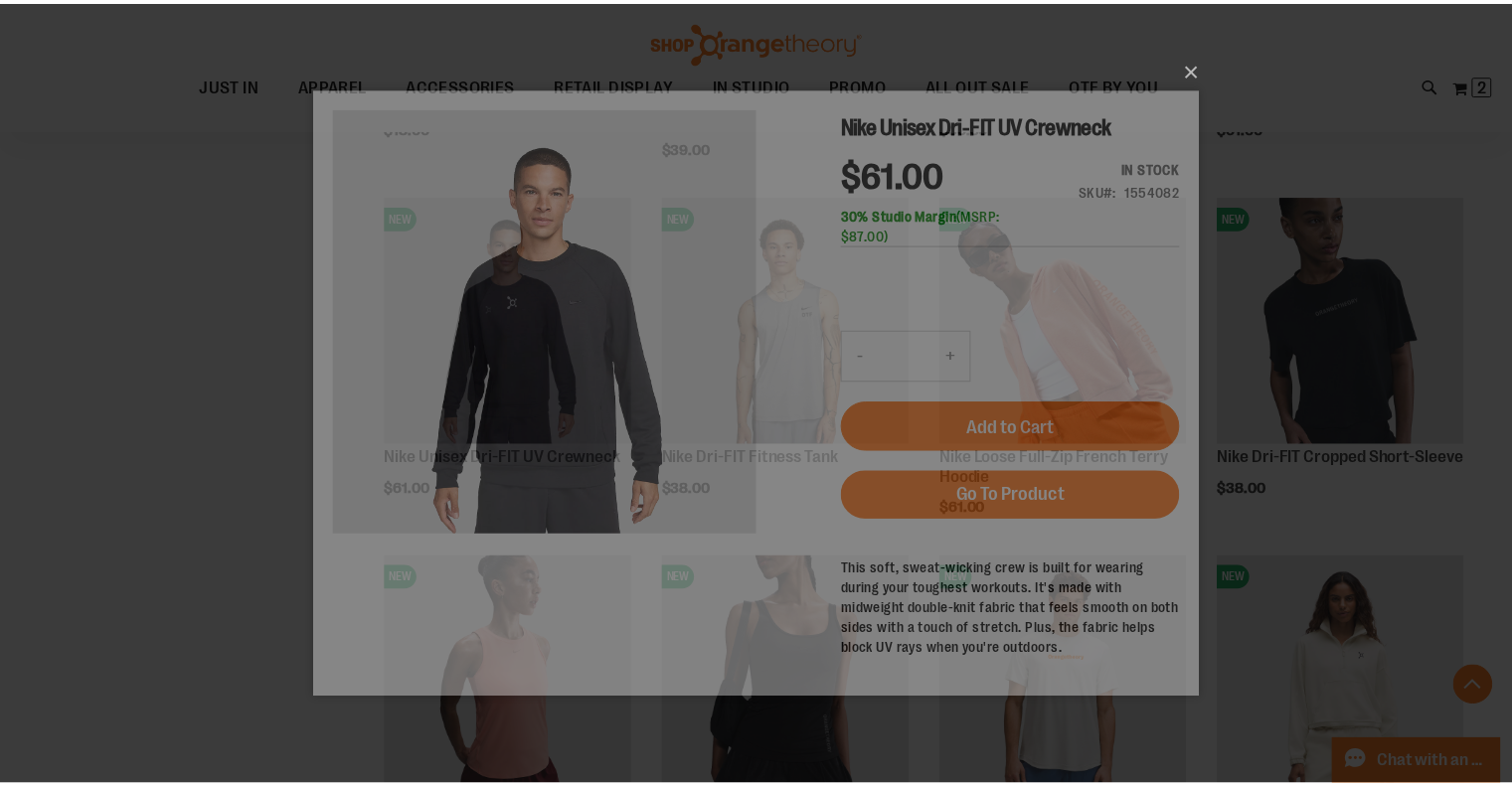 scroll, scrollTop: 0, scrollLeft: 0, axis: both 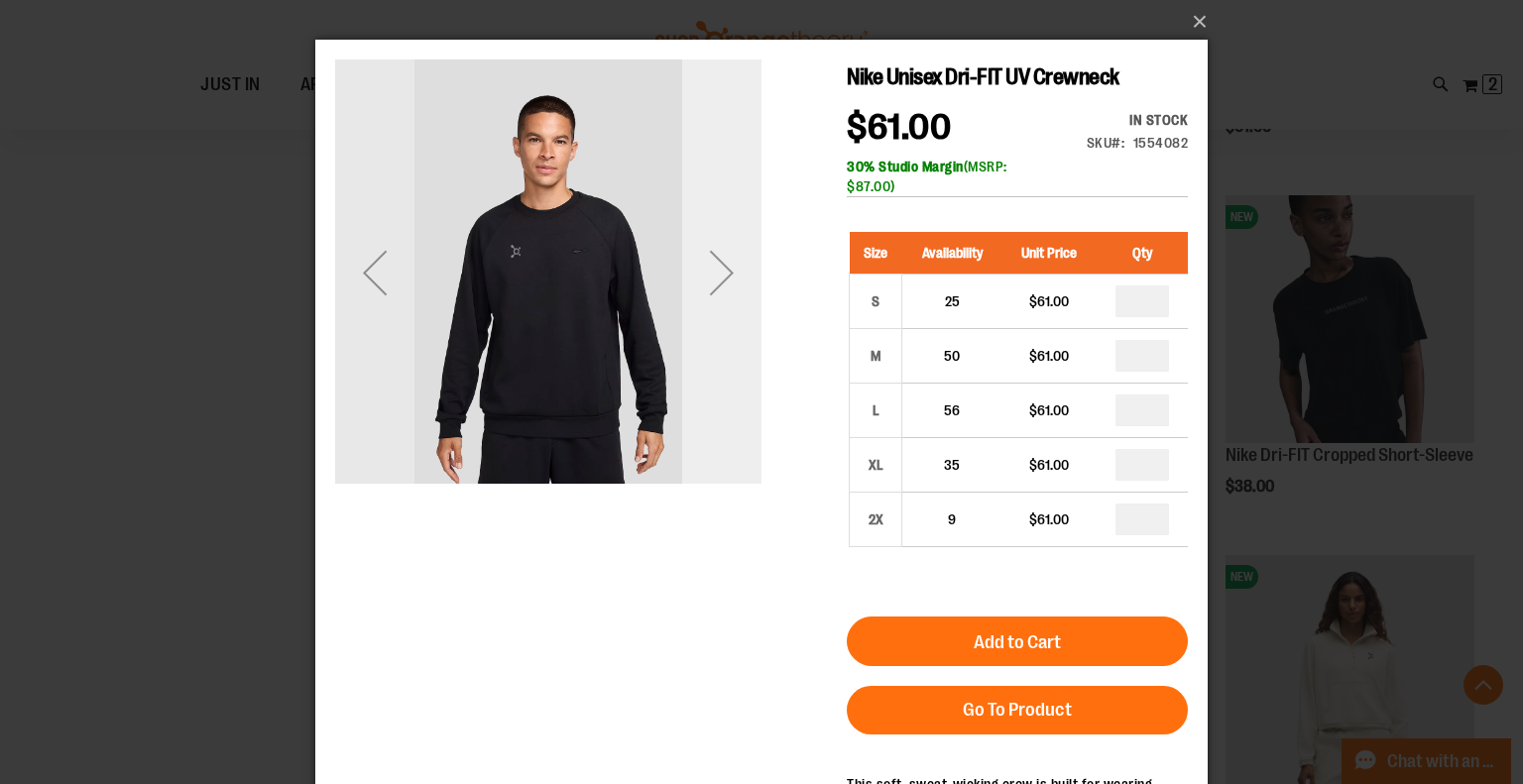 click at bounding box center (722, 273) 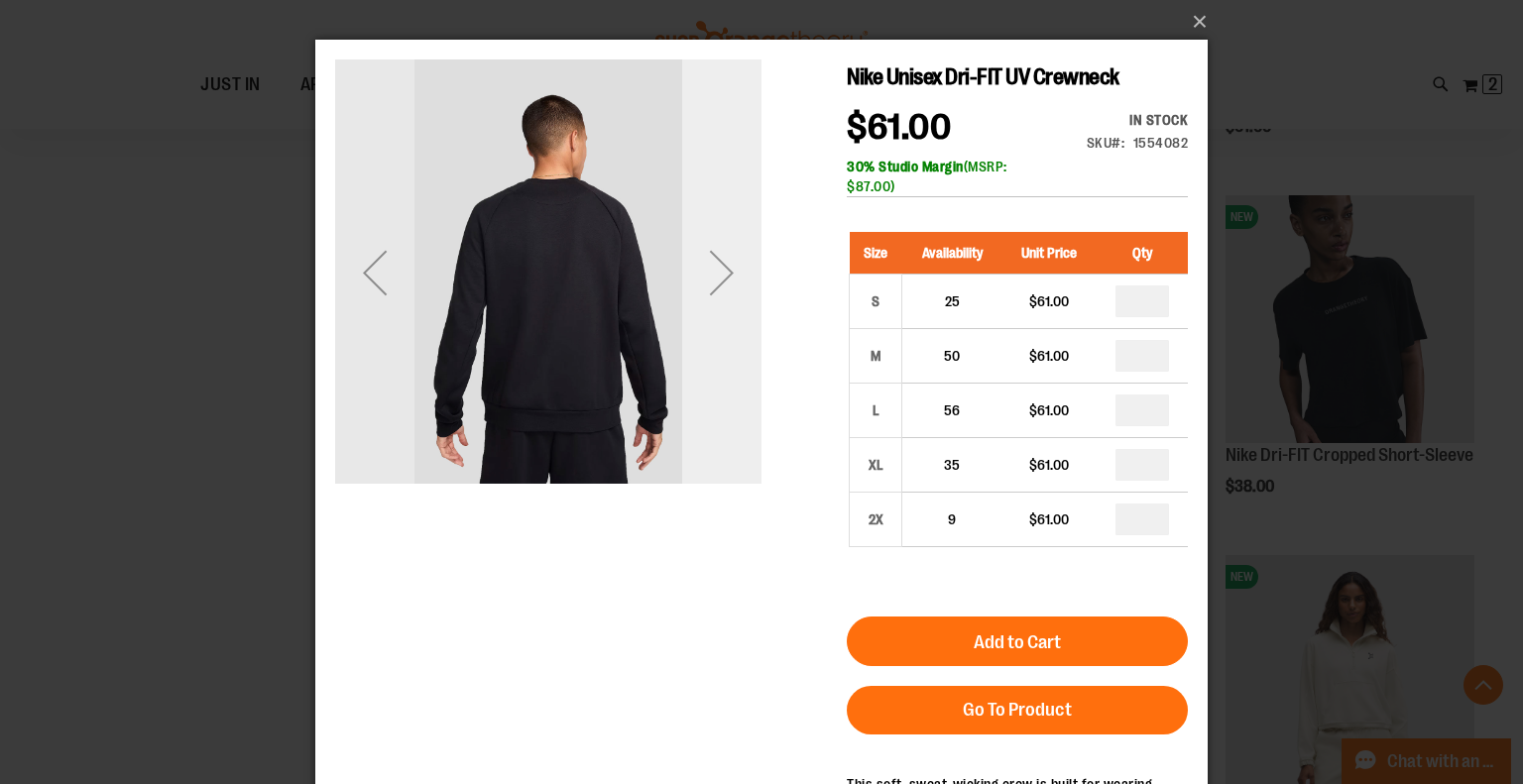click at bounding box center [722, 273] 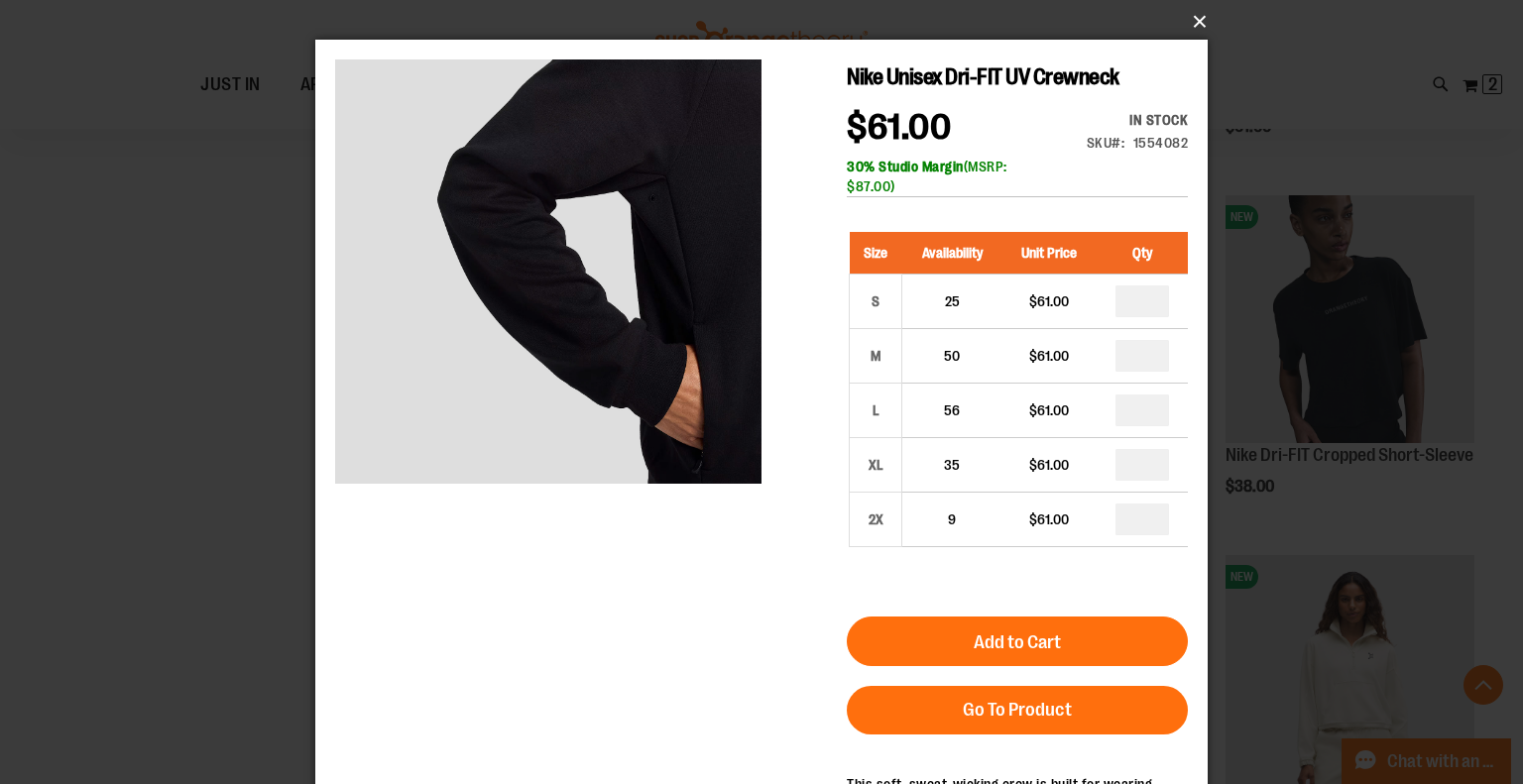 click on "×" at bounding box center (767, 22) 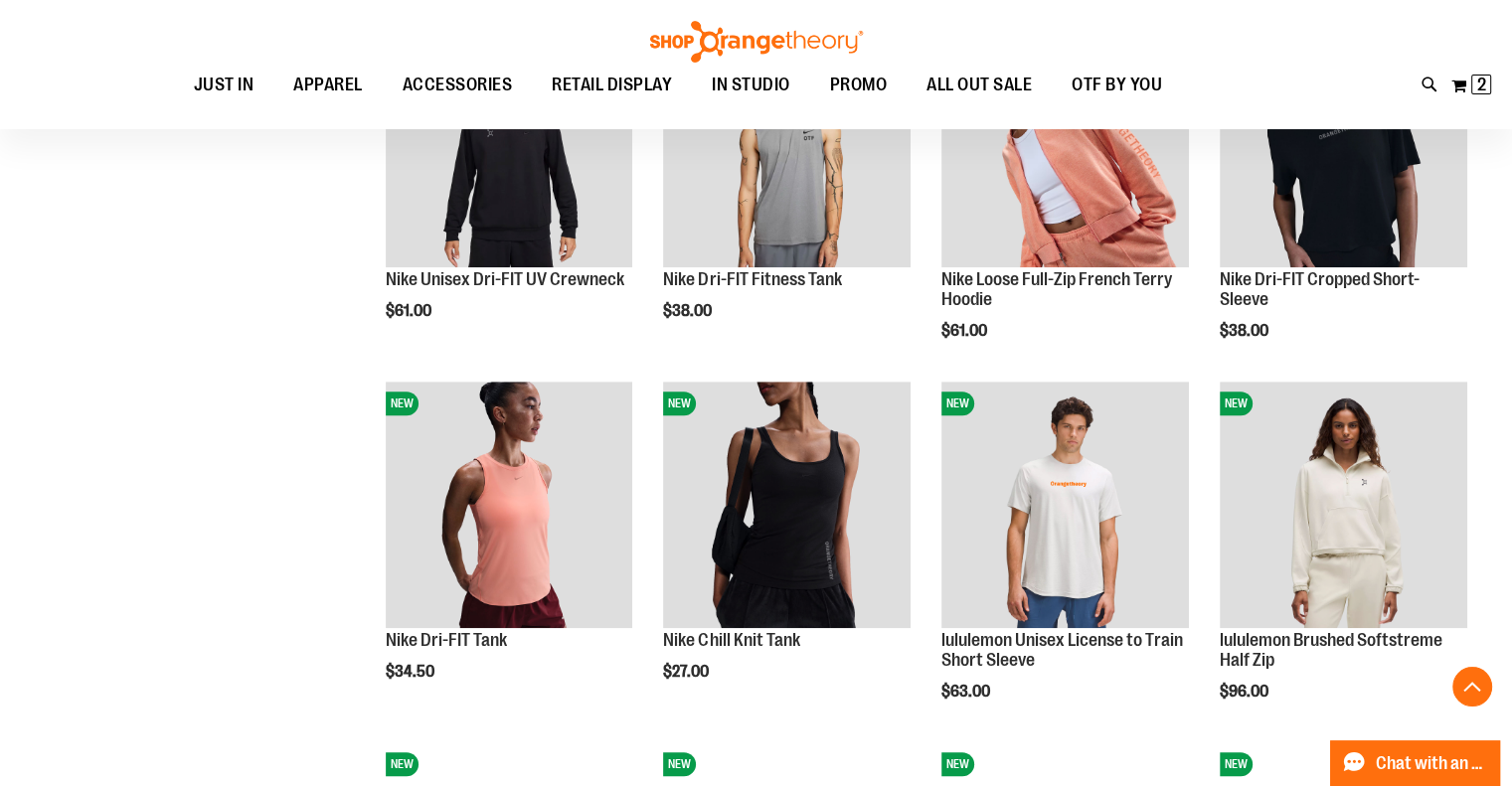 scroll, scrollTop: 1370, scrollLeft: 0, axis: vertical 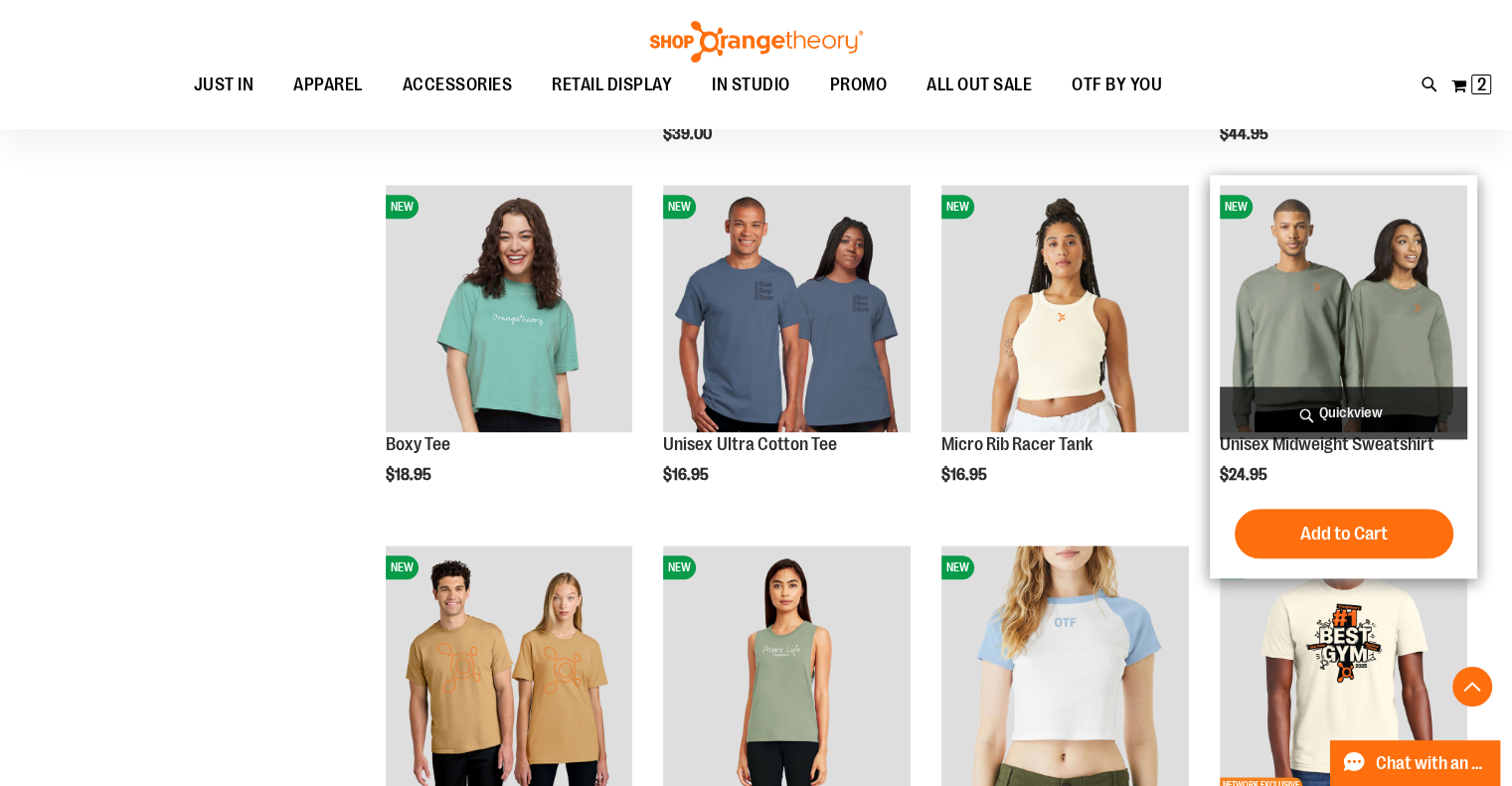 click on "Quickview" at bounding box center [1343, 412] 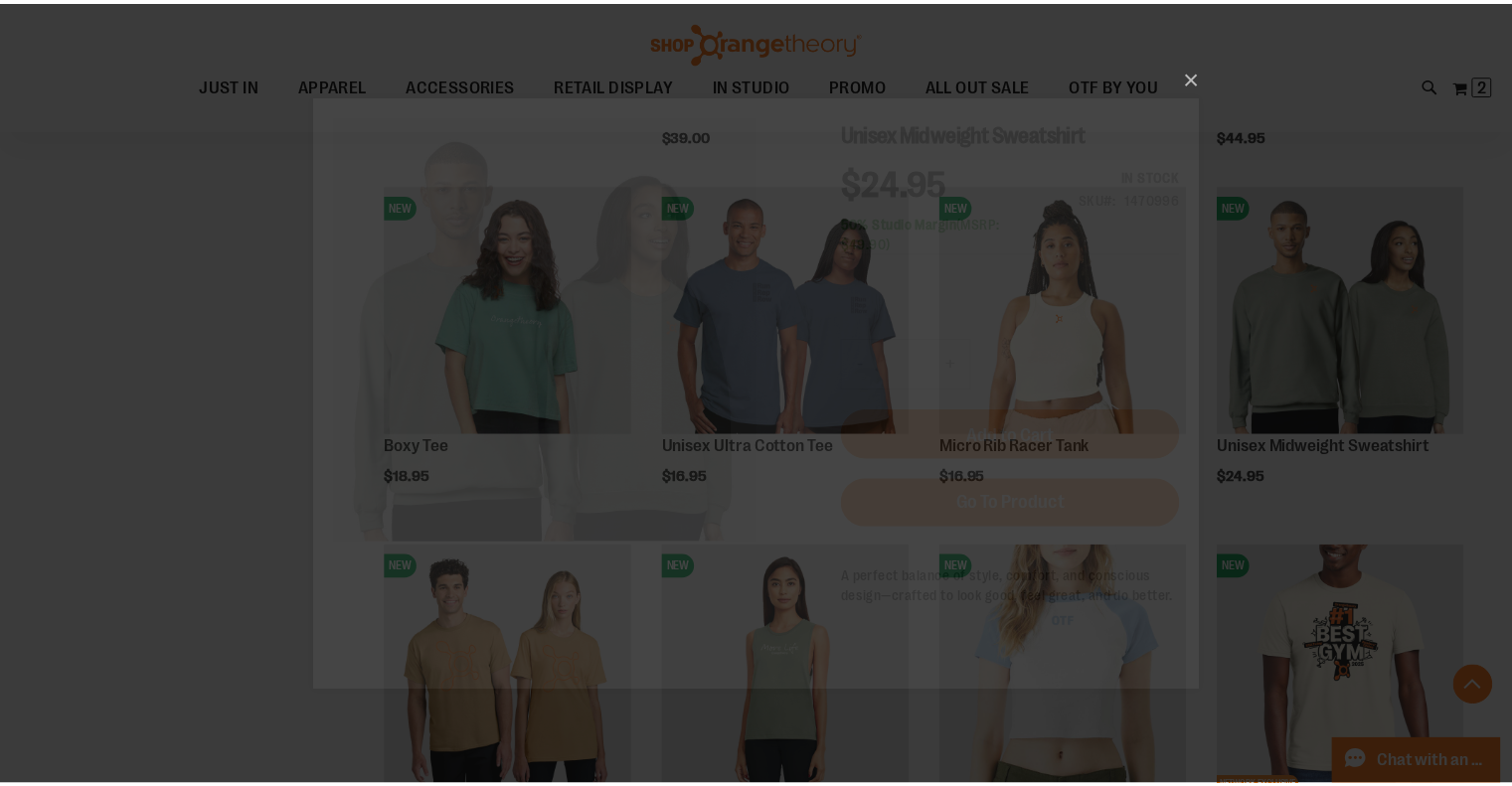 scroll, scrollTop: 0, scrollLeft: 0, axis: both 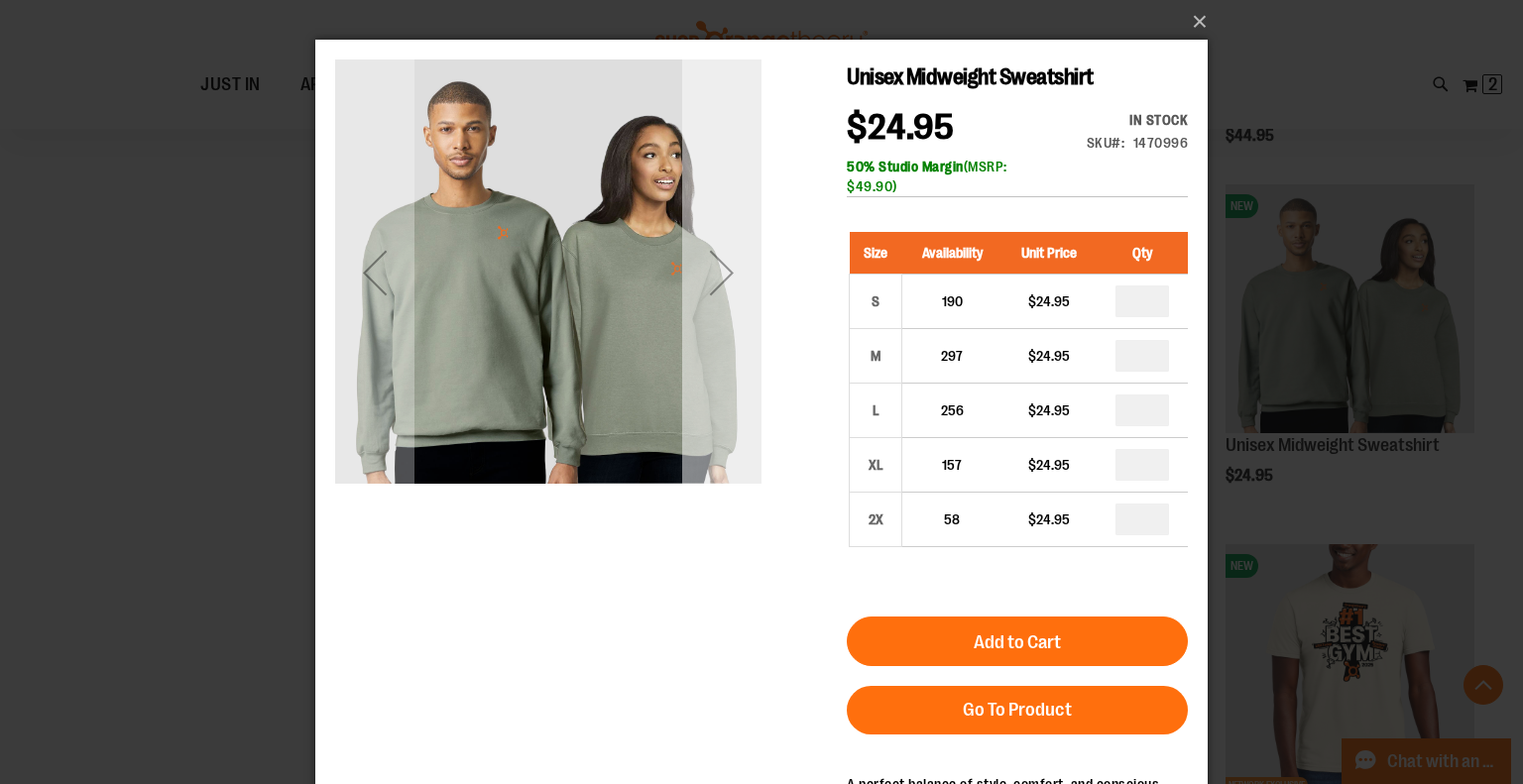 click at bounding box center [722, 273] 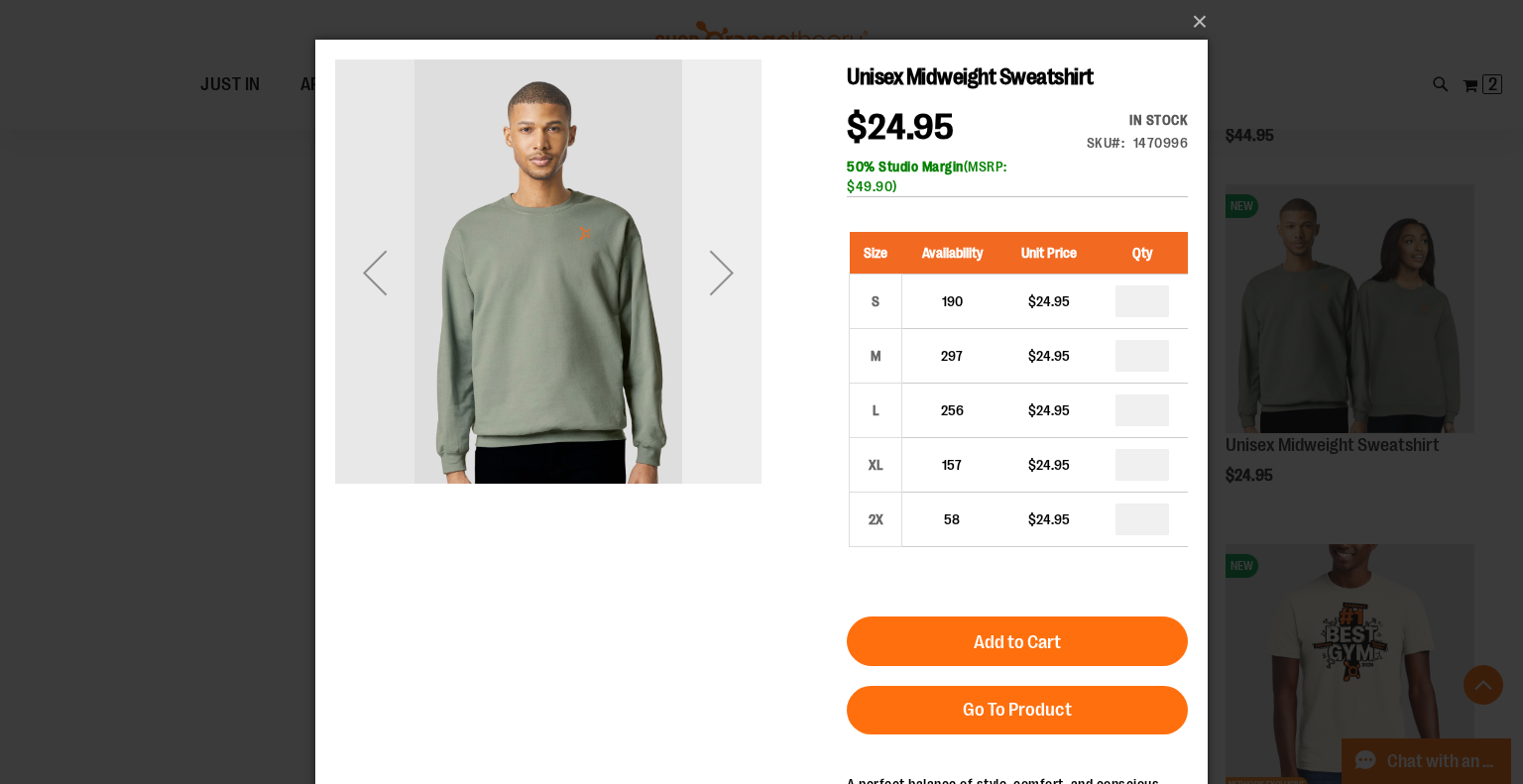 click at bounding box center (722, 273) 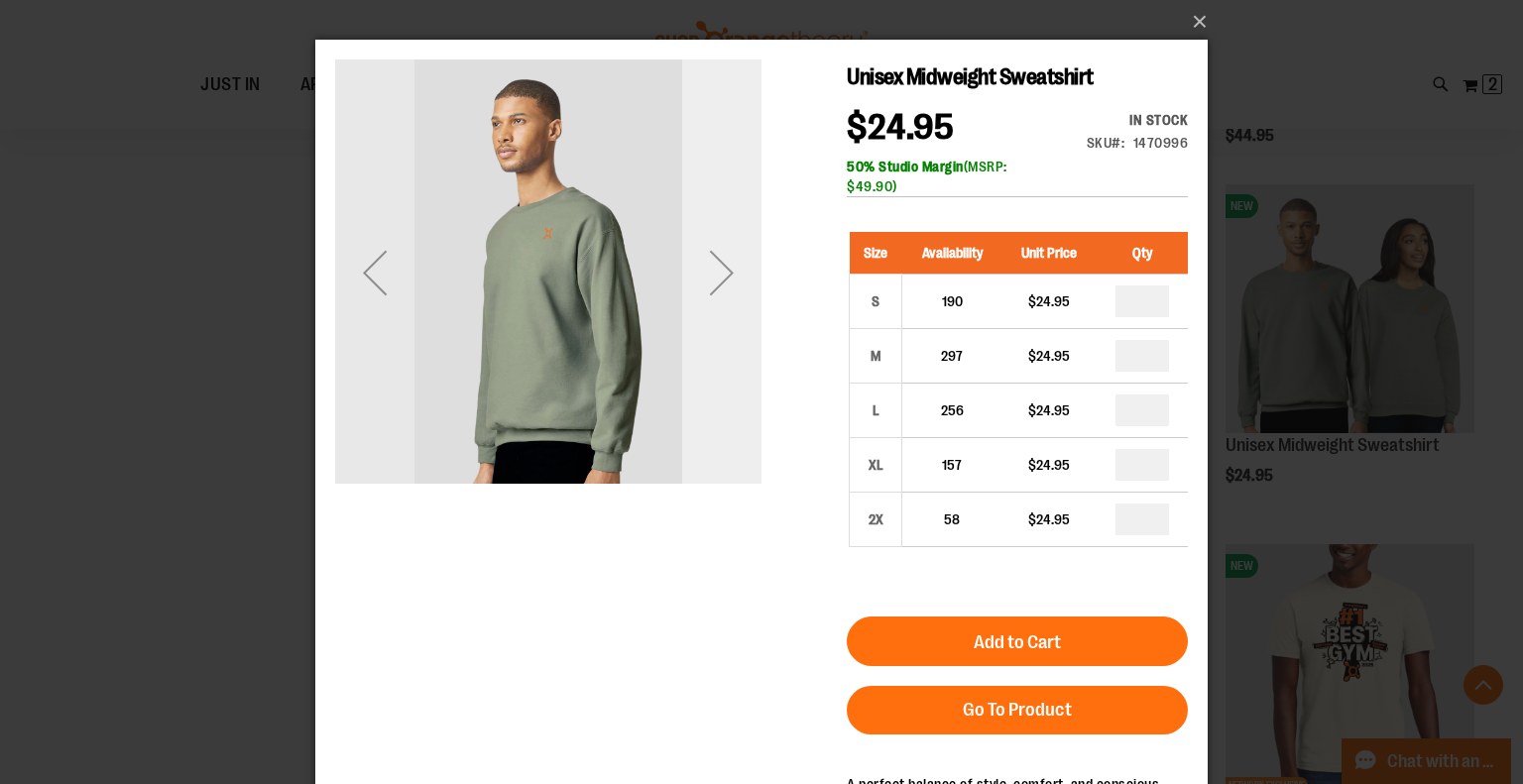 click at bounding box center [722, 273] 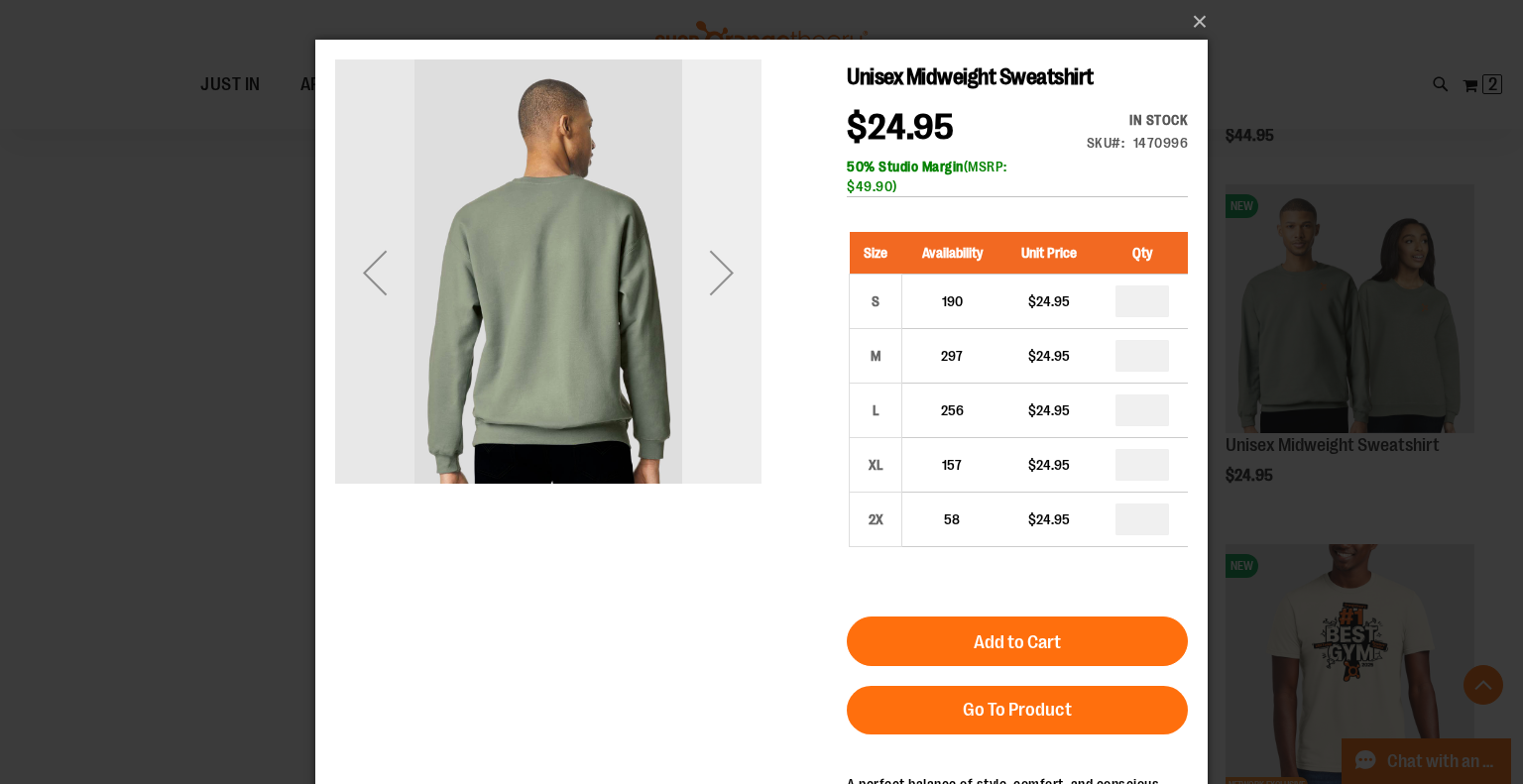 click at bounding box center (722, 273) 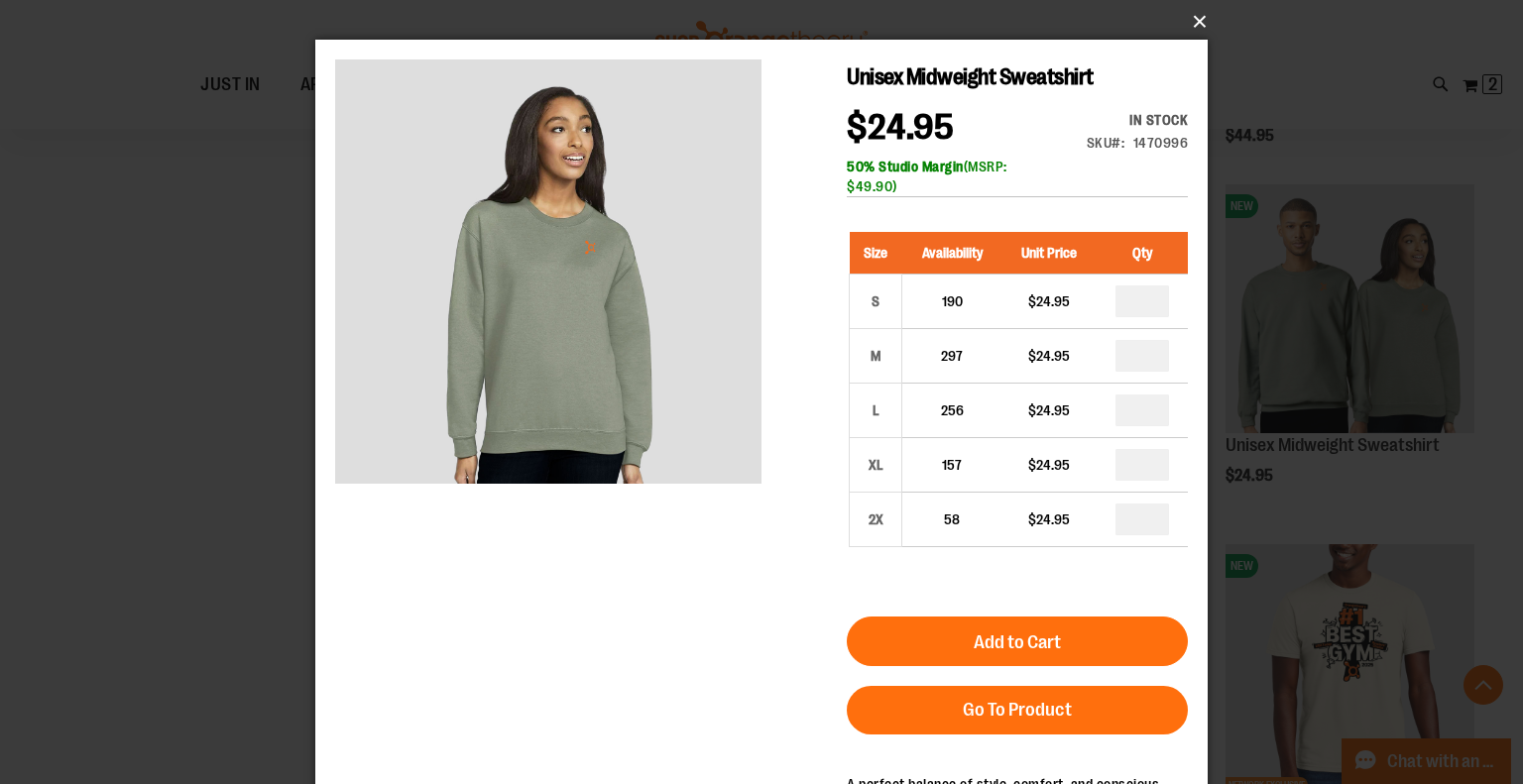 click on "×" at bounding box center [767, 22] 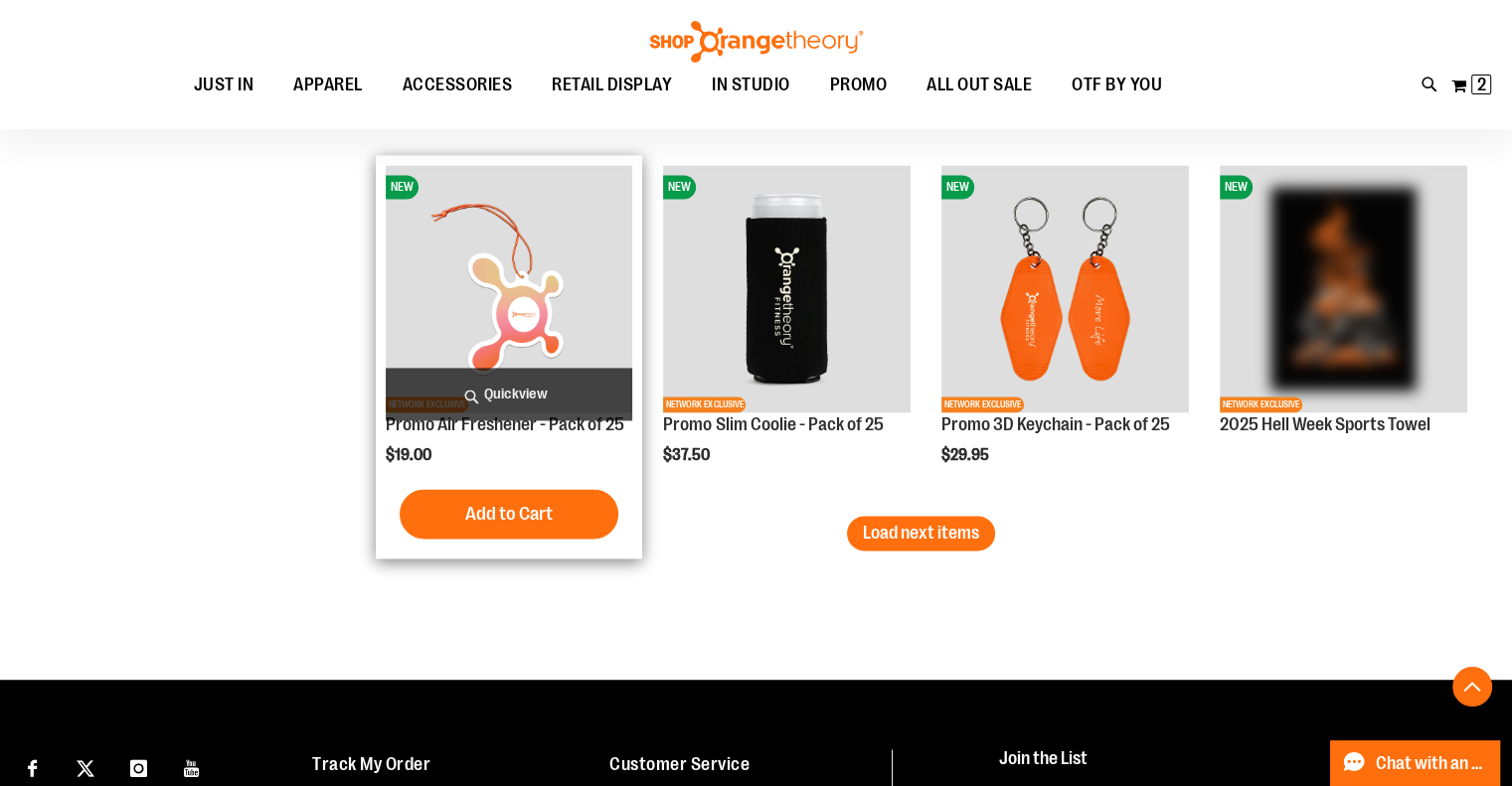 scroll, scrollTop: 2861, scrollLeft: 0, axis: vertical 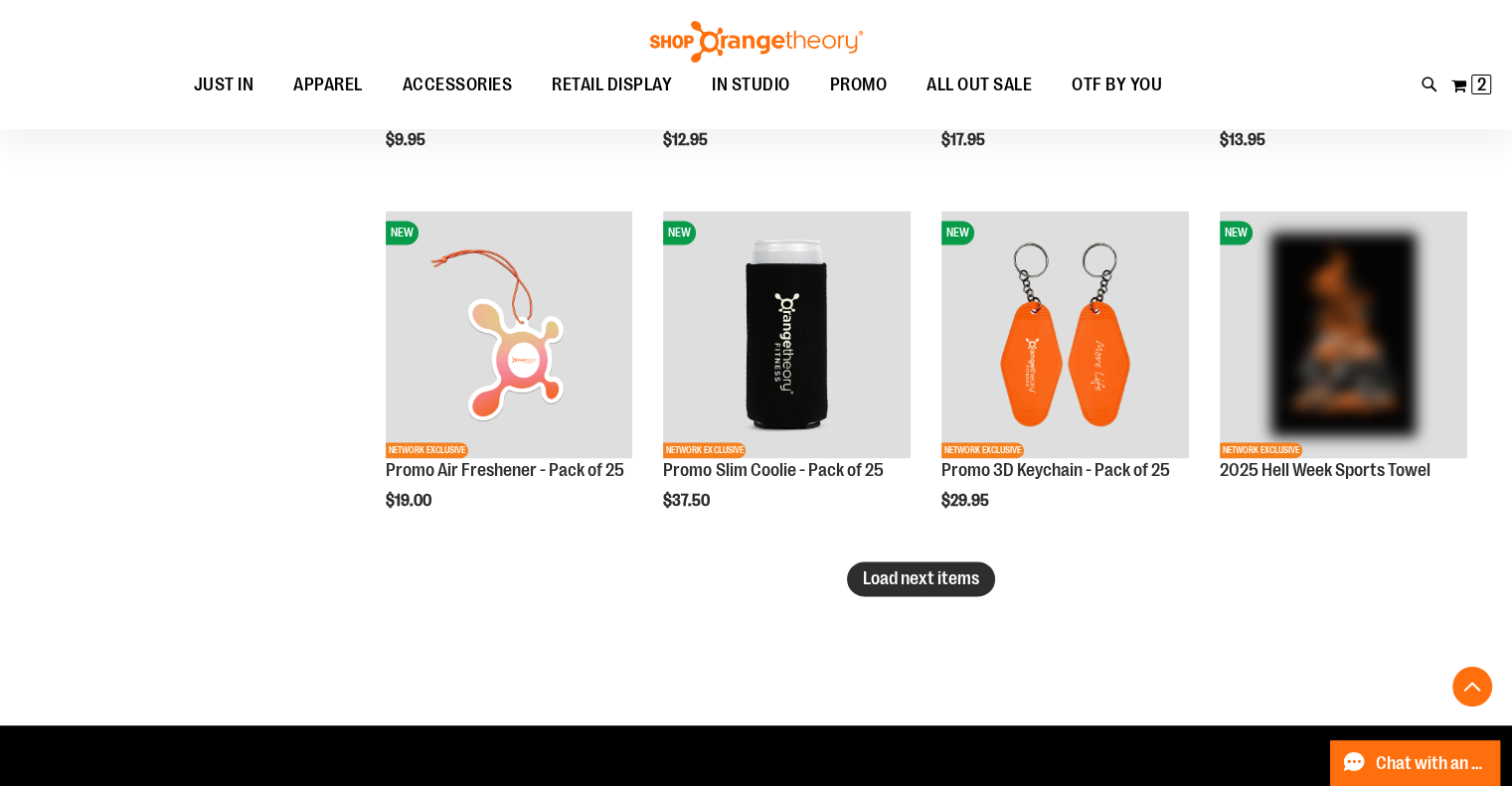 click on "Load next items" at bounding box center [921, 578] 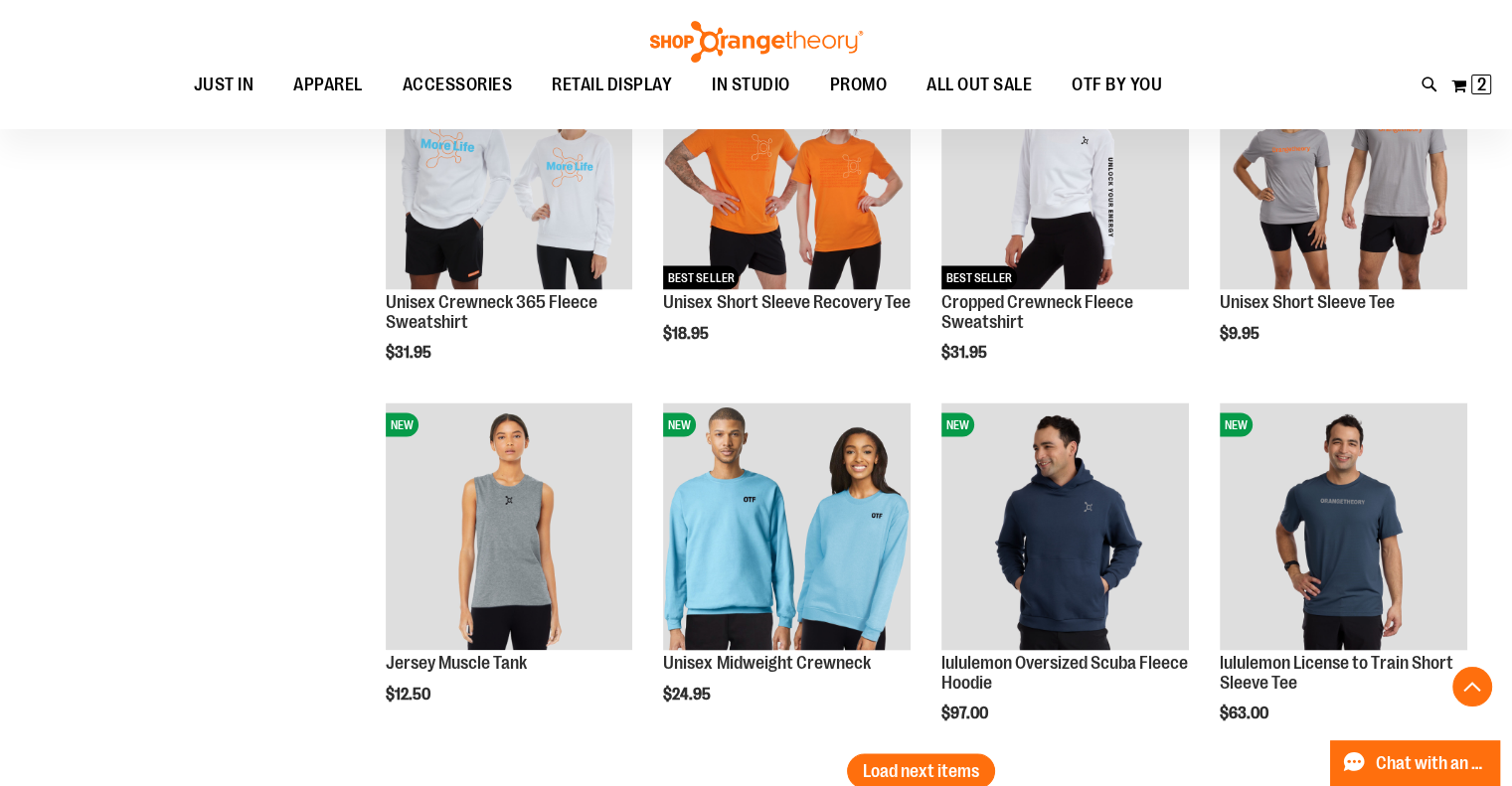 scroll, scrollTop: 3854, scrollLeft: 0, axis: vertical 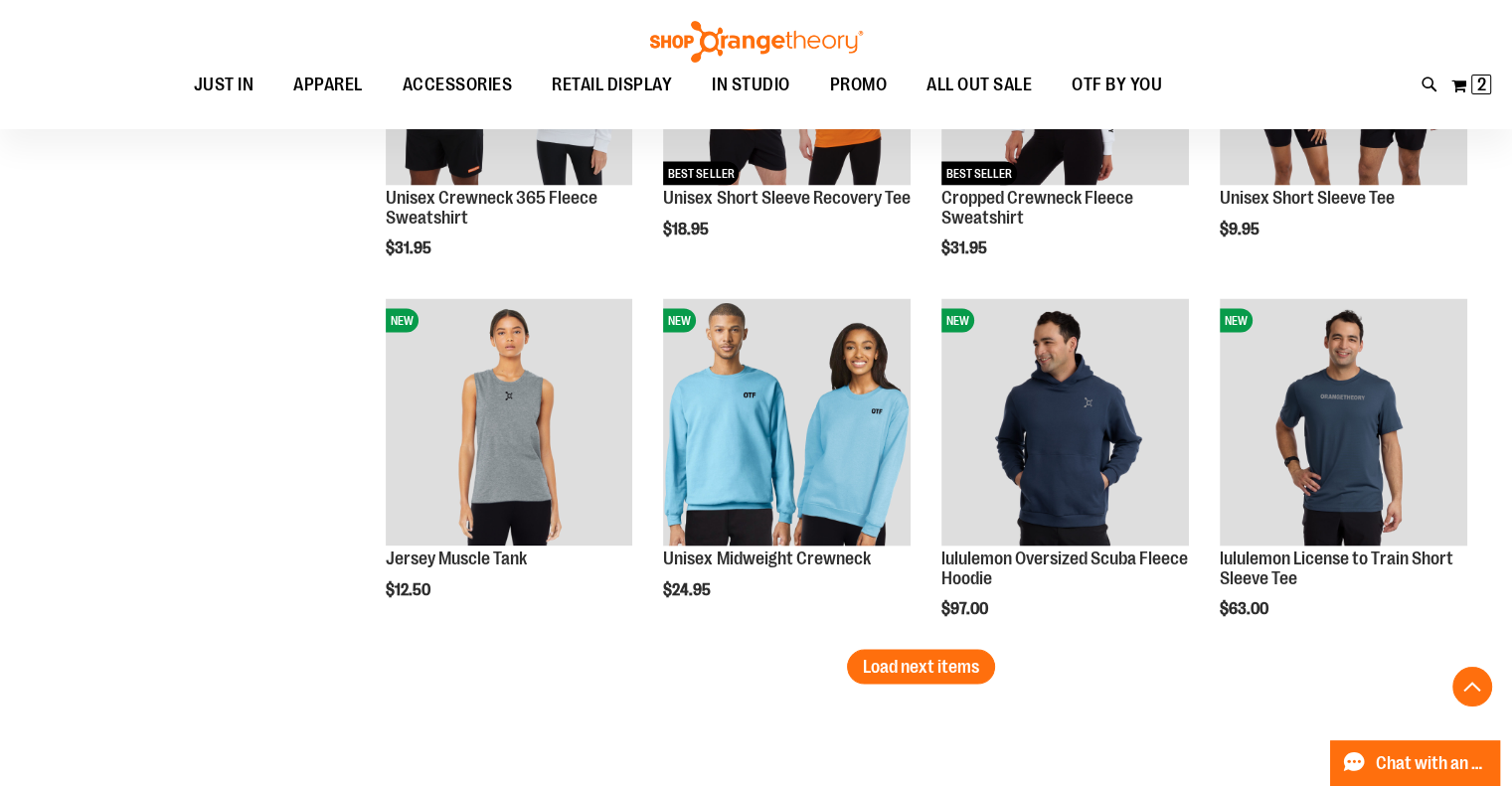 click on "**********" at bounding box center (756, -1479) 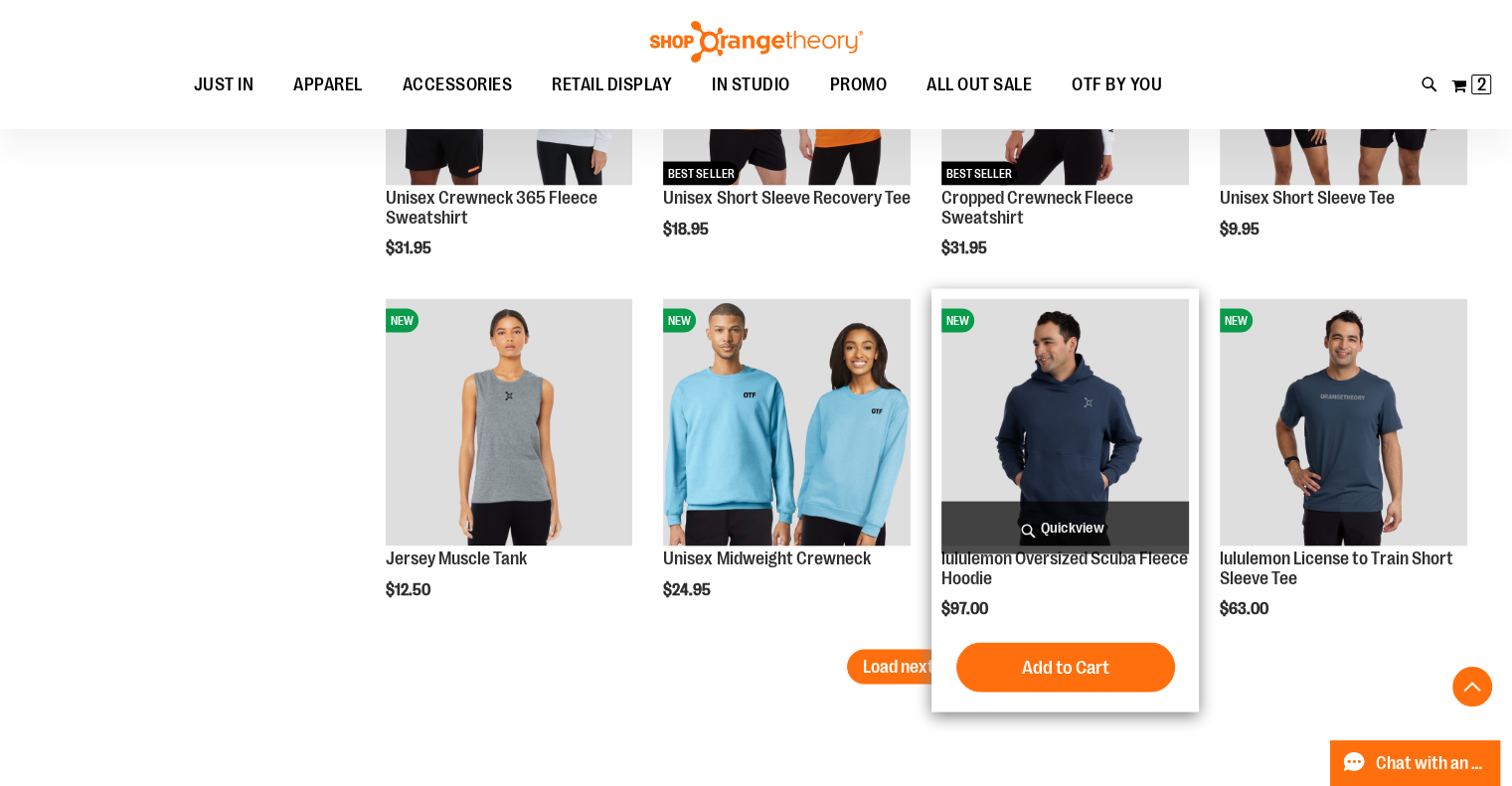 click on "Load next items" at bounding box center [921, 667] 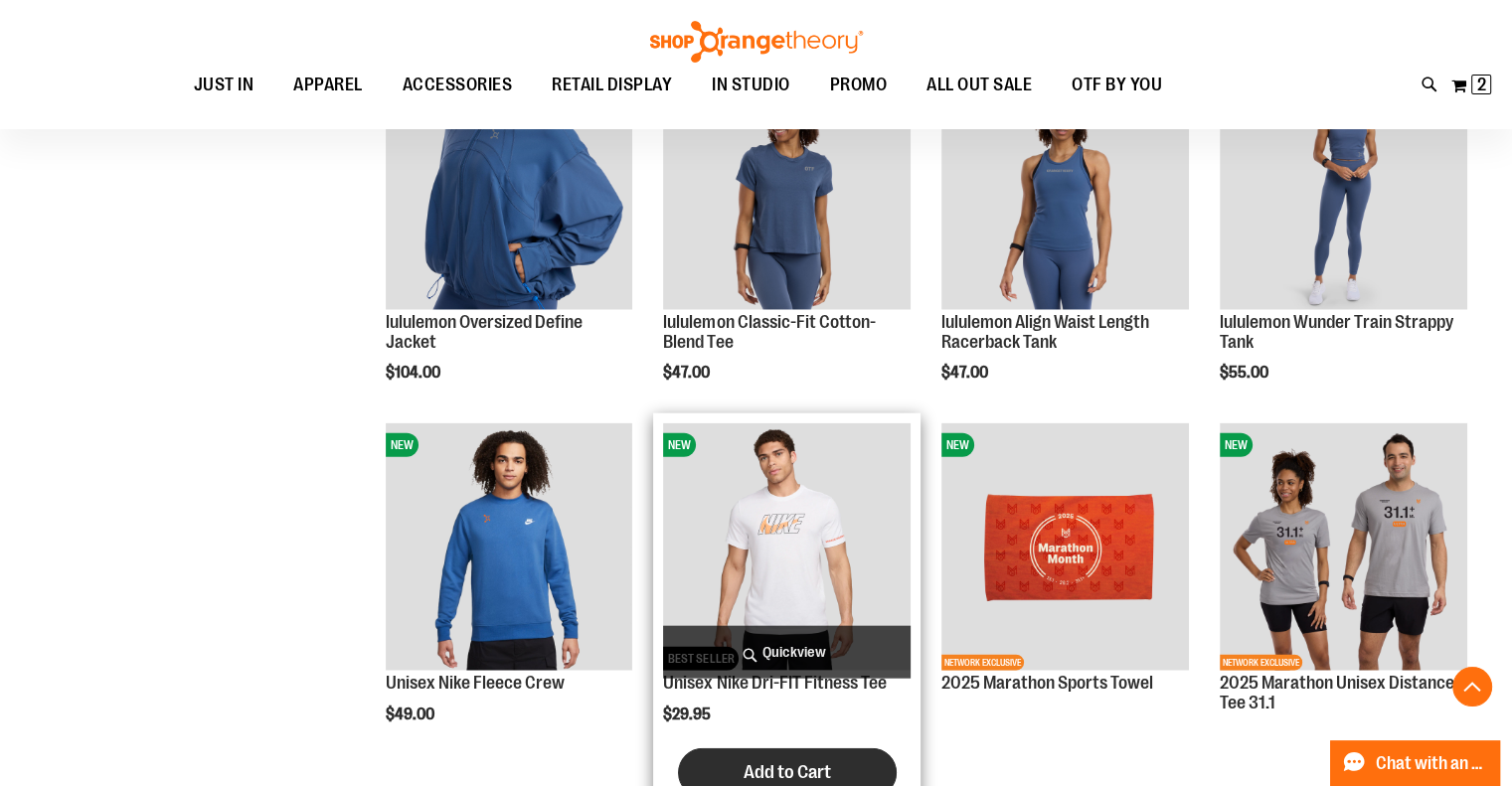 scroll, scrollTop: 4649, scrollLeft: 0, axis: vertical 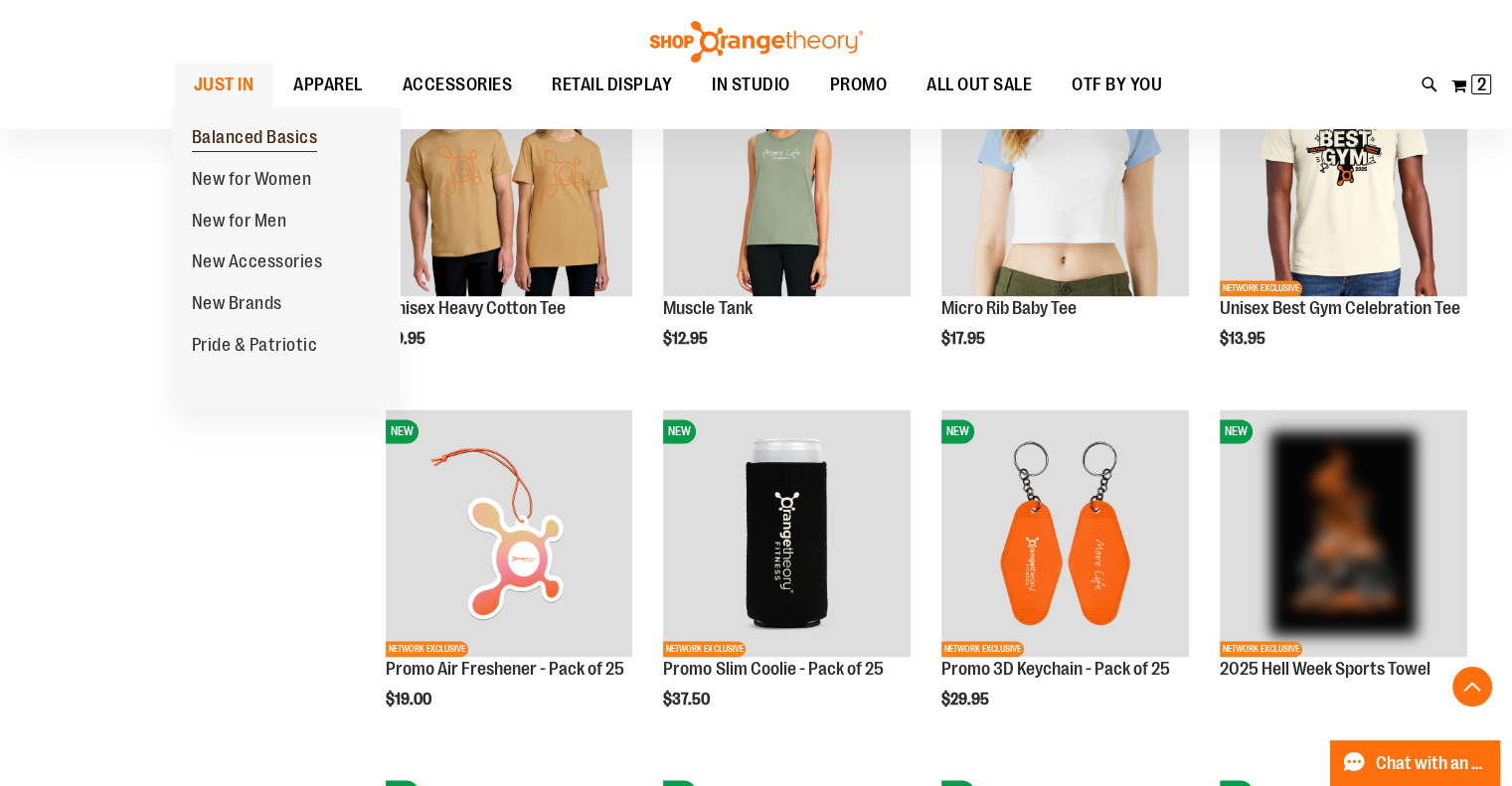 click on "Balanced Basics" at bounding box center (254, 139) 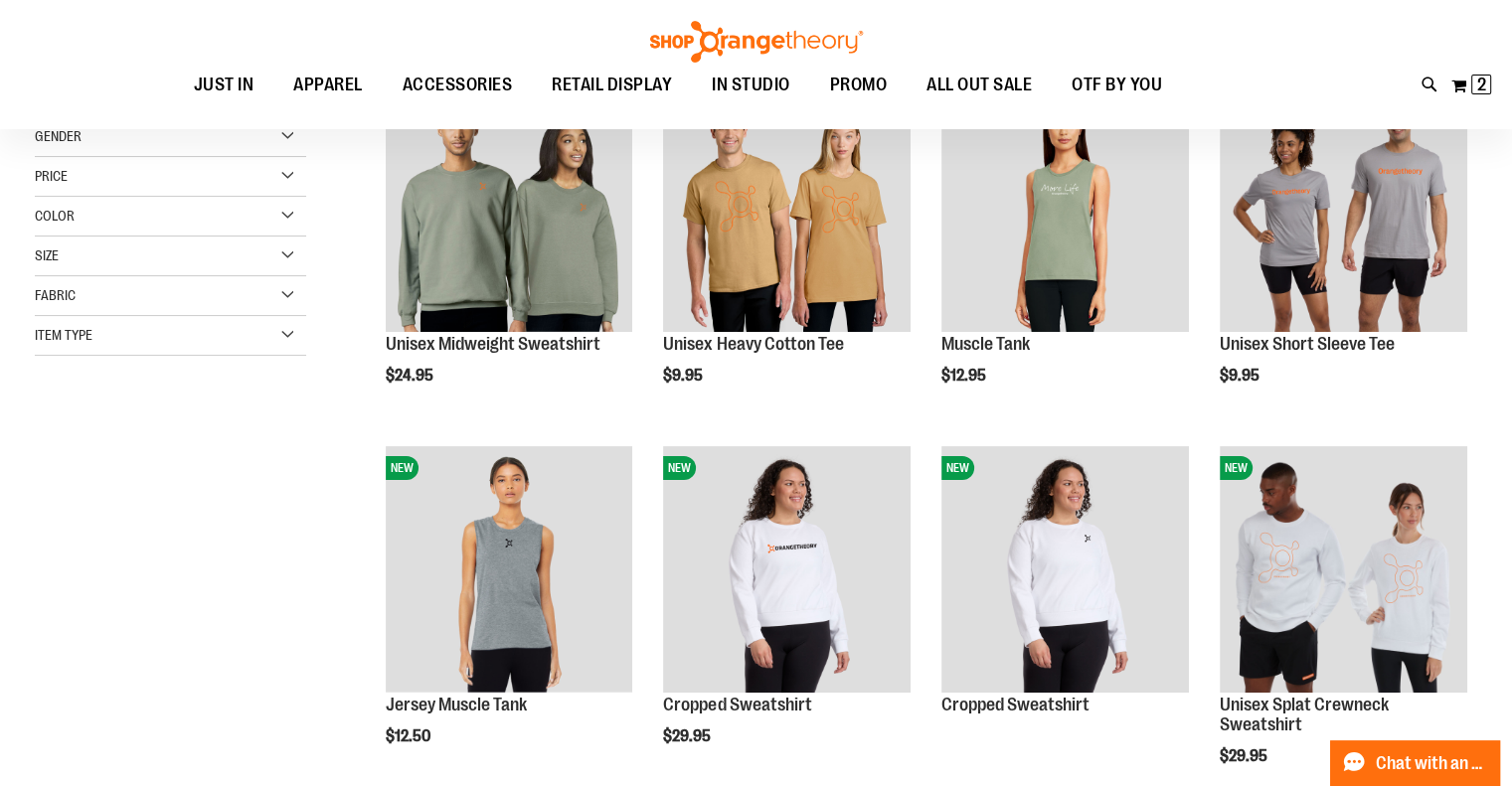 scroll, scrollTop: 198, scrollLeft: 0, axis: vertical 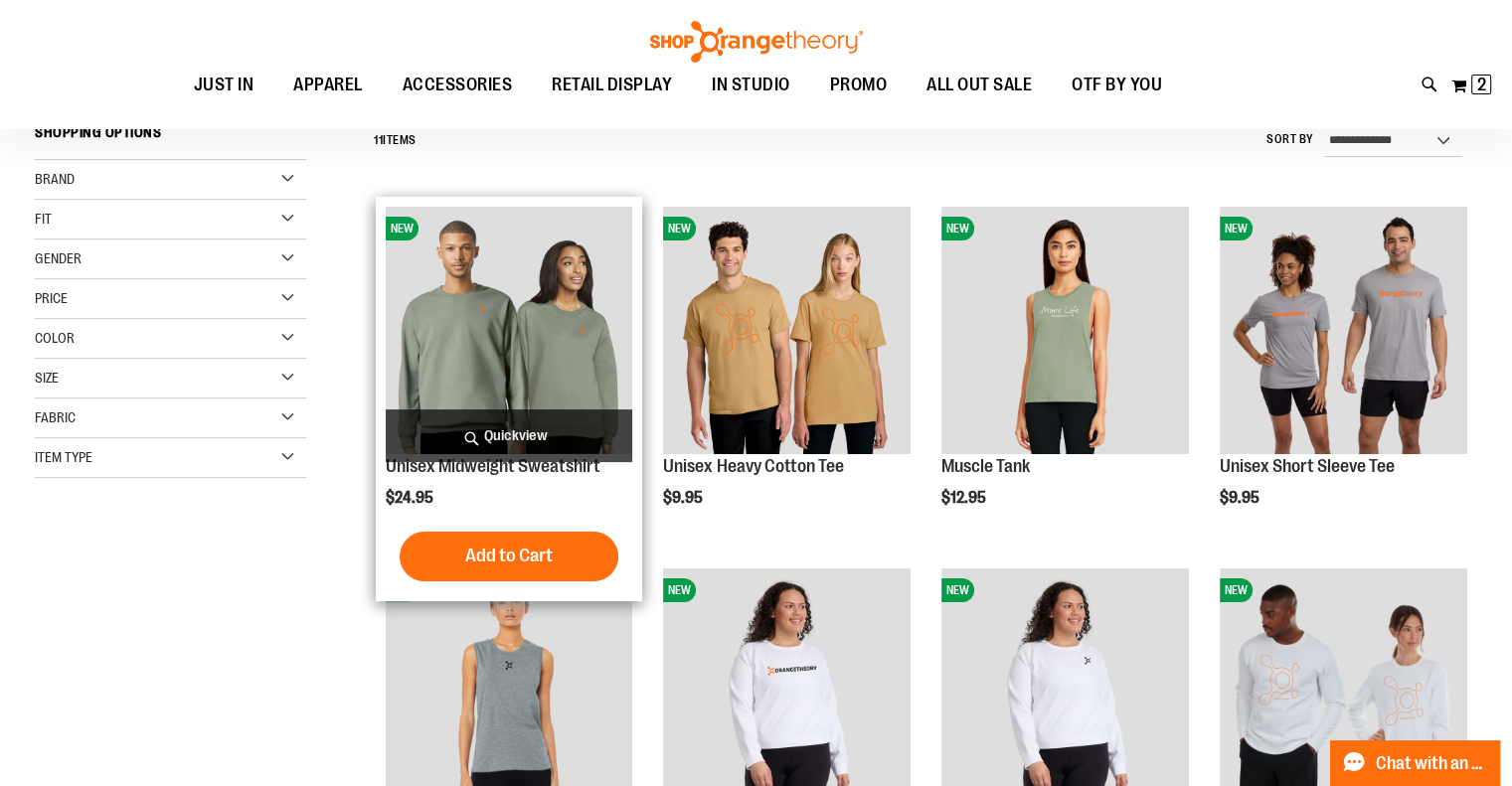 click at bounding box center [509, 330] 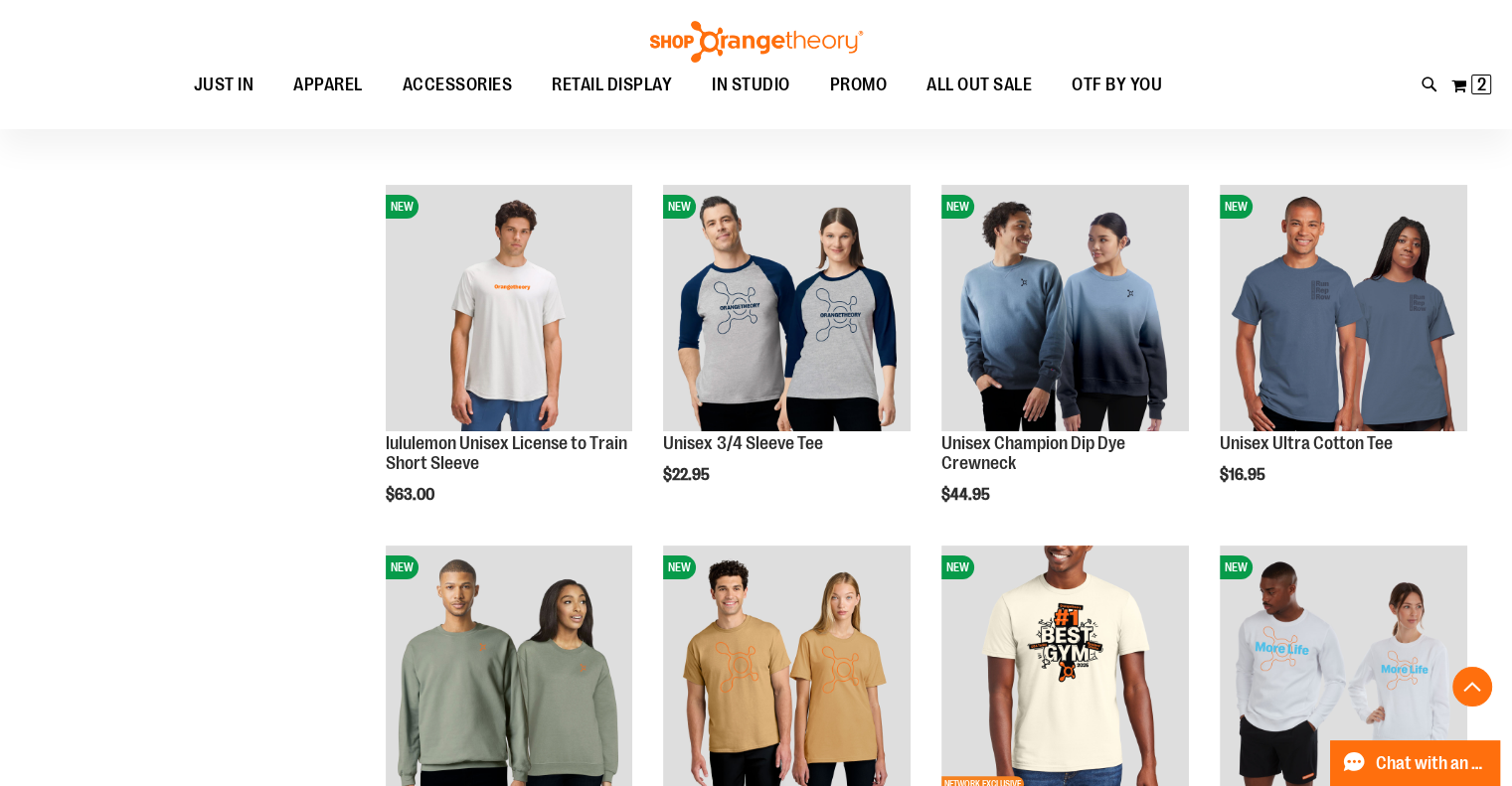 scroll, scrollTop: 397, scrollLeft: 0, axis: vertical 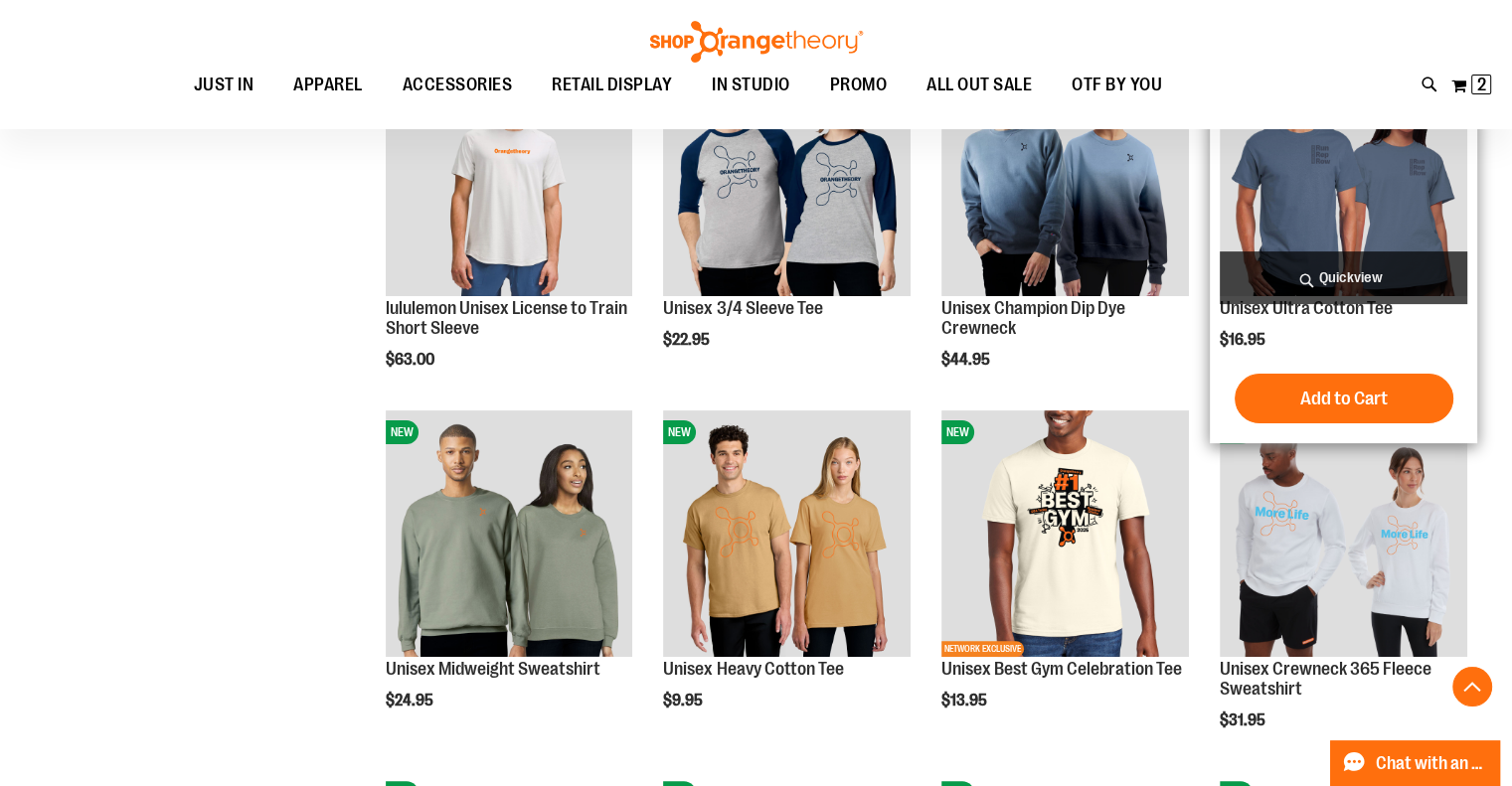 click at bounding box center (1343, 172) 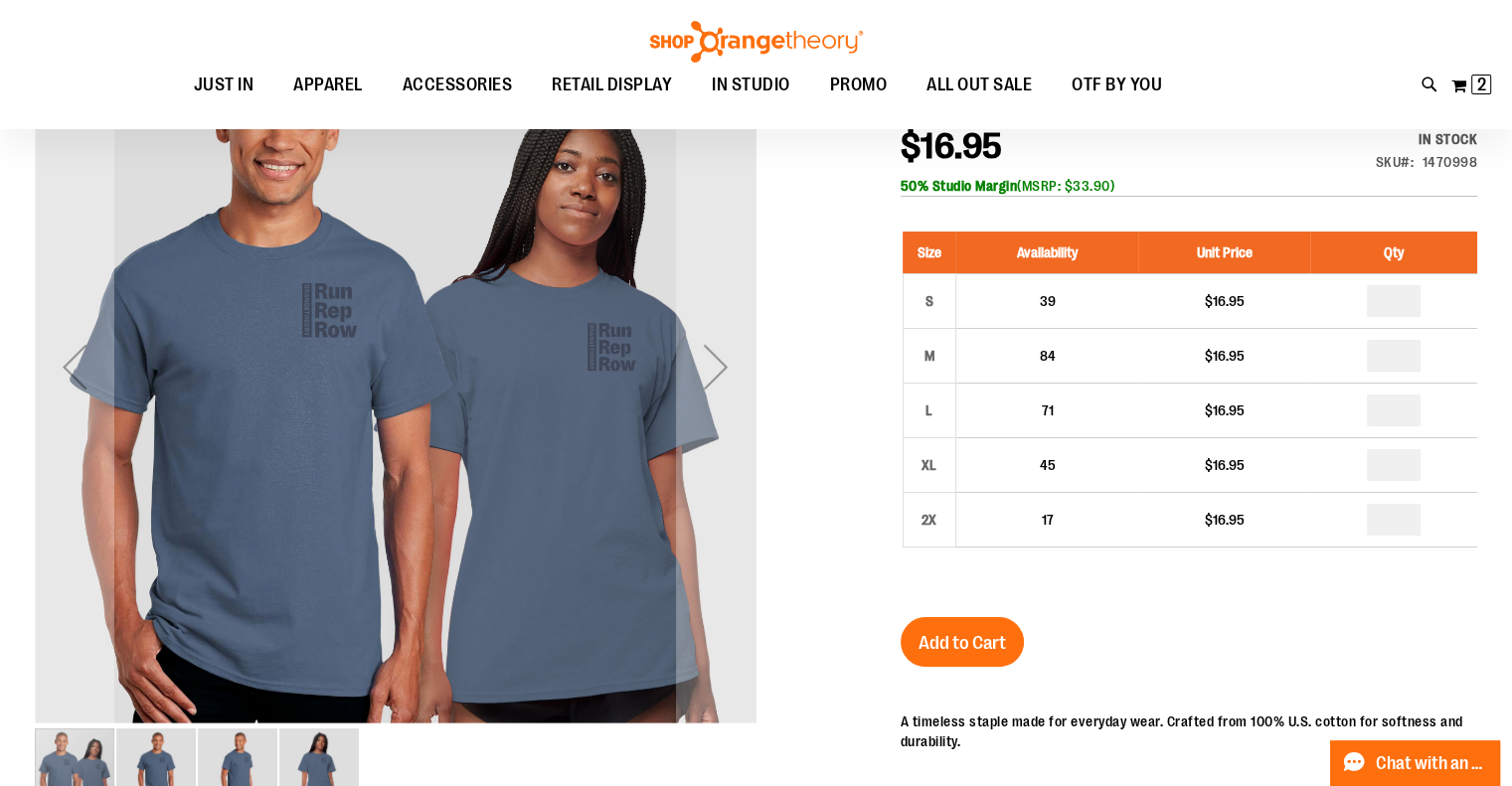 scroll, scrollTop: 97, scrollLeft: 0, axis: vertical 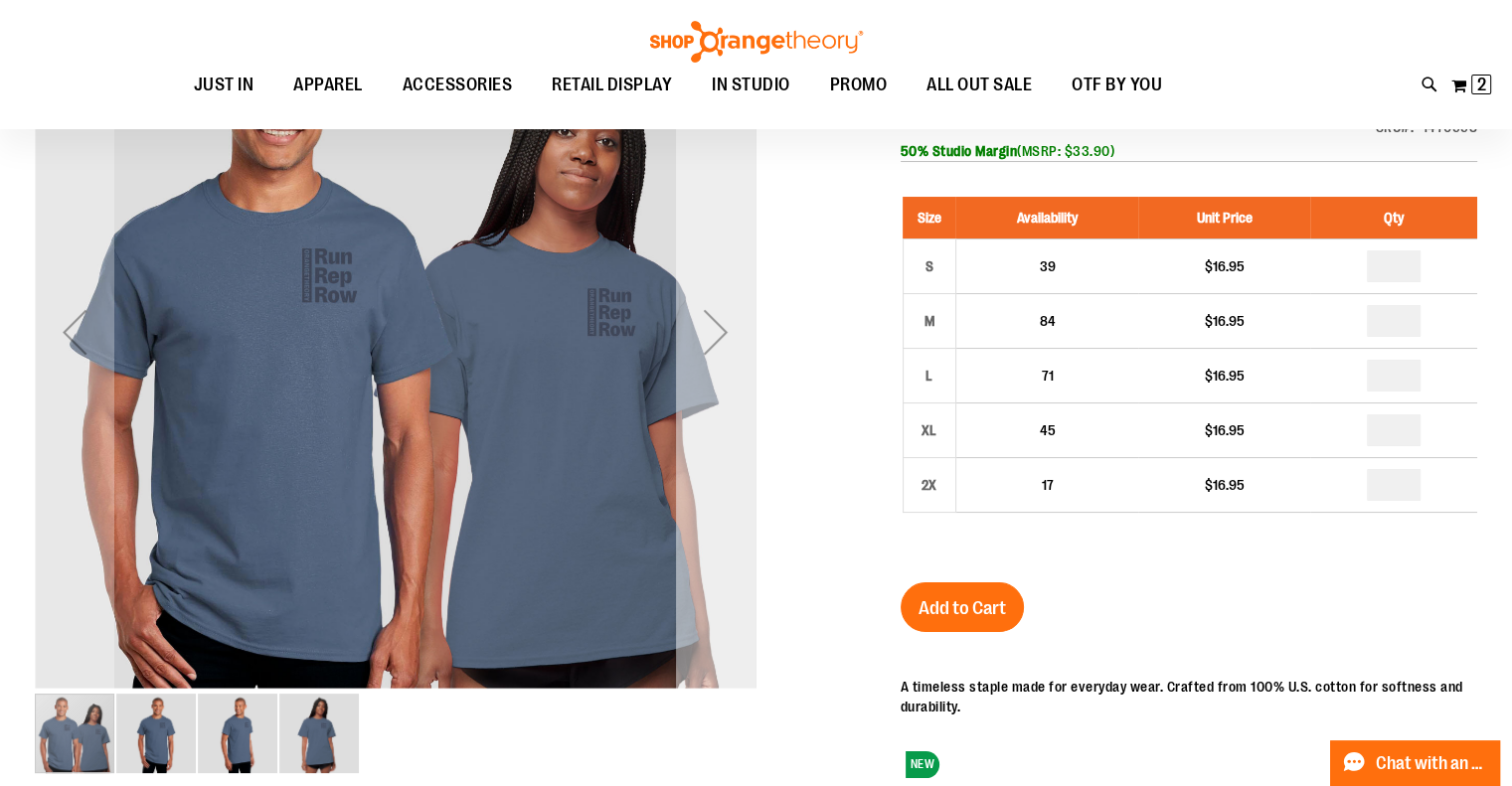 click at bounding box center (716, 332) 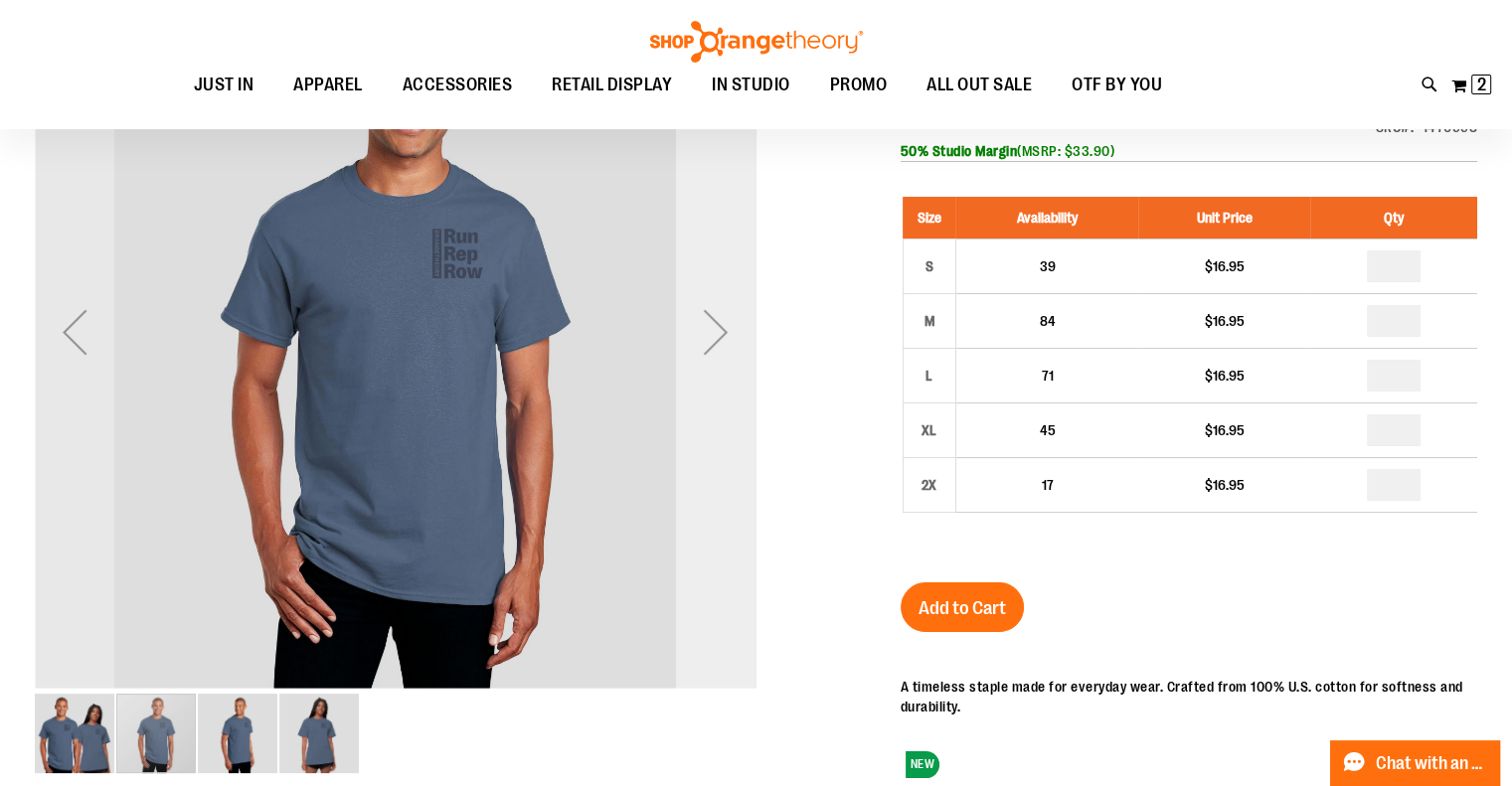 click at bounding box center (716, 332) 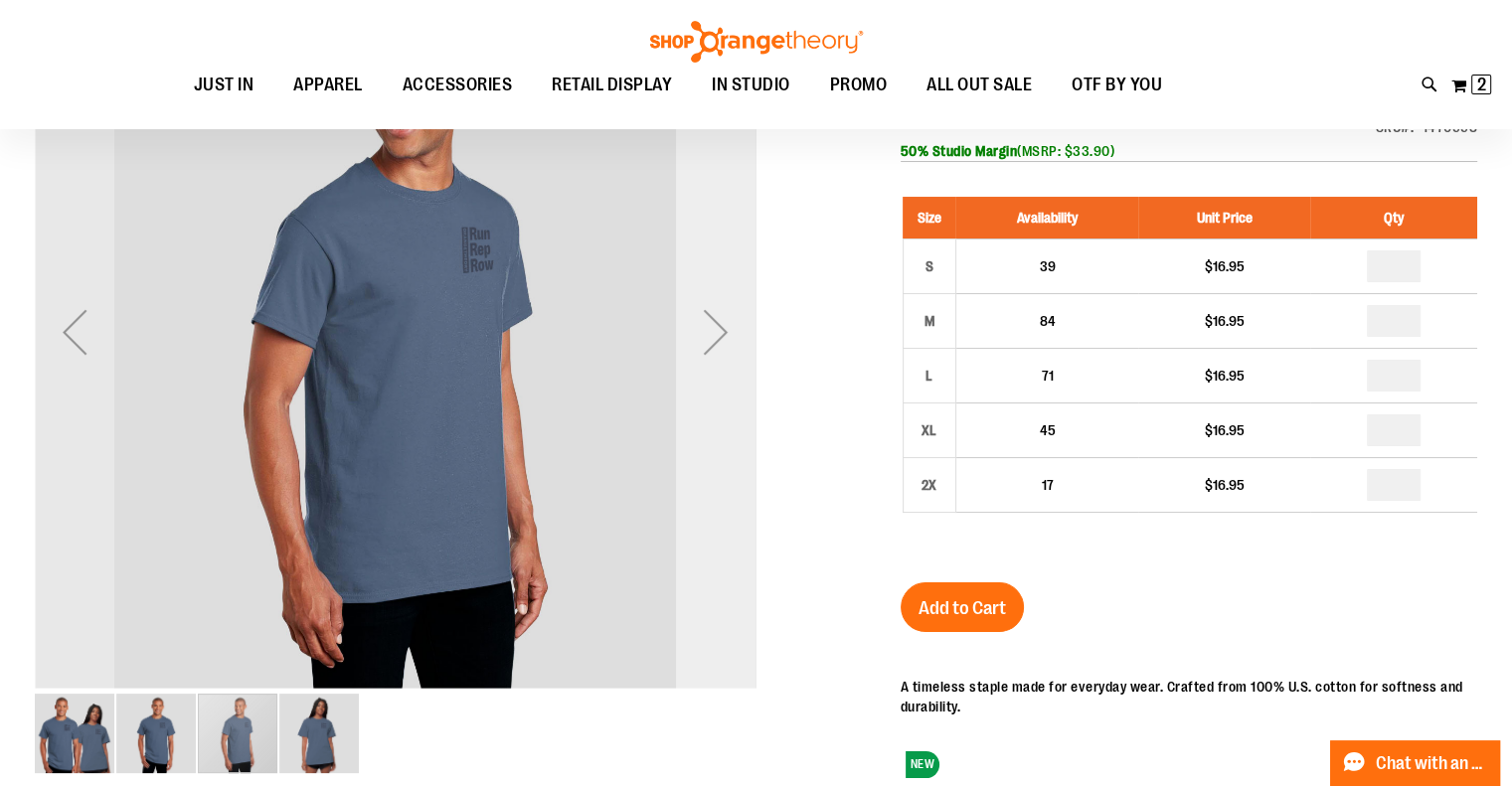 click at bounding box center [716, 332] 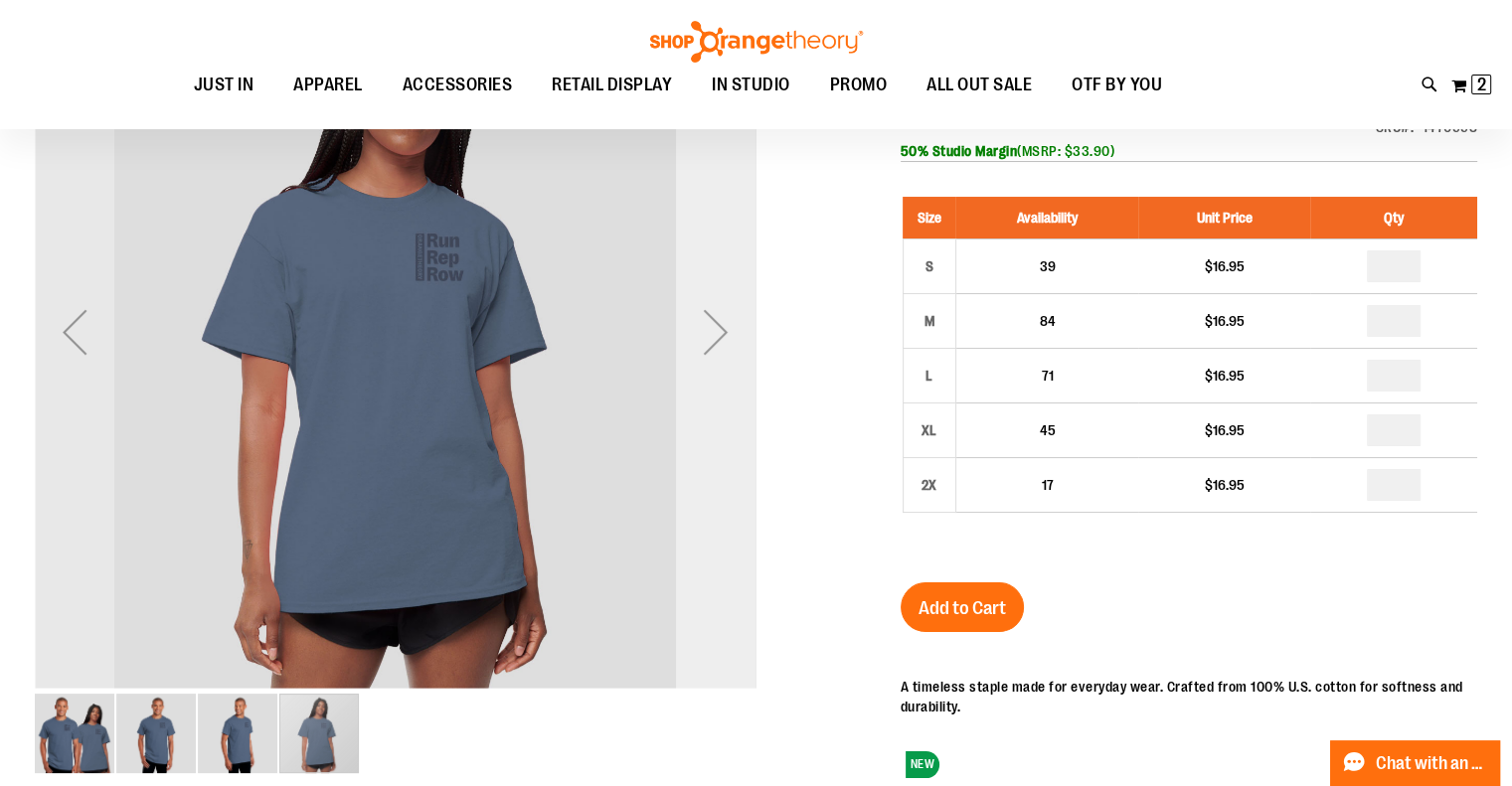 click at bounding box center [716, 332] 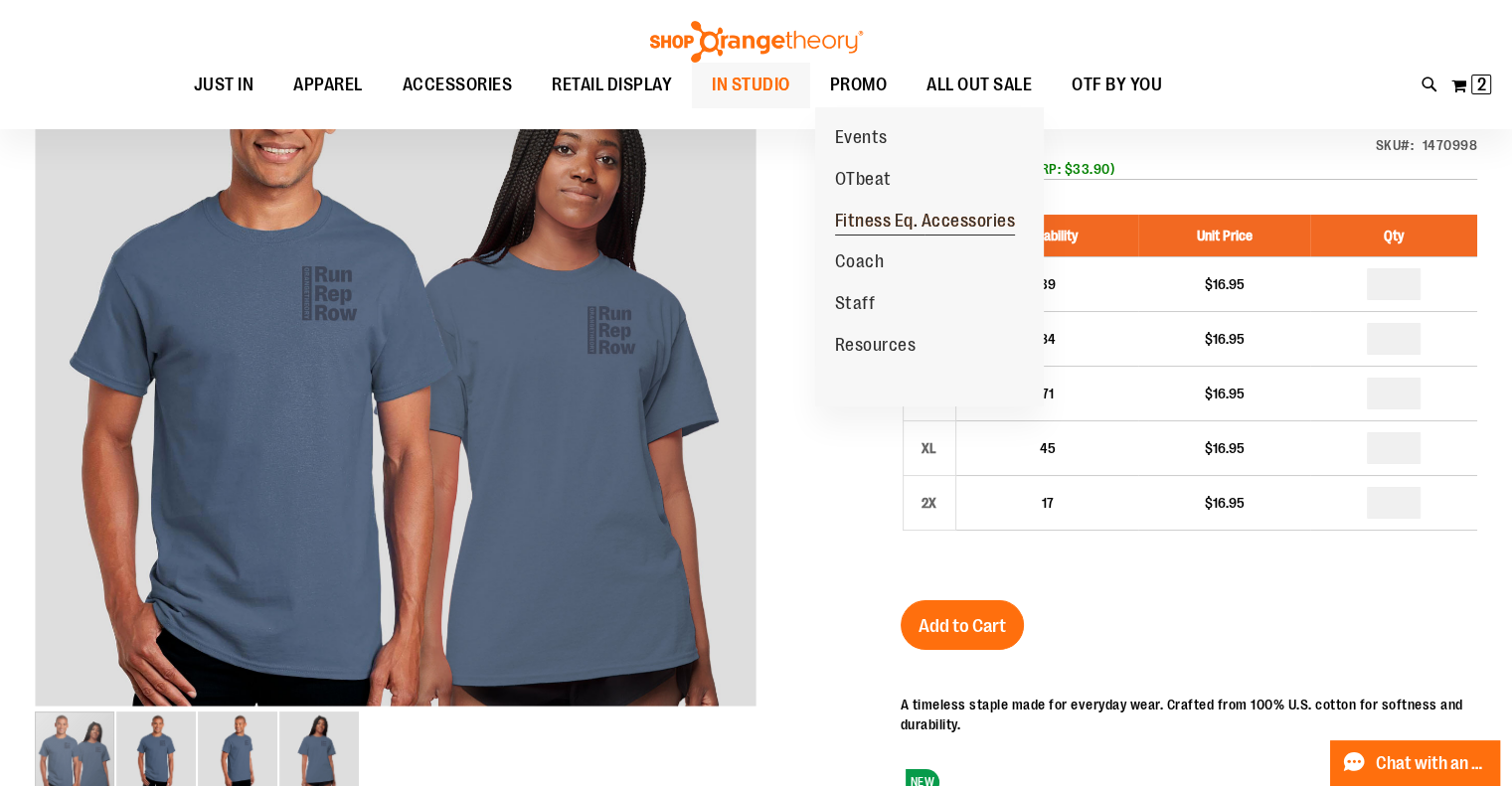 scroll, scrollTop: 97, scrollLeft: 0, axis: vertical 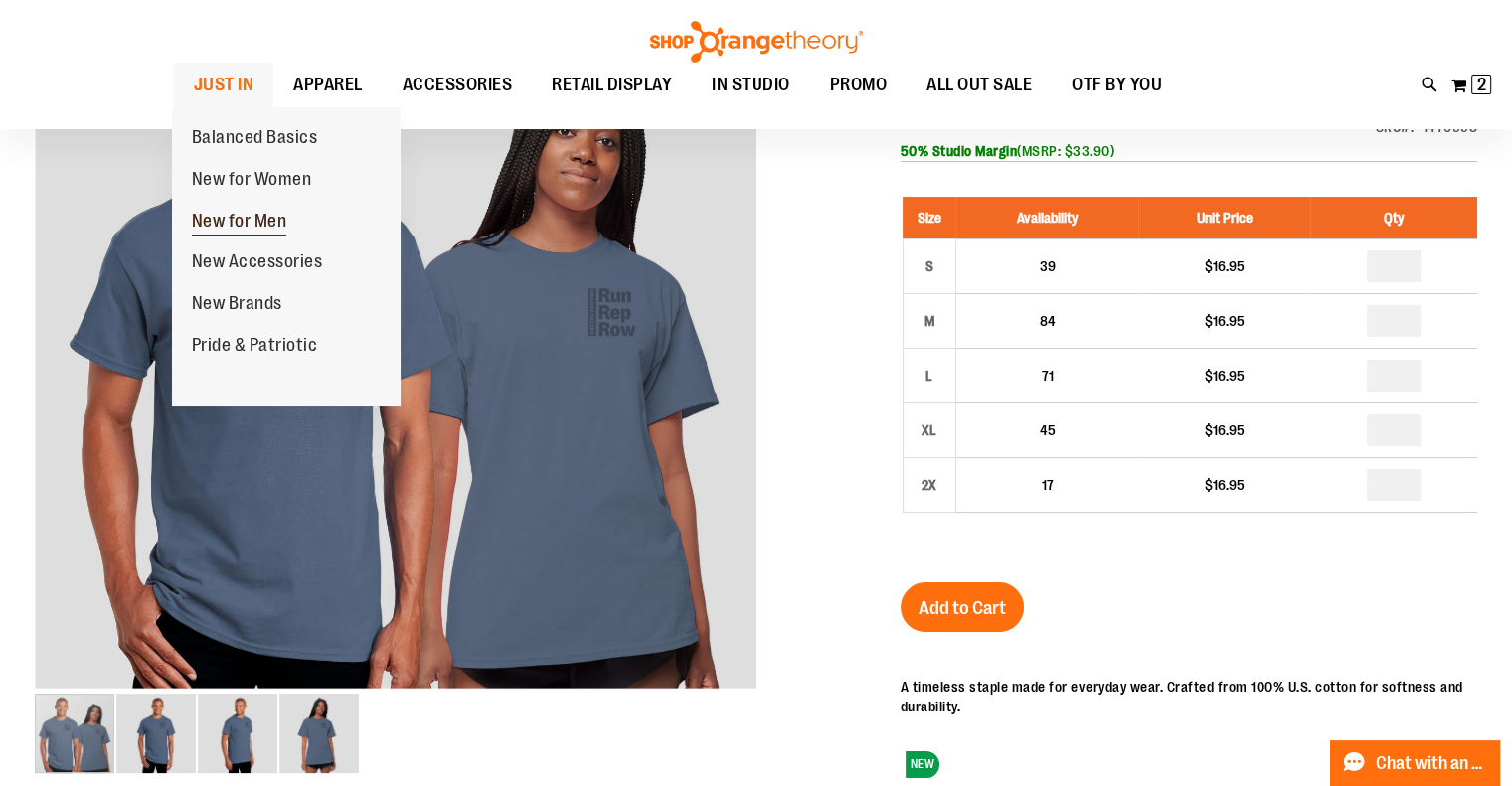 click on "New for Men" at bounding box center [240, 223] 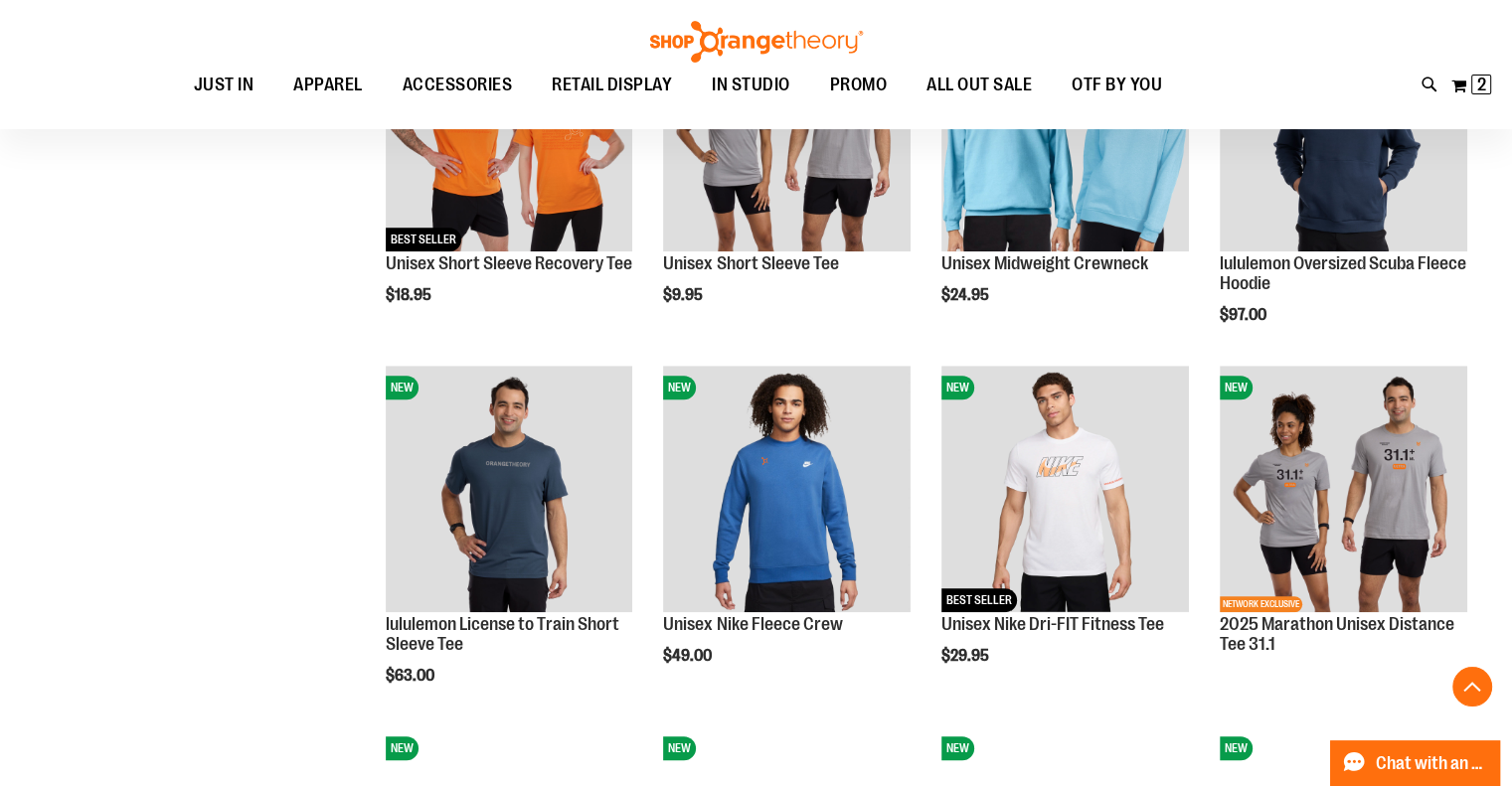 scroll, scrollTop: 1371, scrollLeft: 0, axis: vertical 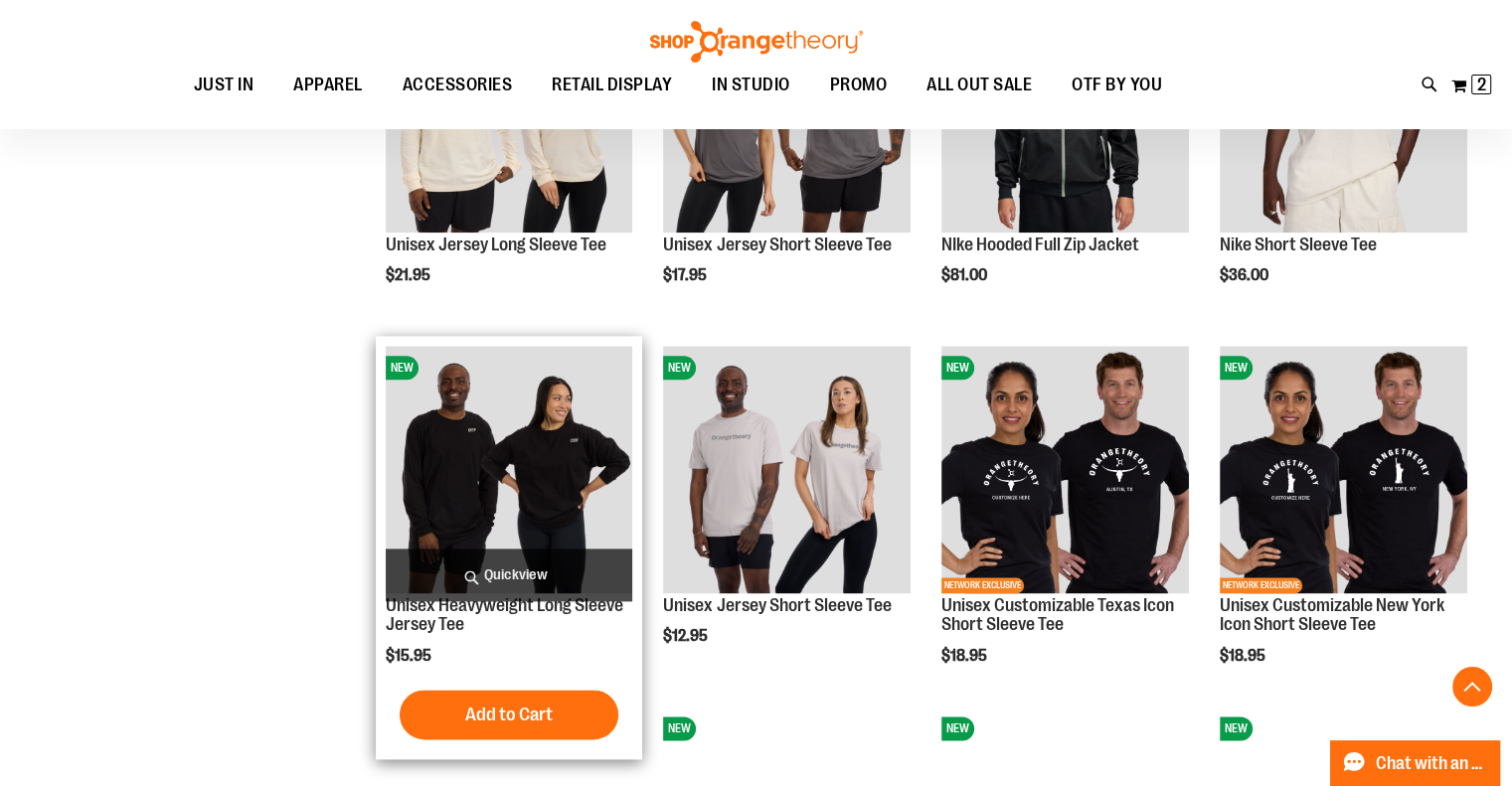 click on "Quickview" at bounding box center (509, 574) 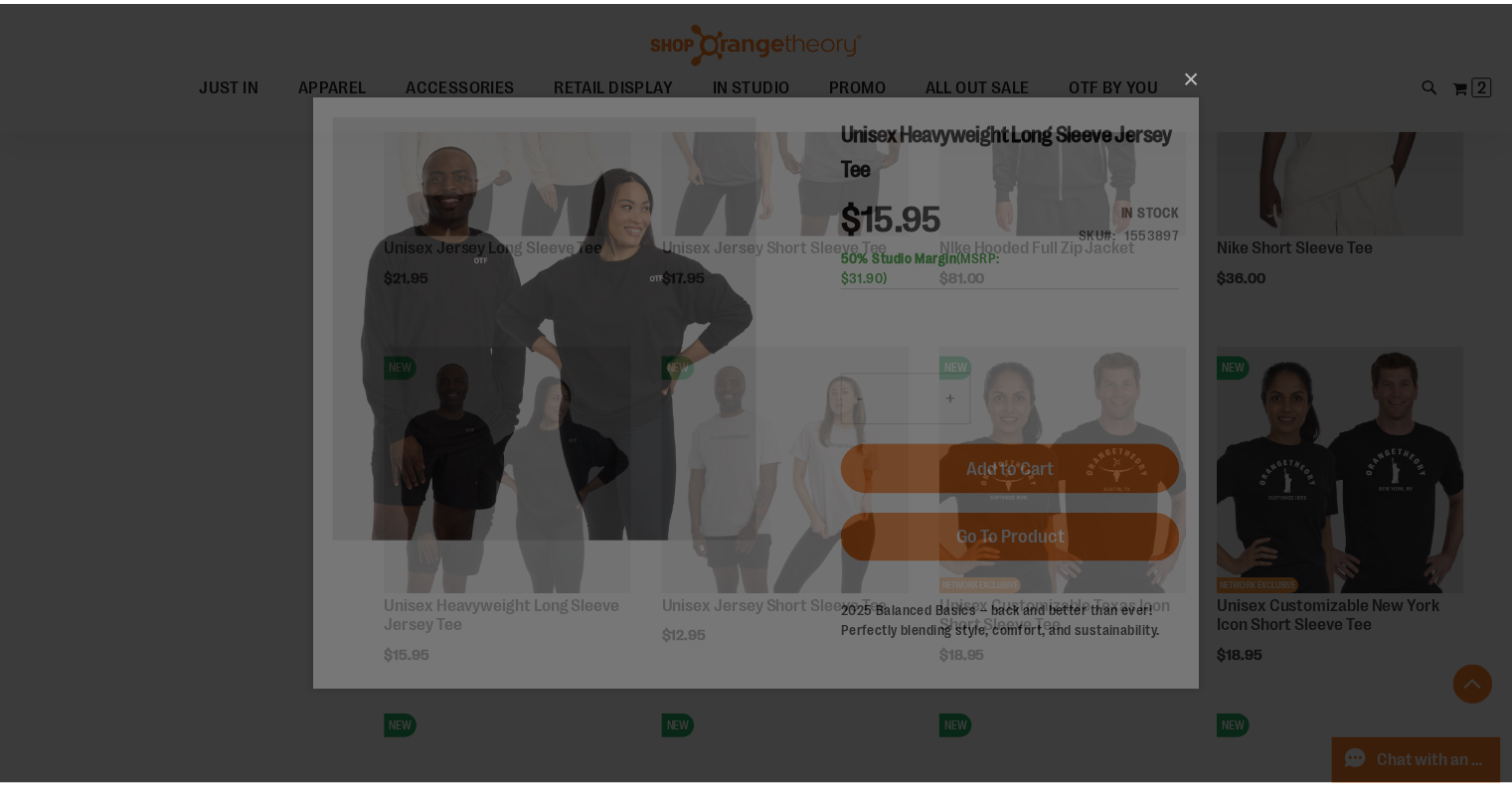 scroll, scrollTop: 0, scrollLeft: 0, axis: both 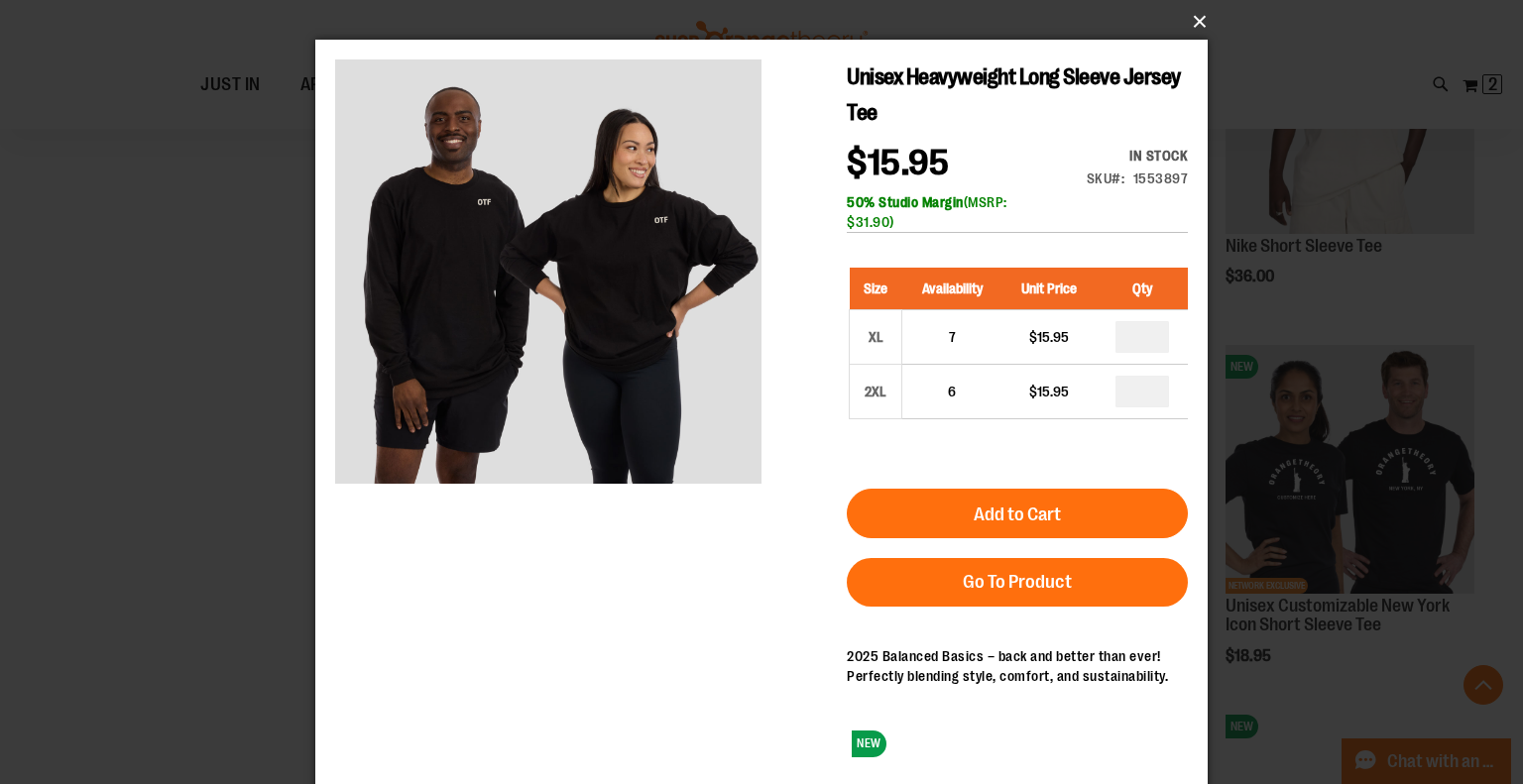 click on "×" at bounding box center [767, 22] 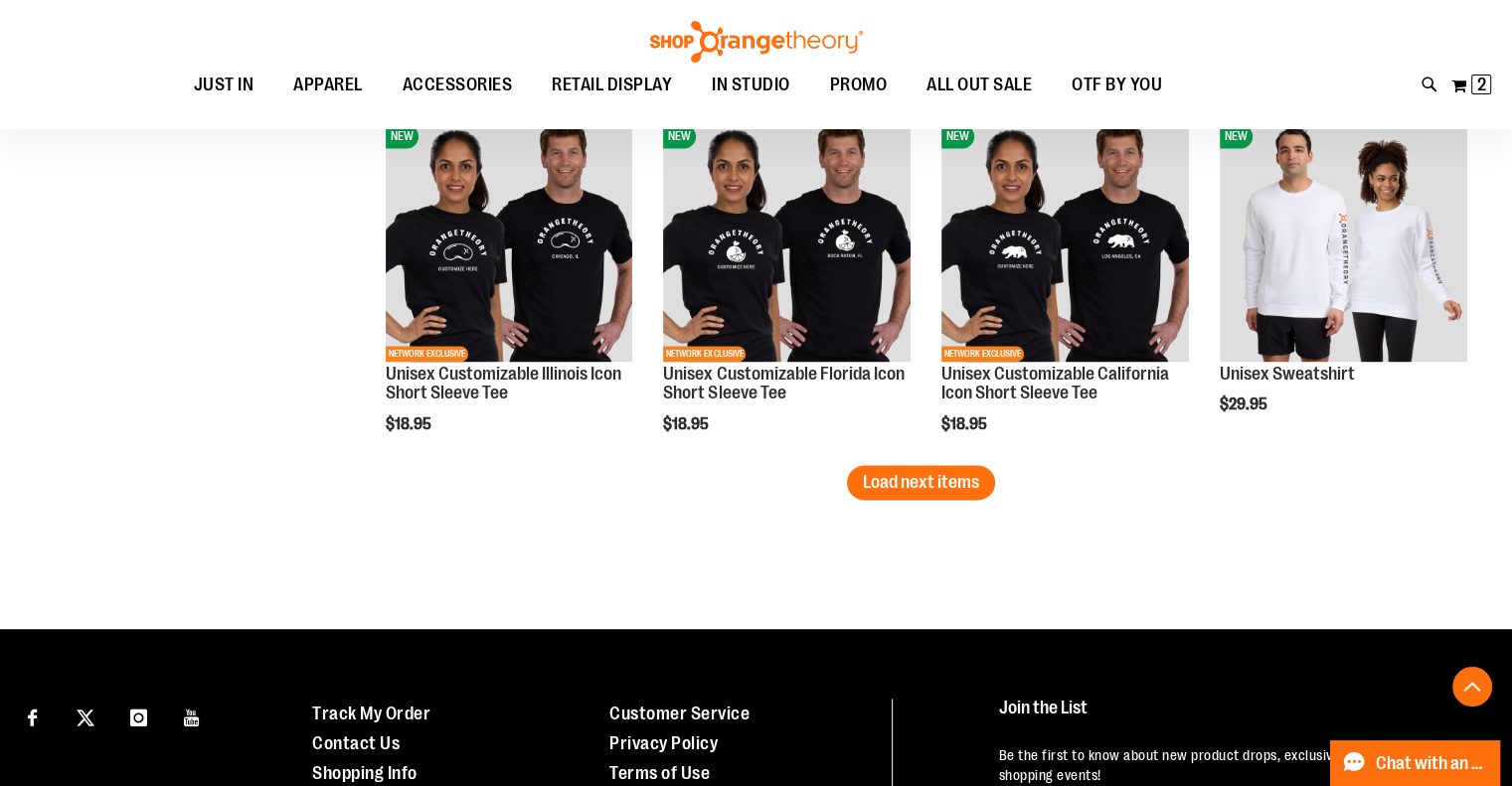 scroll, scrollTop: 2961, scrollLeft: 0, axis: vertical 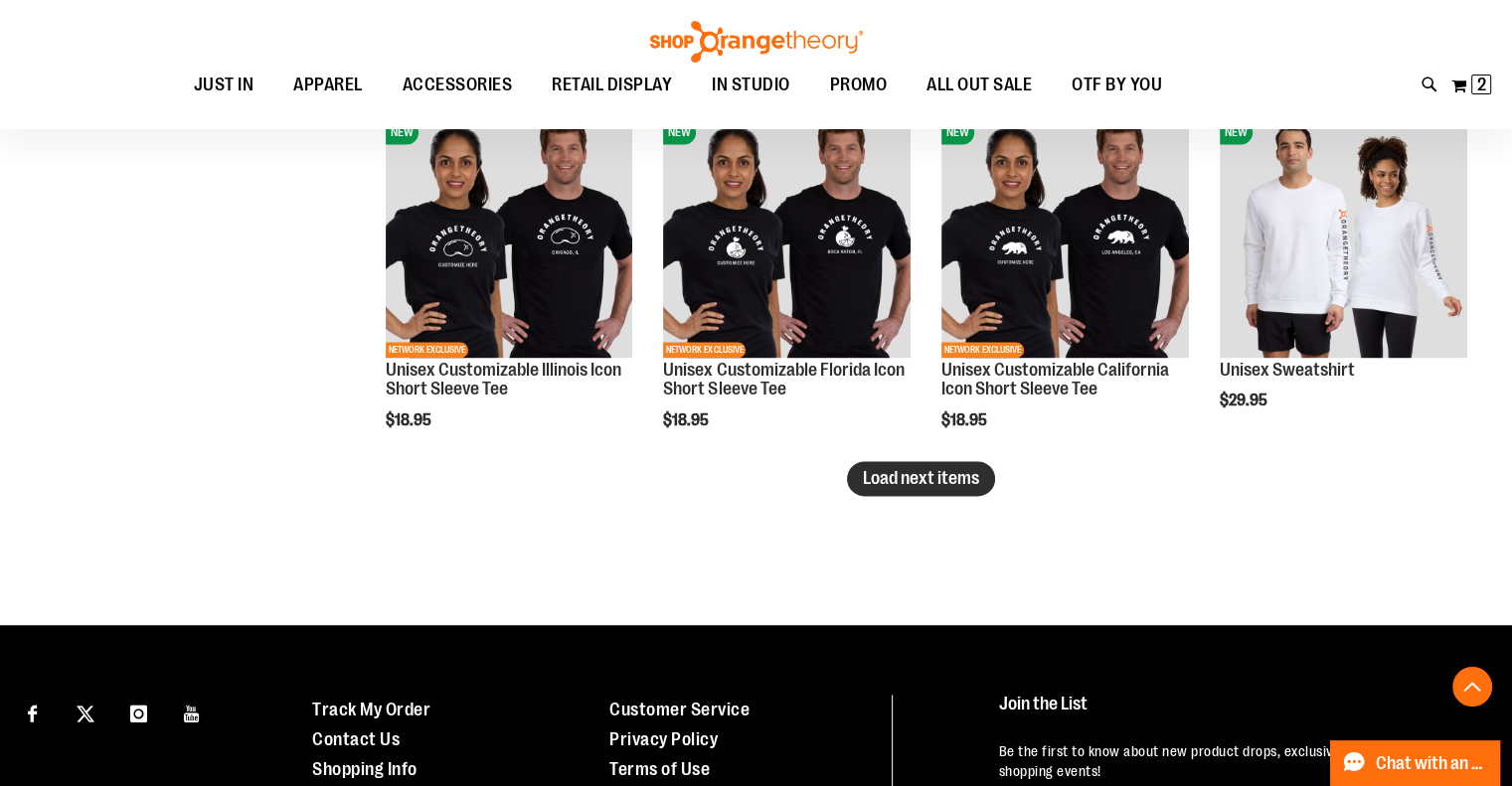 click on "Load next items" at bounding box center [921, 478] 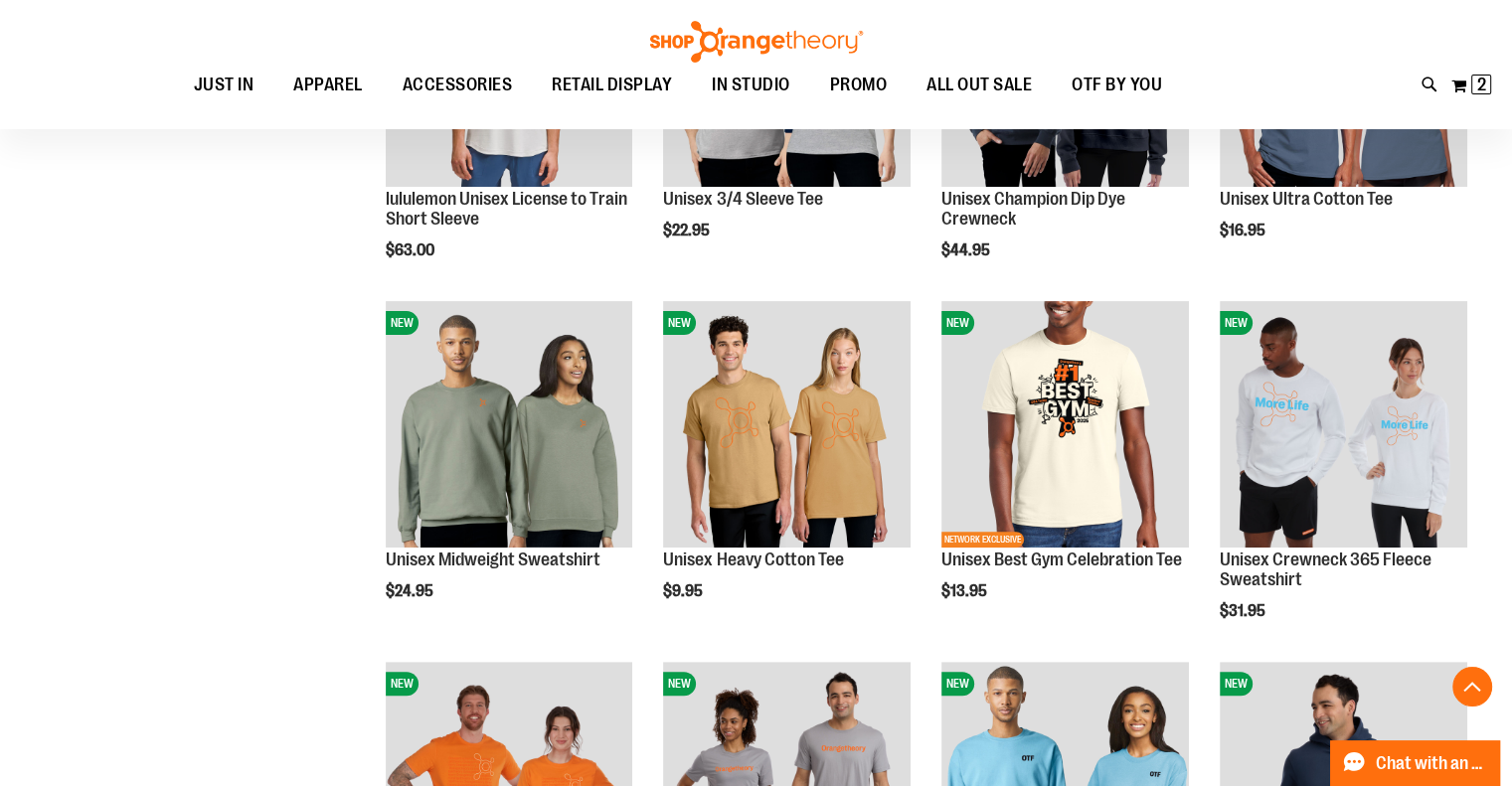 scroll, scrollTop: 576, scrollLeft: 0, axis: vertical 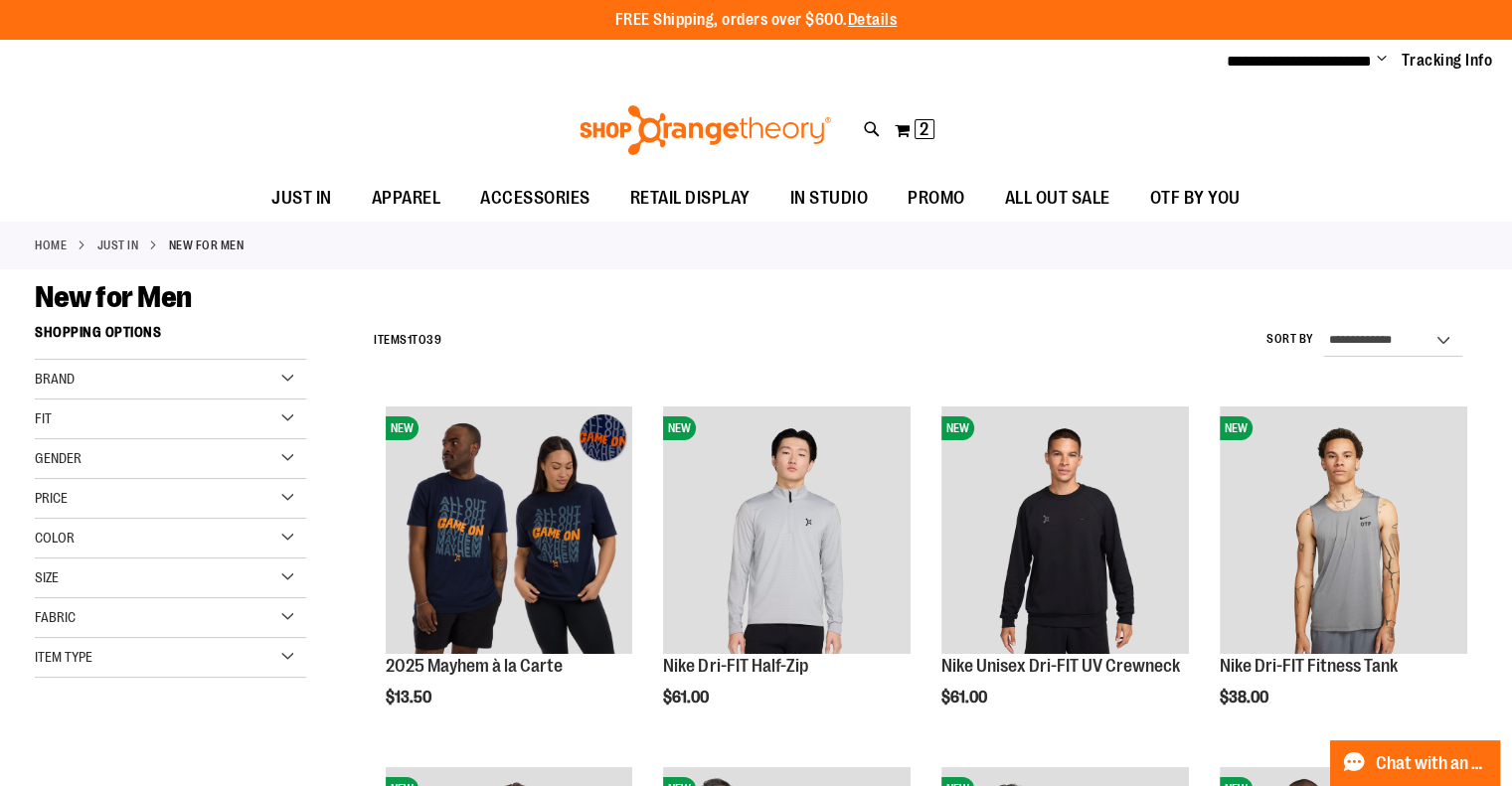 click on "Change" at bounding box center [1382, 60] 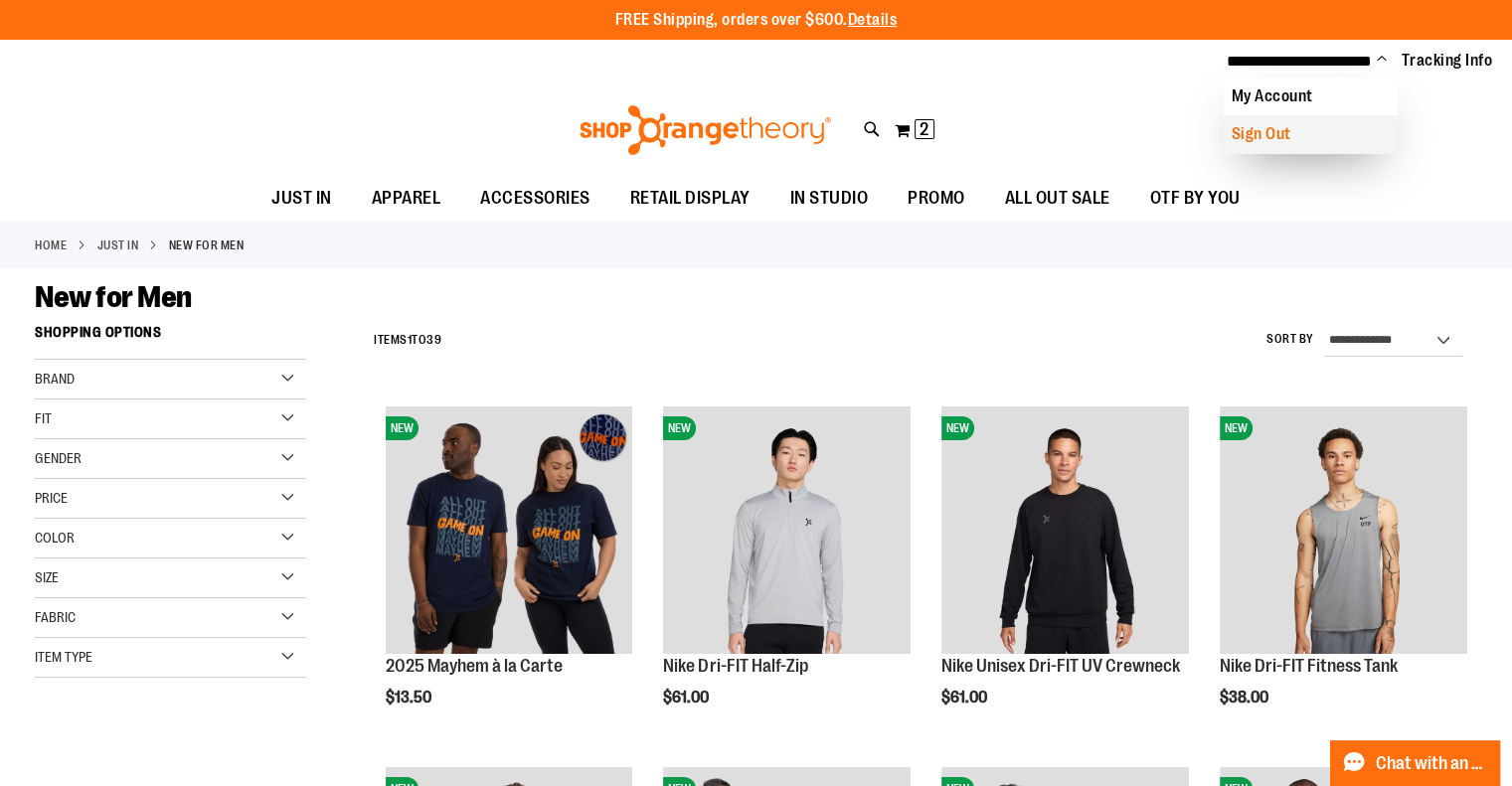 click on "Sign Out" at bounding box center (1310, 134) 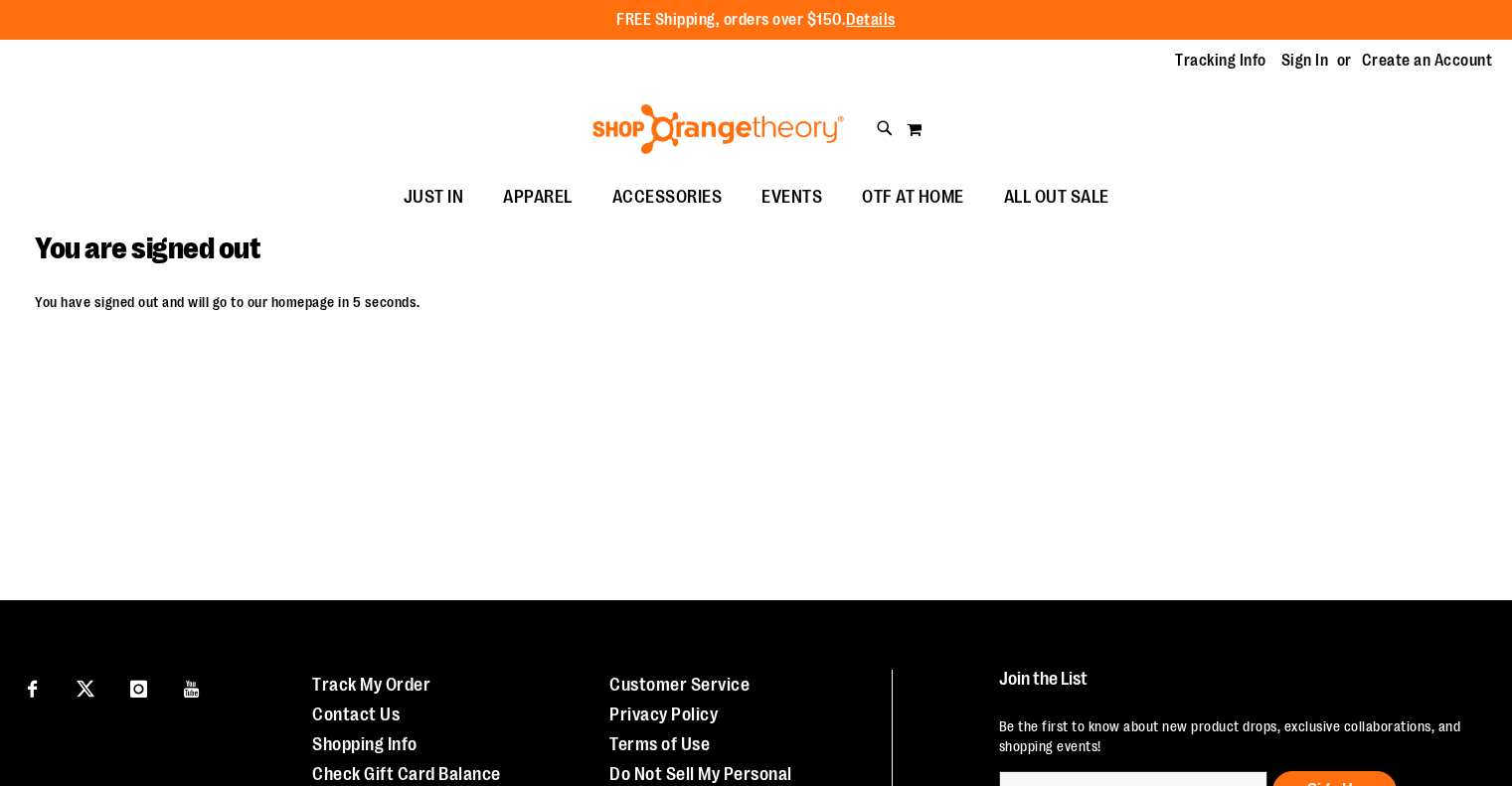 scroll, scrollTop: 0, scrollLeft: 0, axis: both 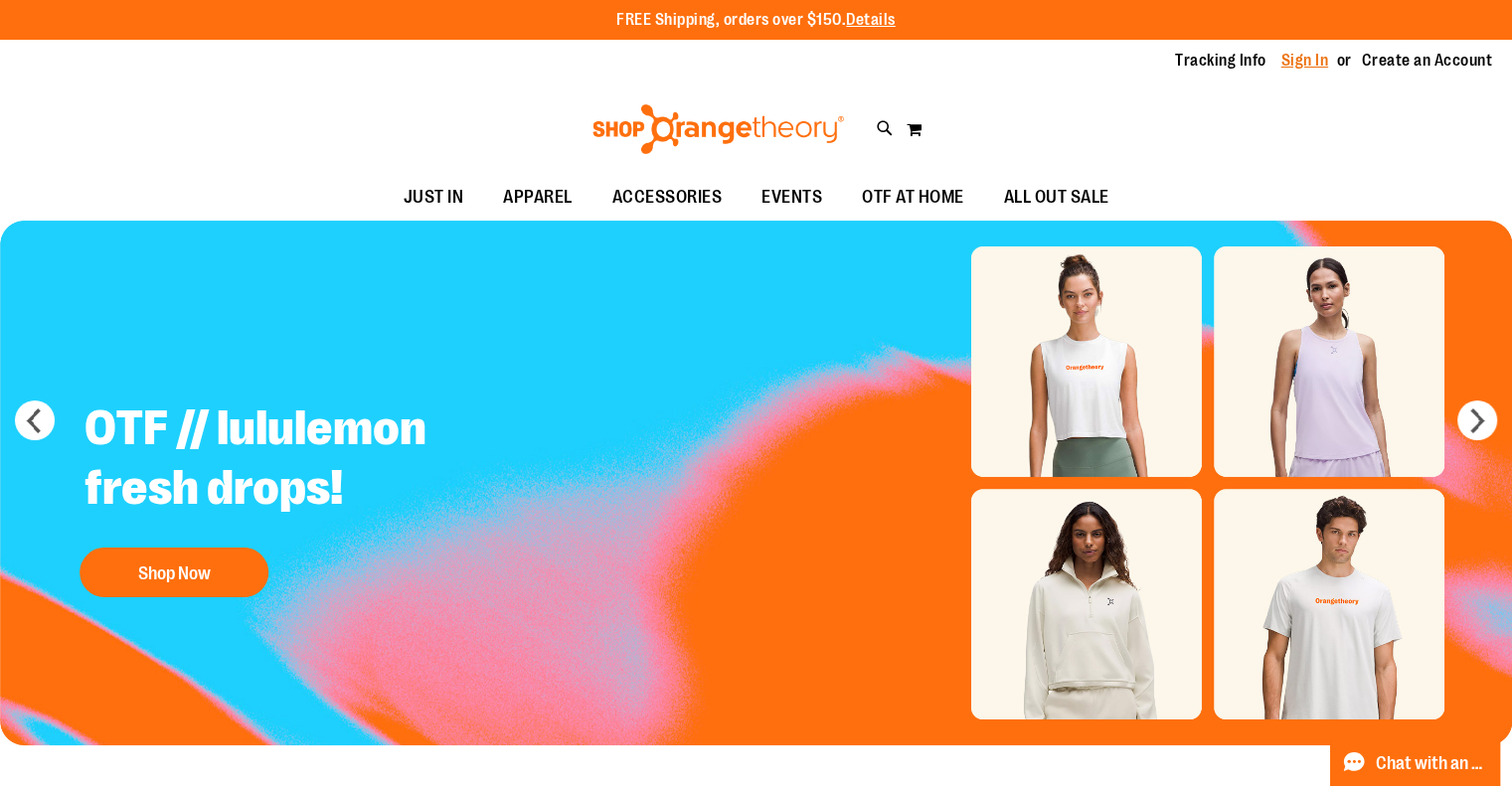 click on "Sign In" at bounding box center (1305, 61) 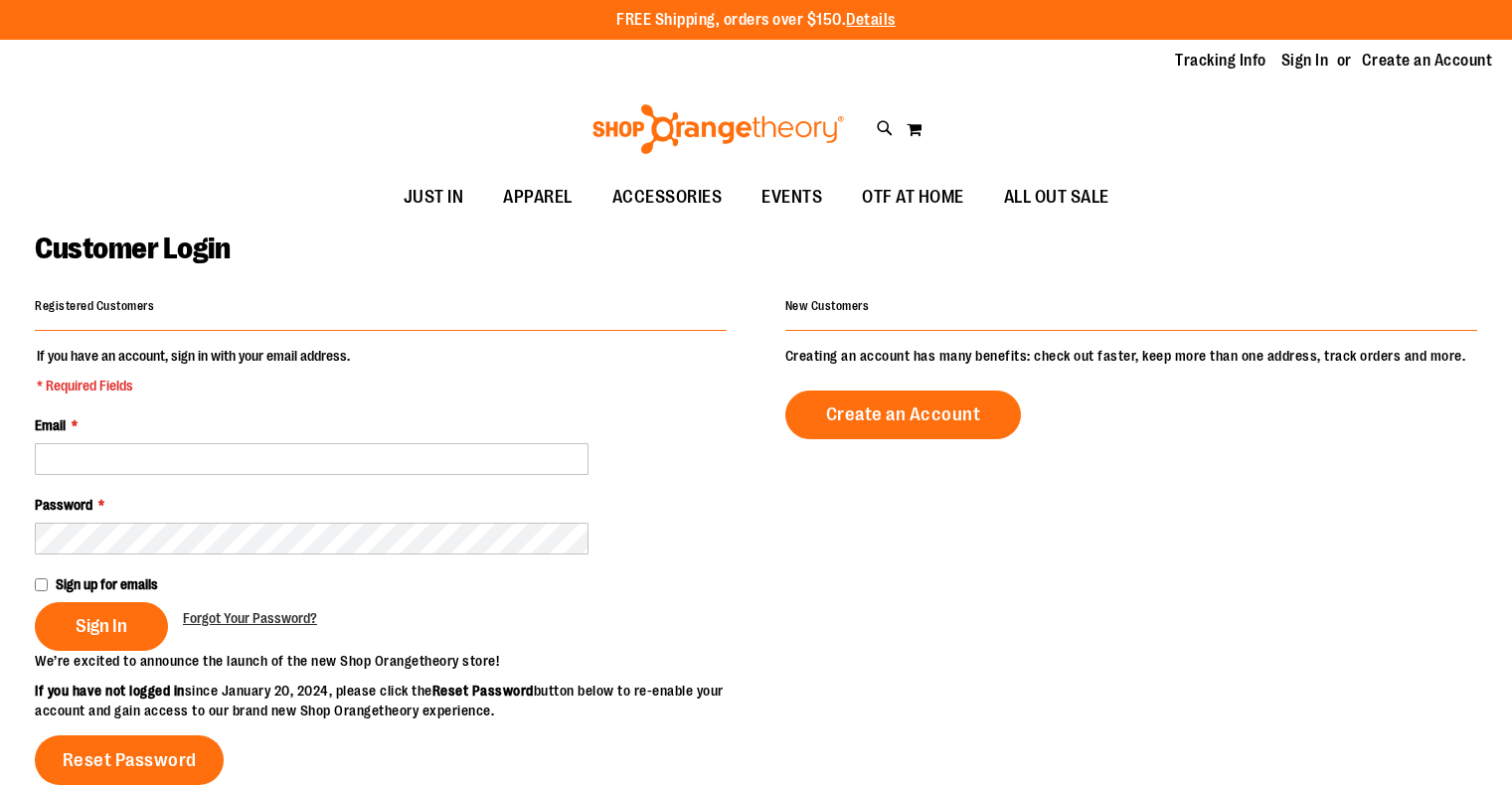 scroll, scrollTop: 0, scrollLeft: 0, axis: both 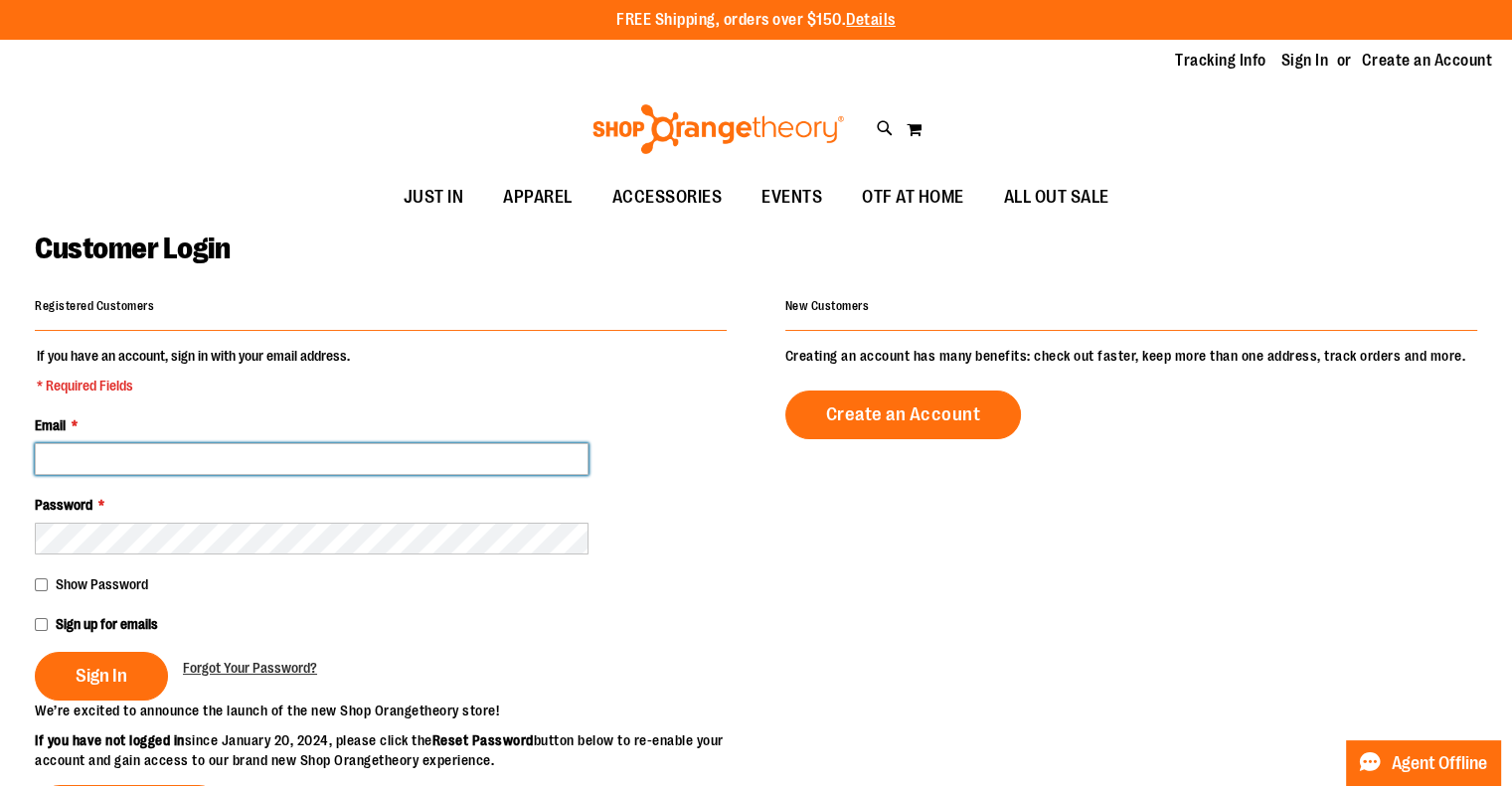 click on "Email *" at bounding box center (311, 459) 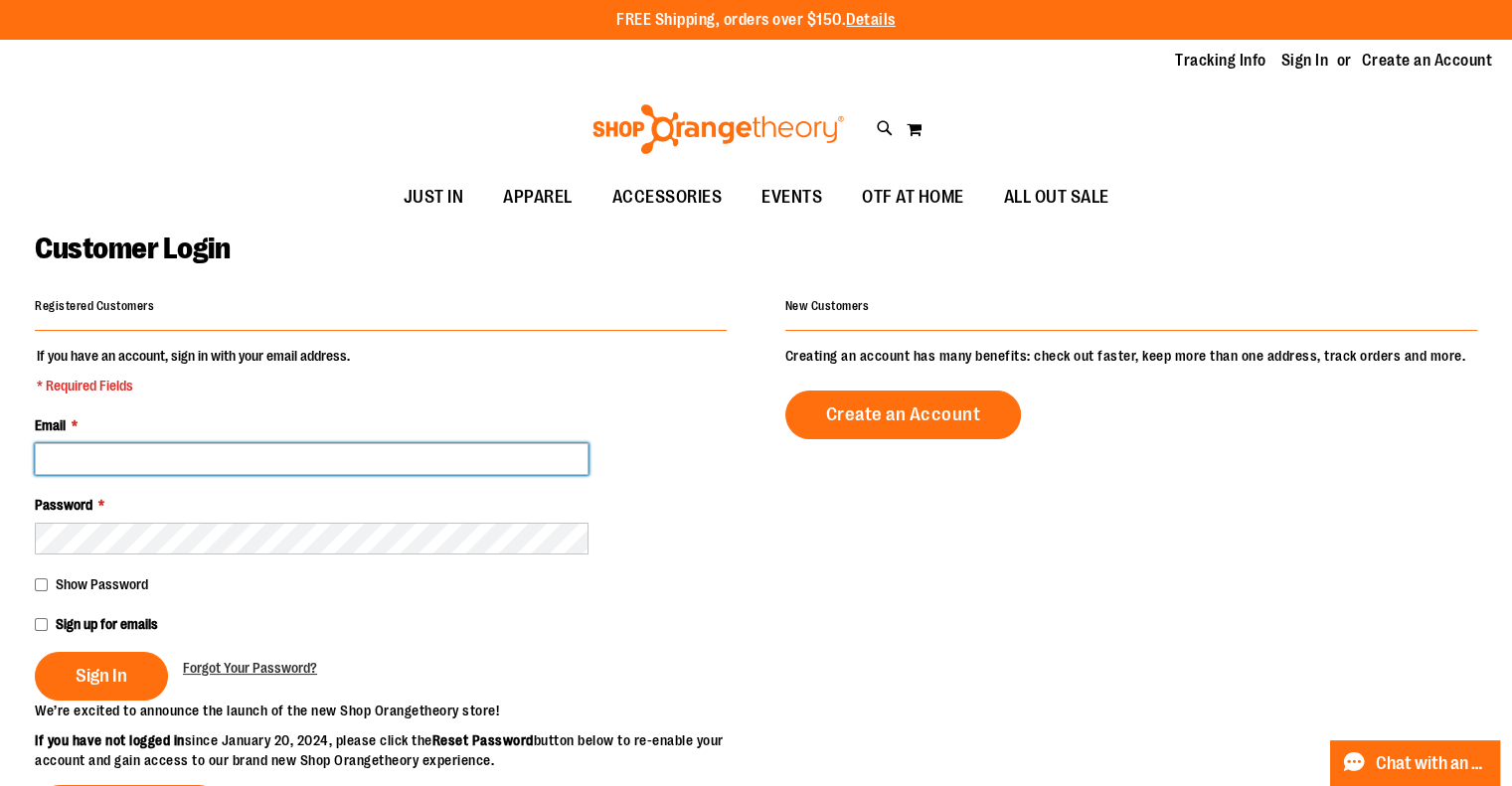 paste on "**********" 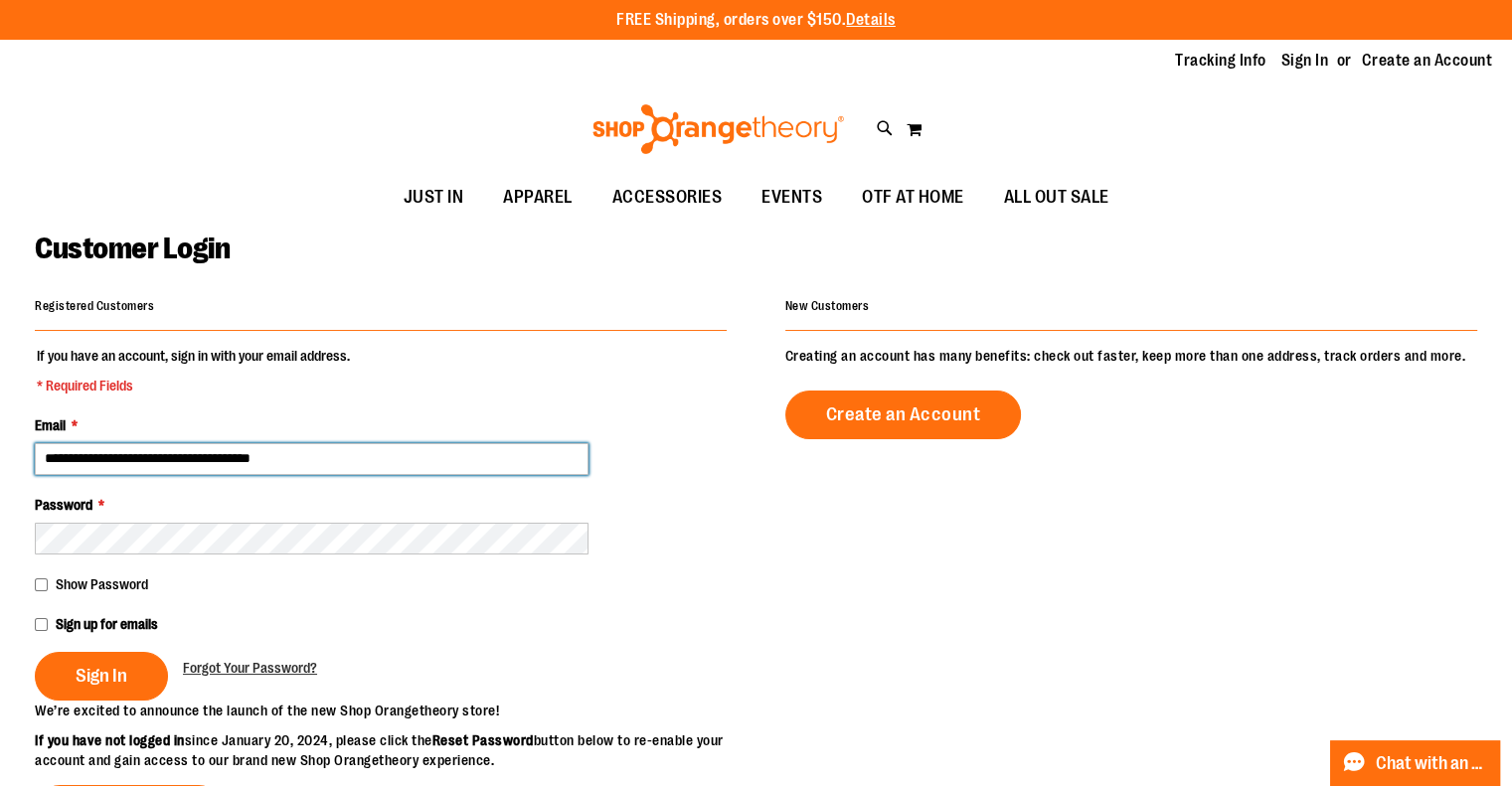 type on "**********" 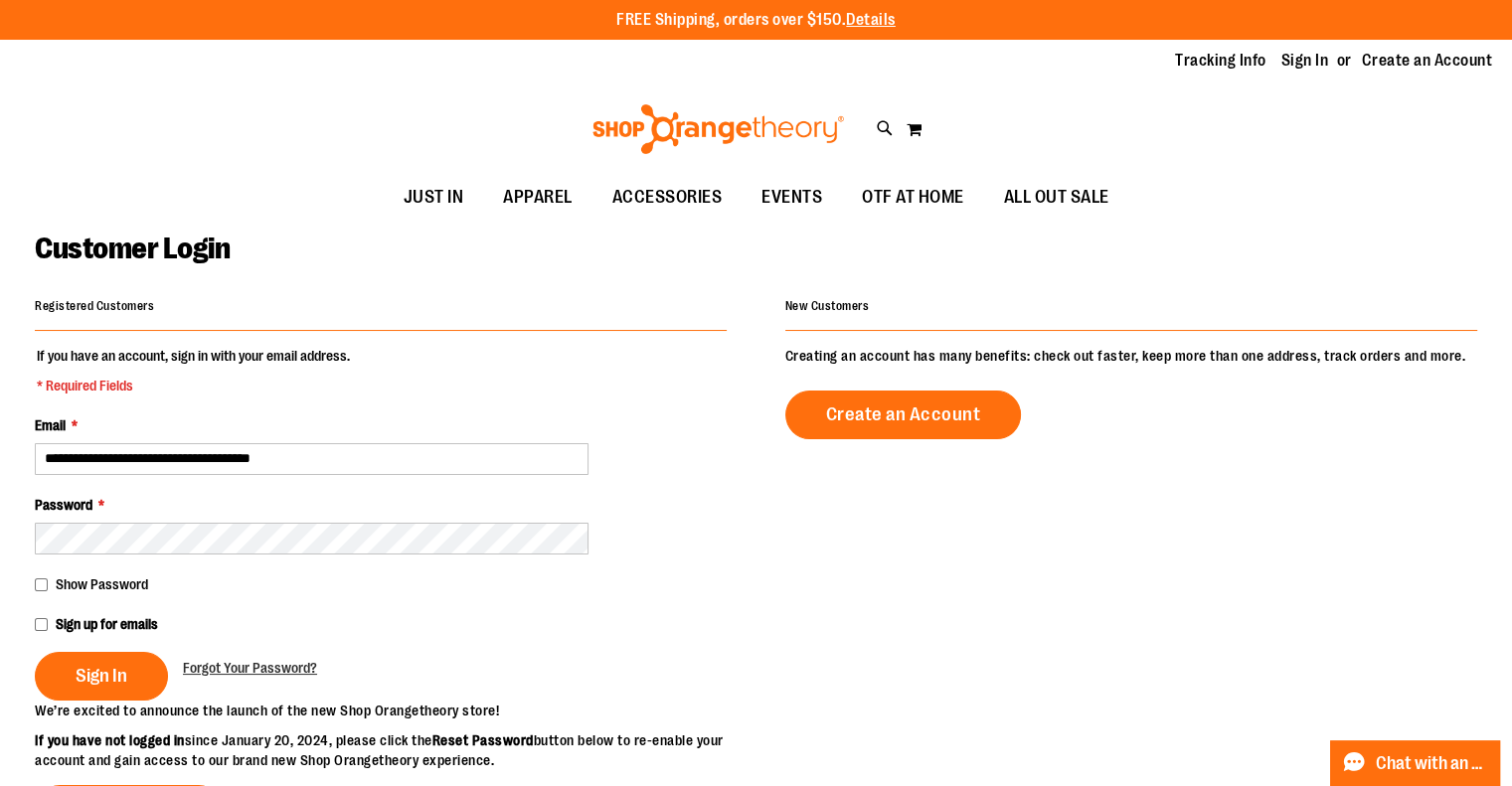 click on "Password *" at bounding box center [381, 525] 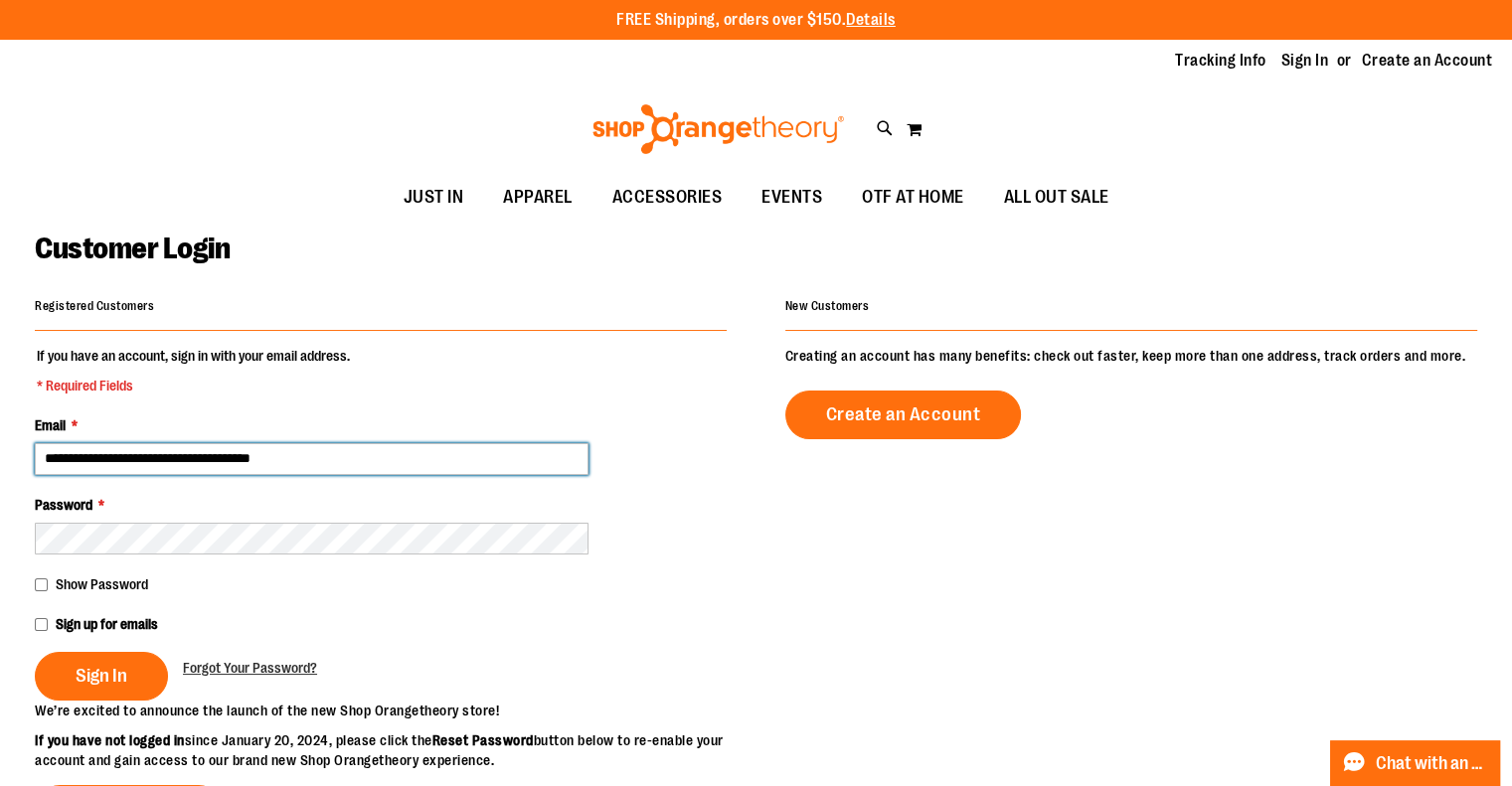 click on "**********" at bounding box center [311, 459] 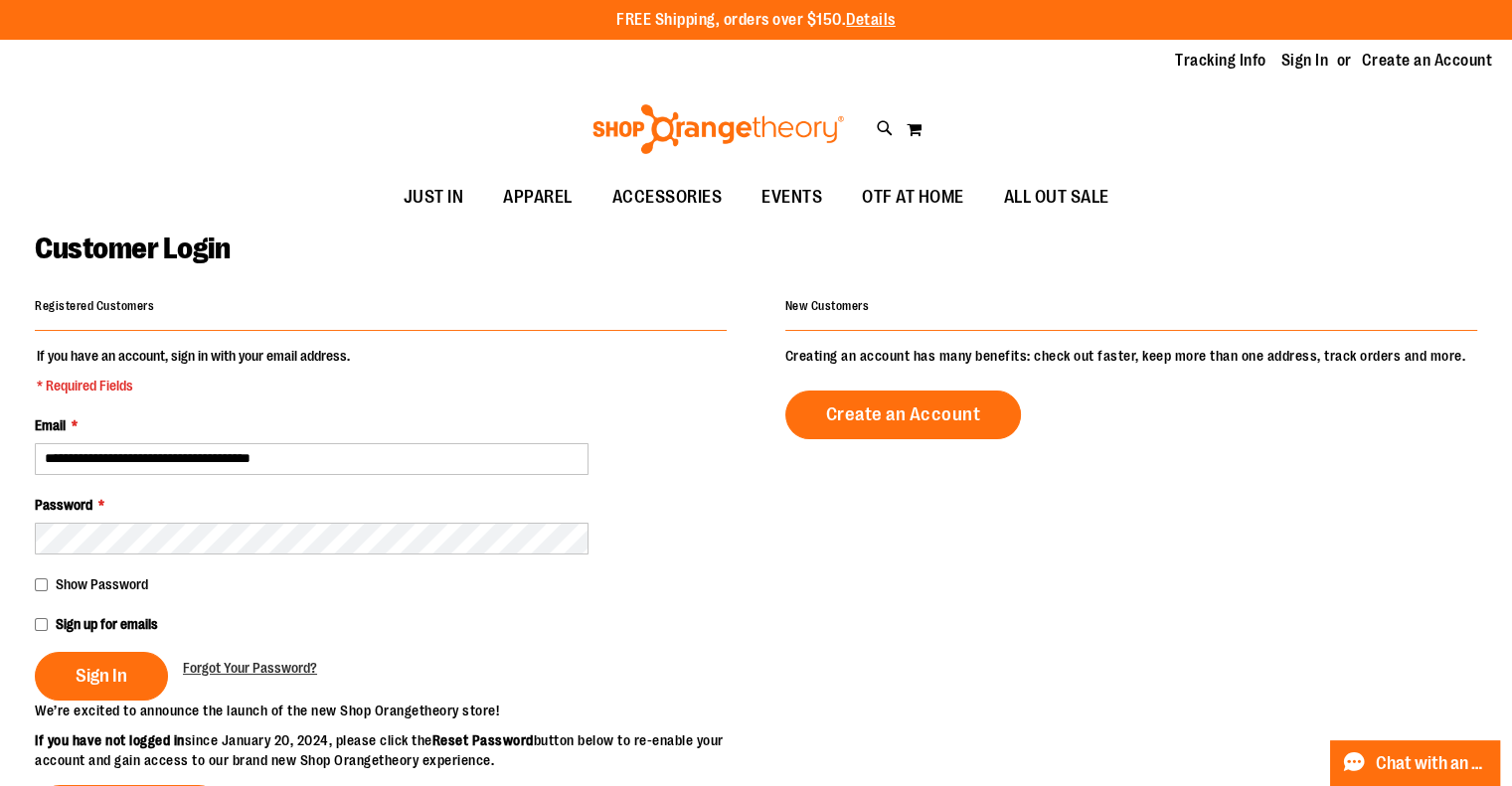 click on "Sign In" at bounding box center [101, 676] 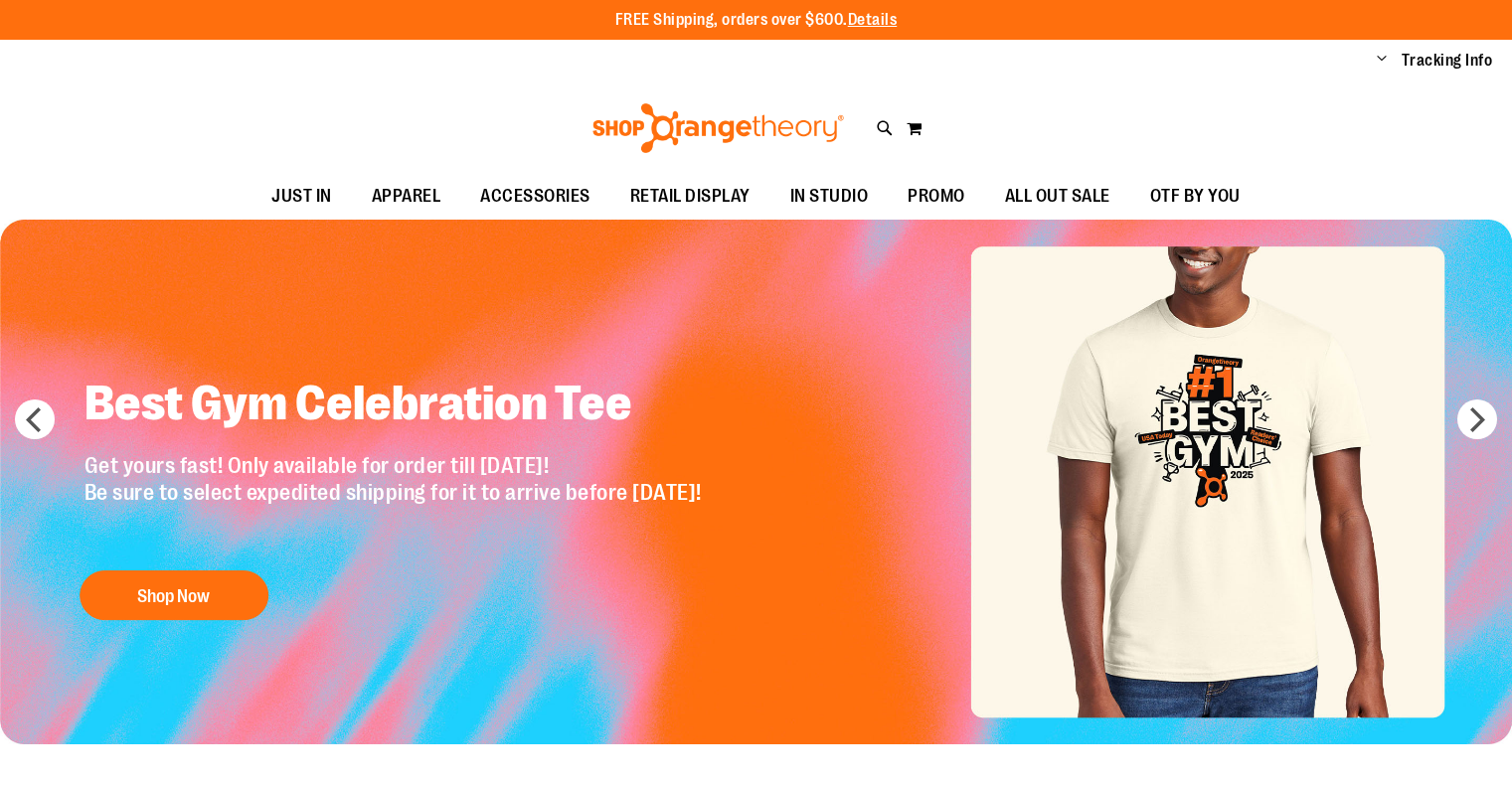 scroll, scrollTop: 0, scrollLeft: 0, axis: both 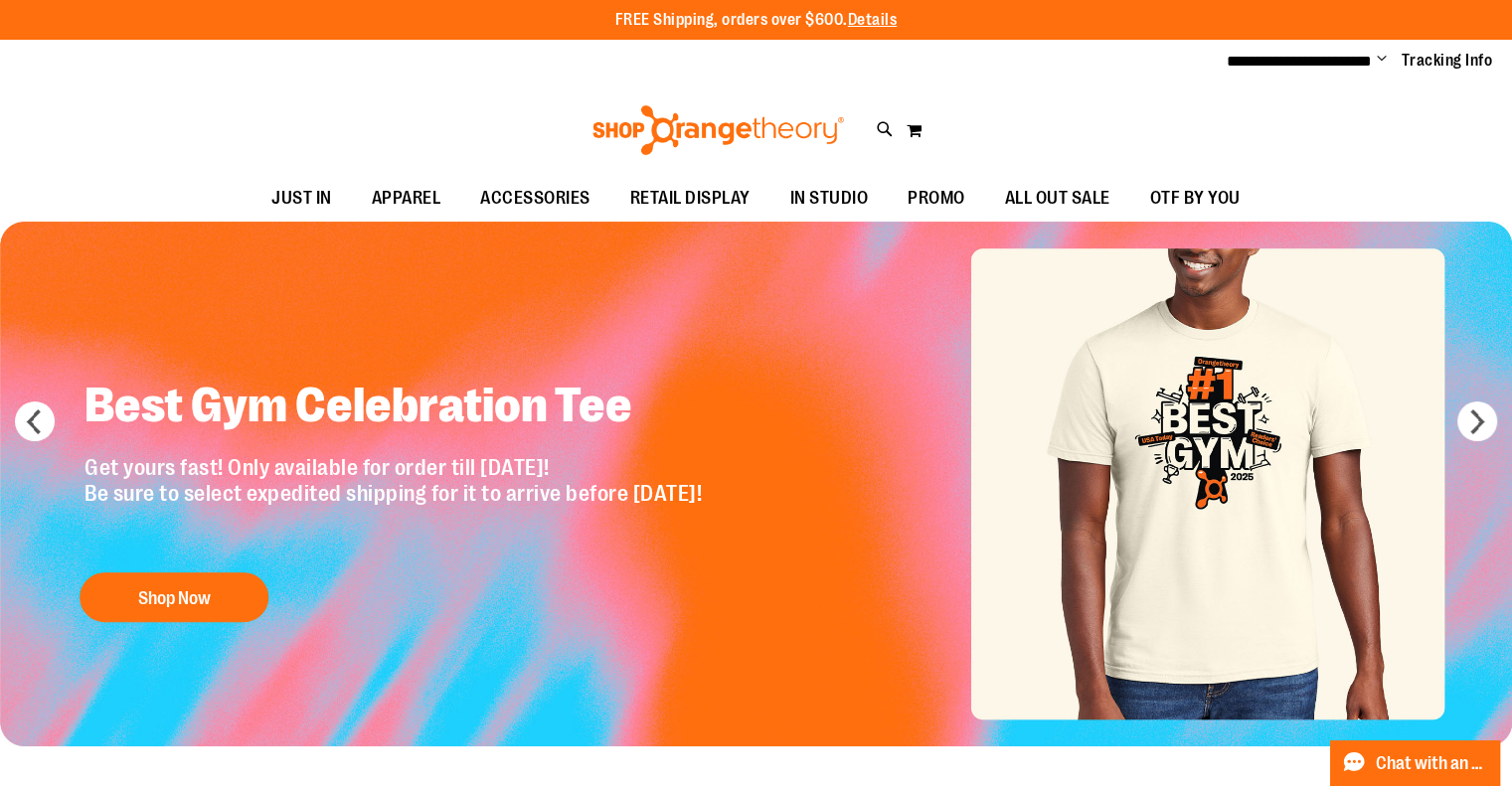 click on "Toggle Nav
Search
Popular Suggestions
Advanced Search" at bounding box center (756, 130) 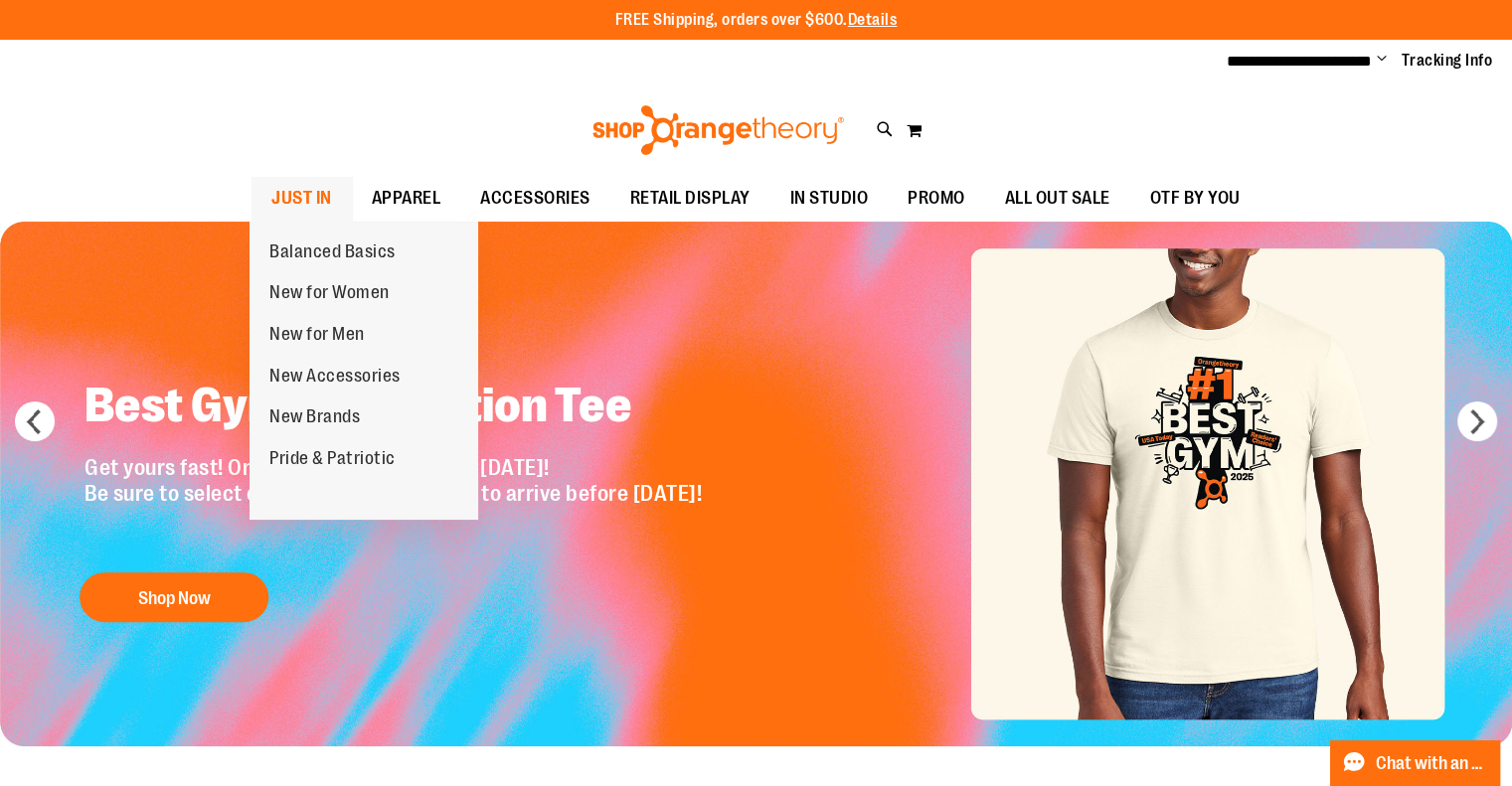 click on "JUST IN" at bounding box center [301, 198] 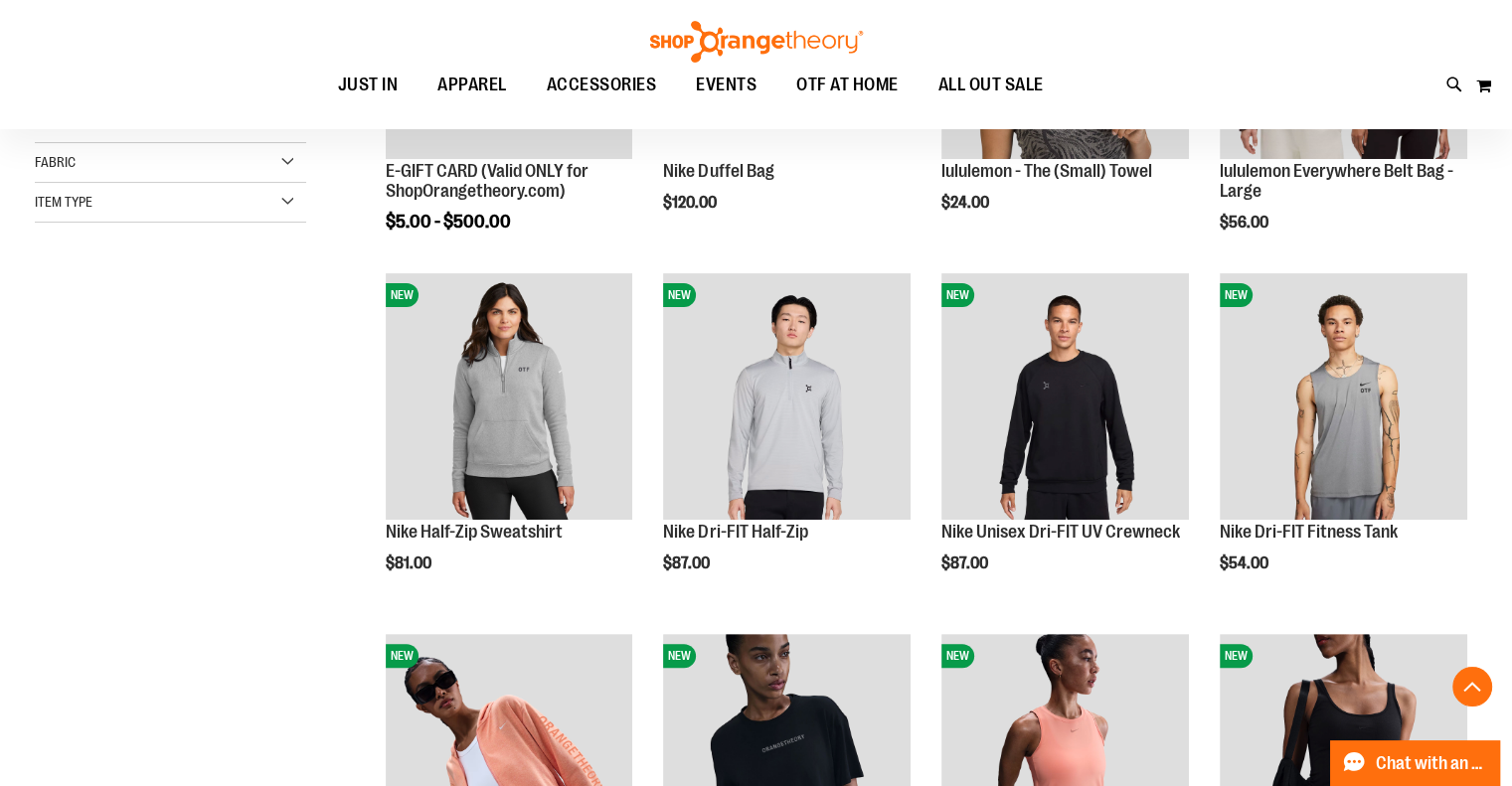 scroll, scrollTop: 496, scrollLeft: 0, axis: vertical 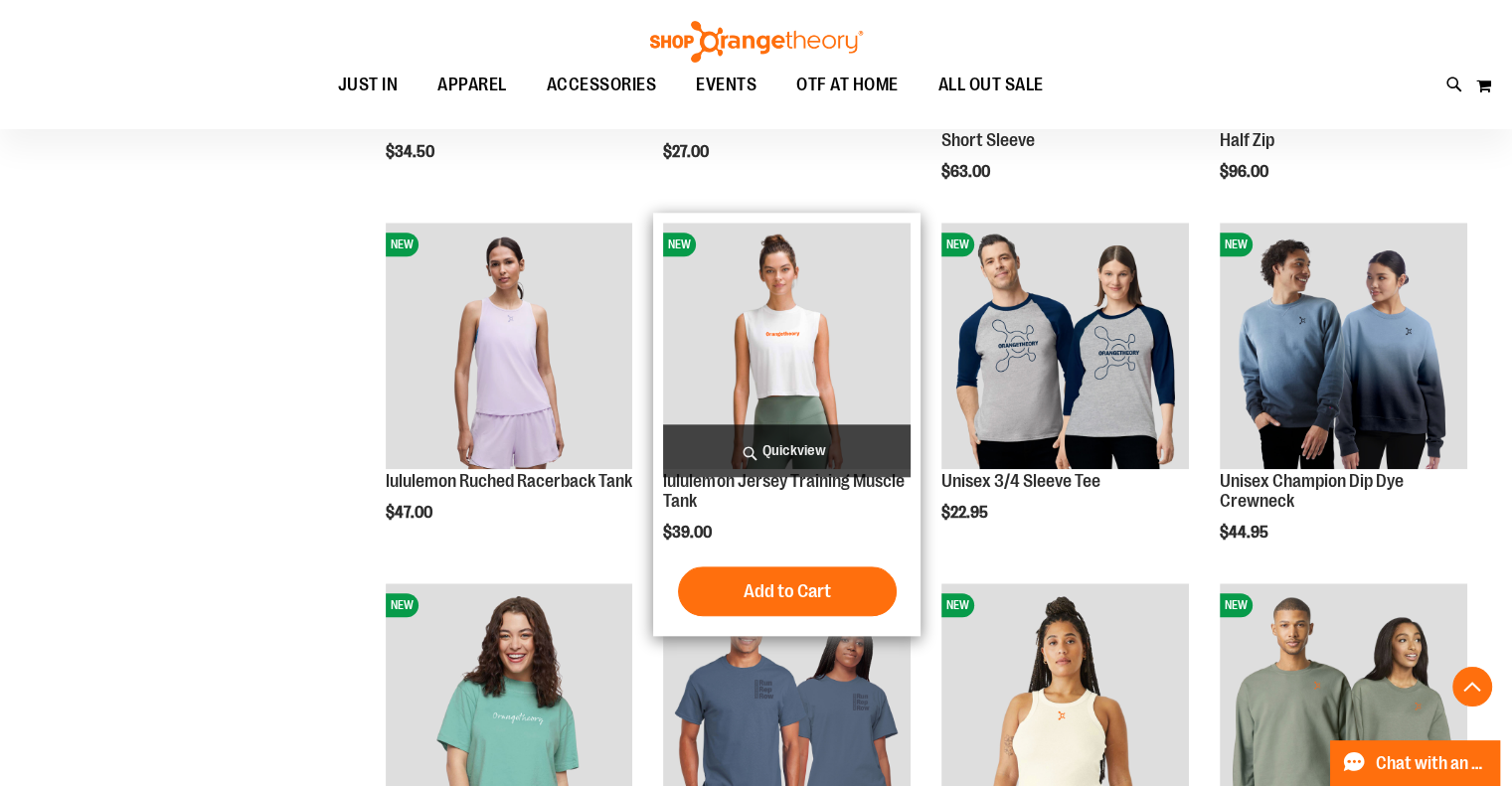 click on "Quickview" at bounding box center [786, 450] 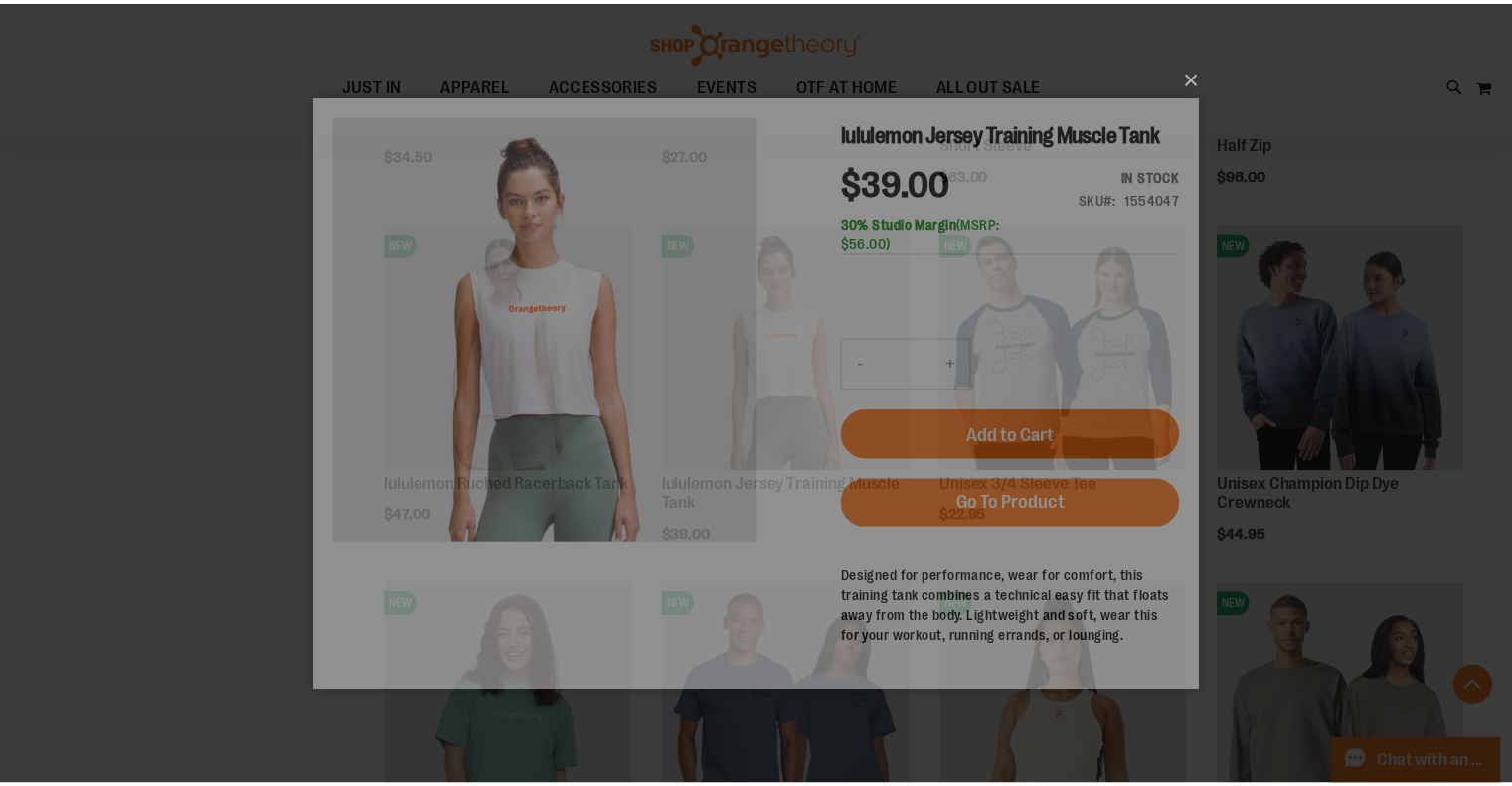 scroll, scrollTop: 0, scrollLeft: 0, axis: both 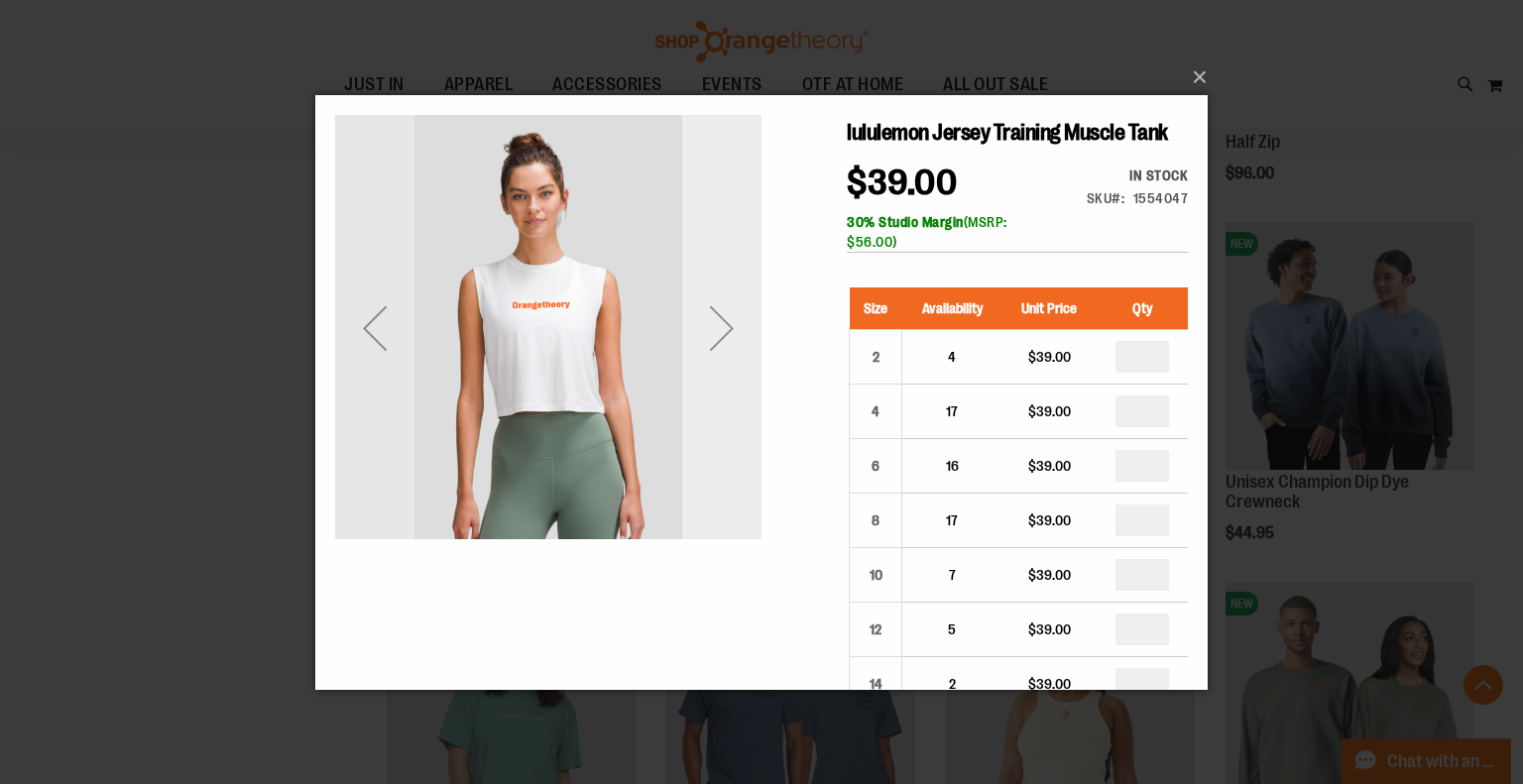 click at bounding box center (722, 327) 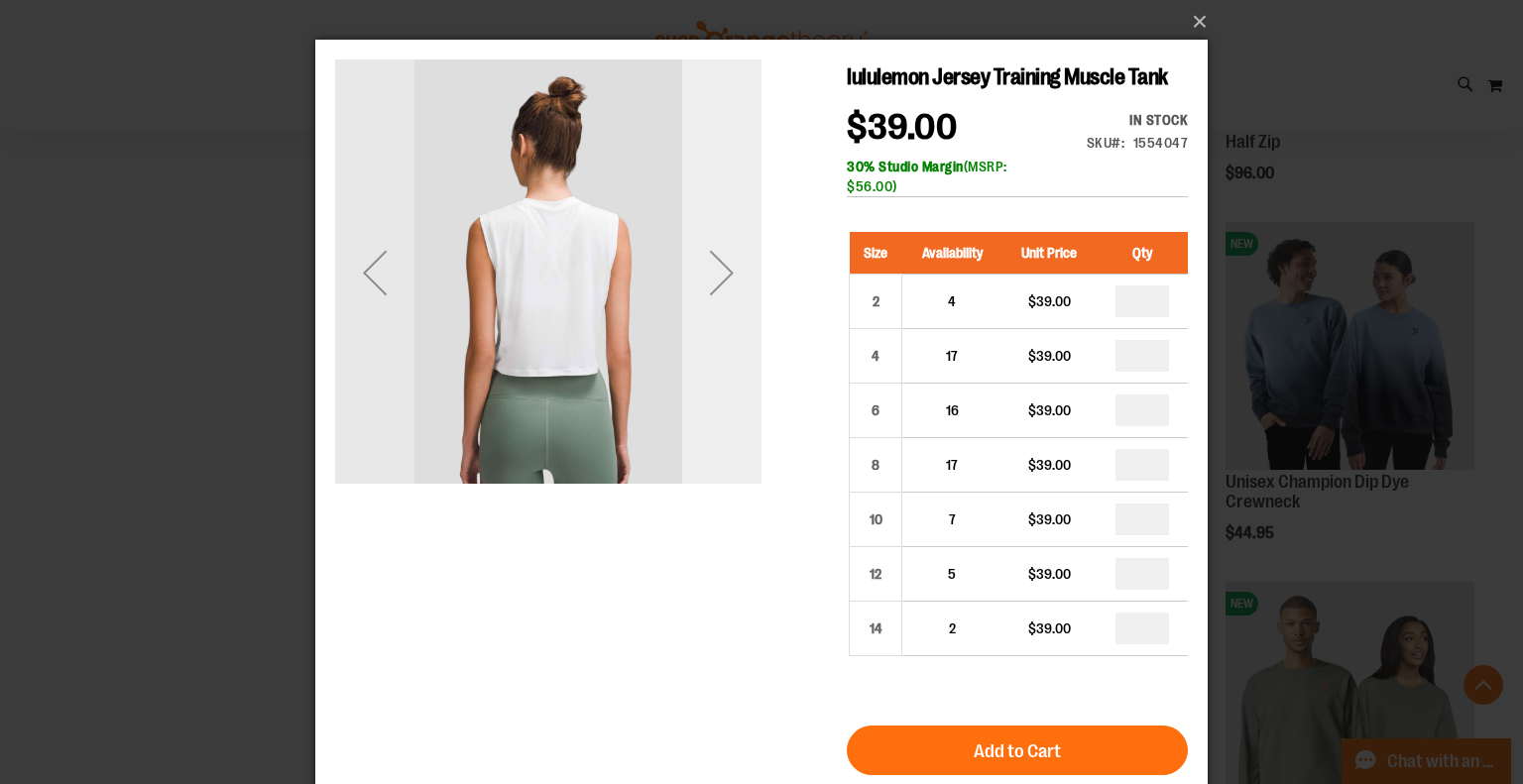 click at bounding box center [722, 273] 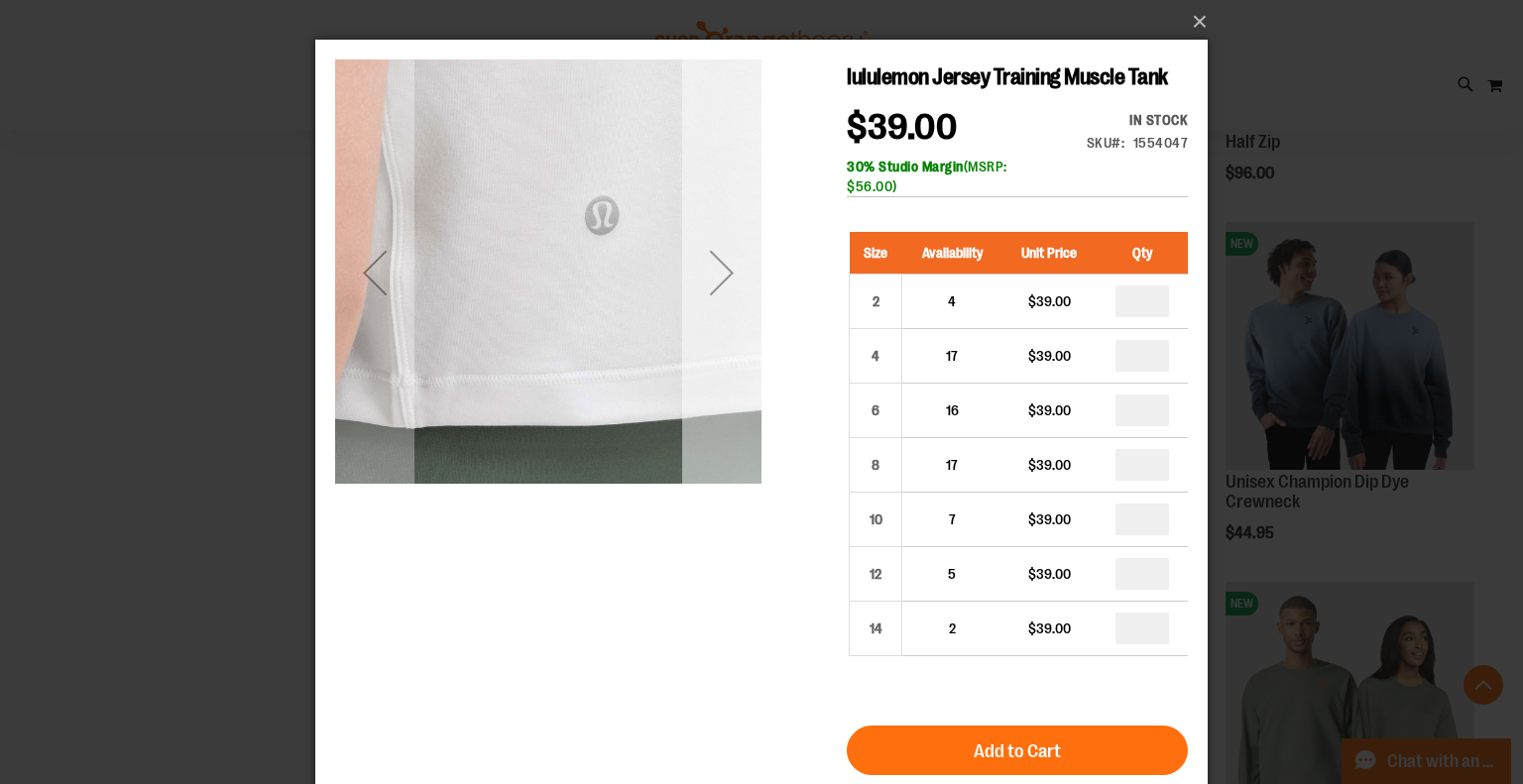 click at bounding box center [722, 273] 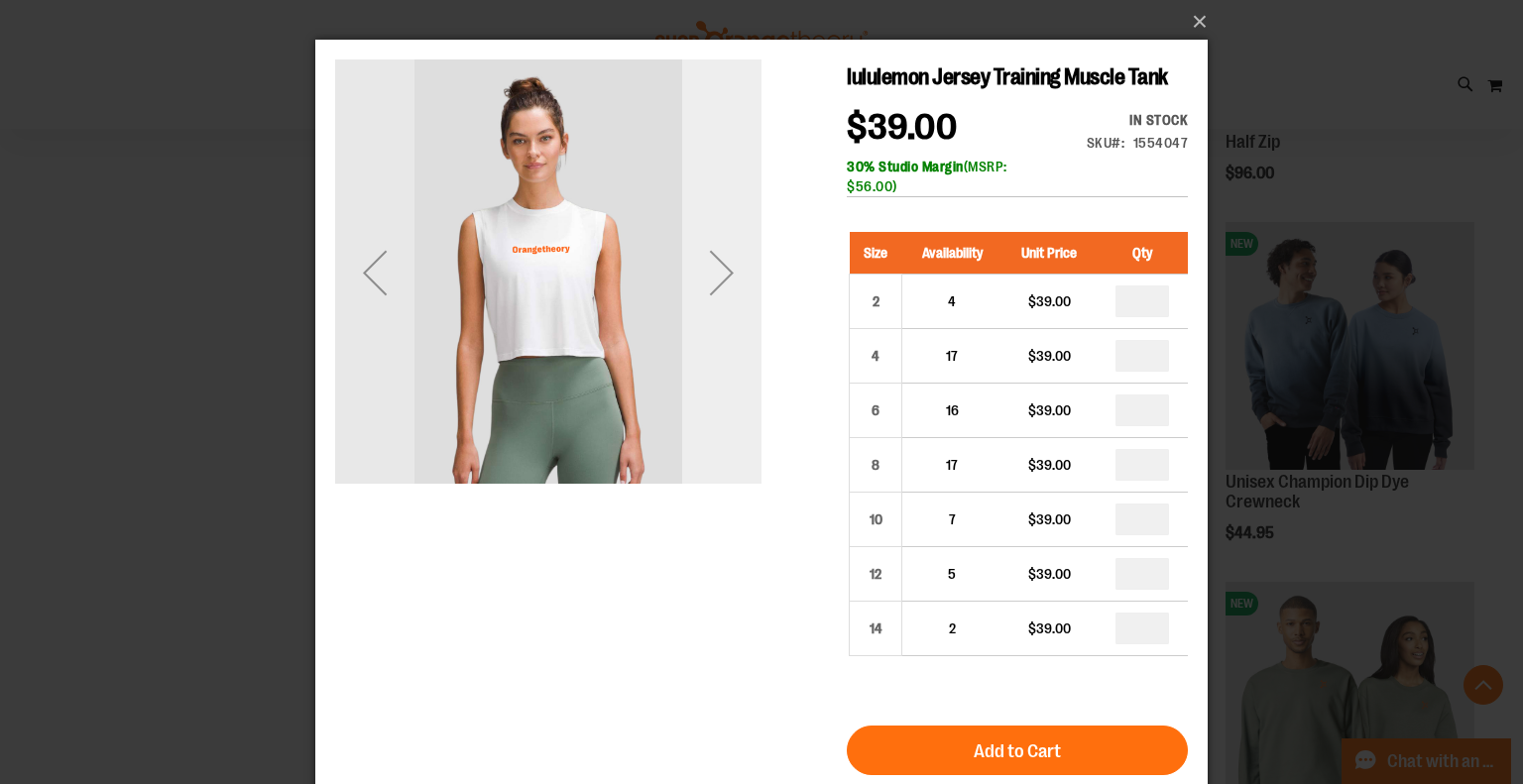 click at bounding box center (722, 273) 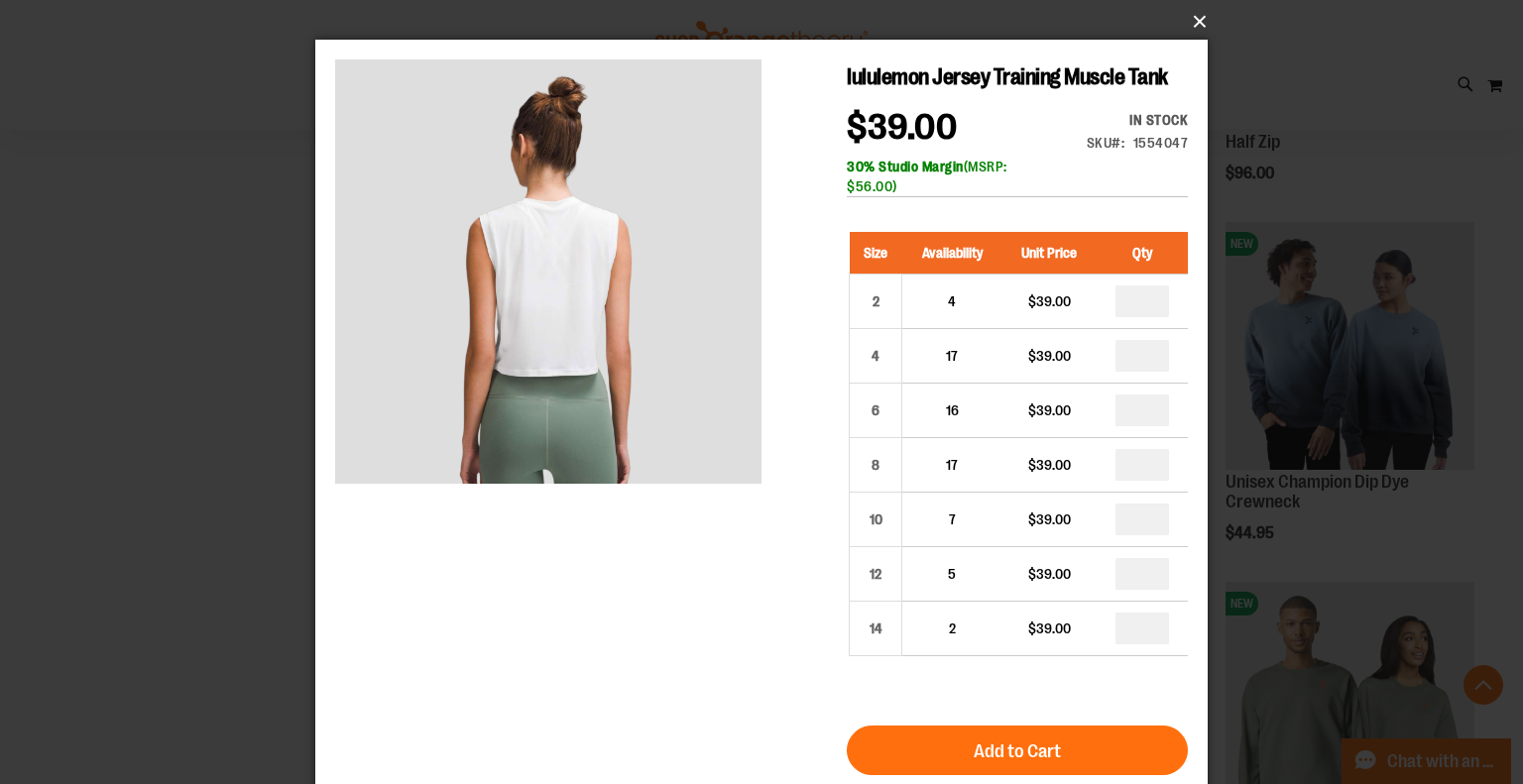 click on "×" at bounding box center (767, 22) 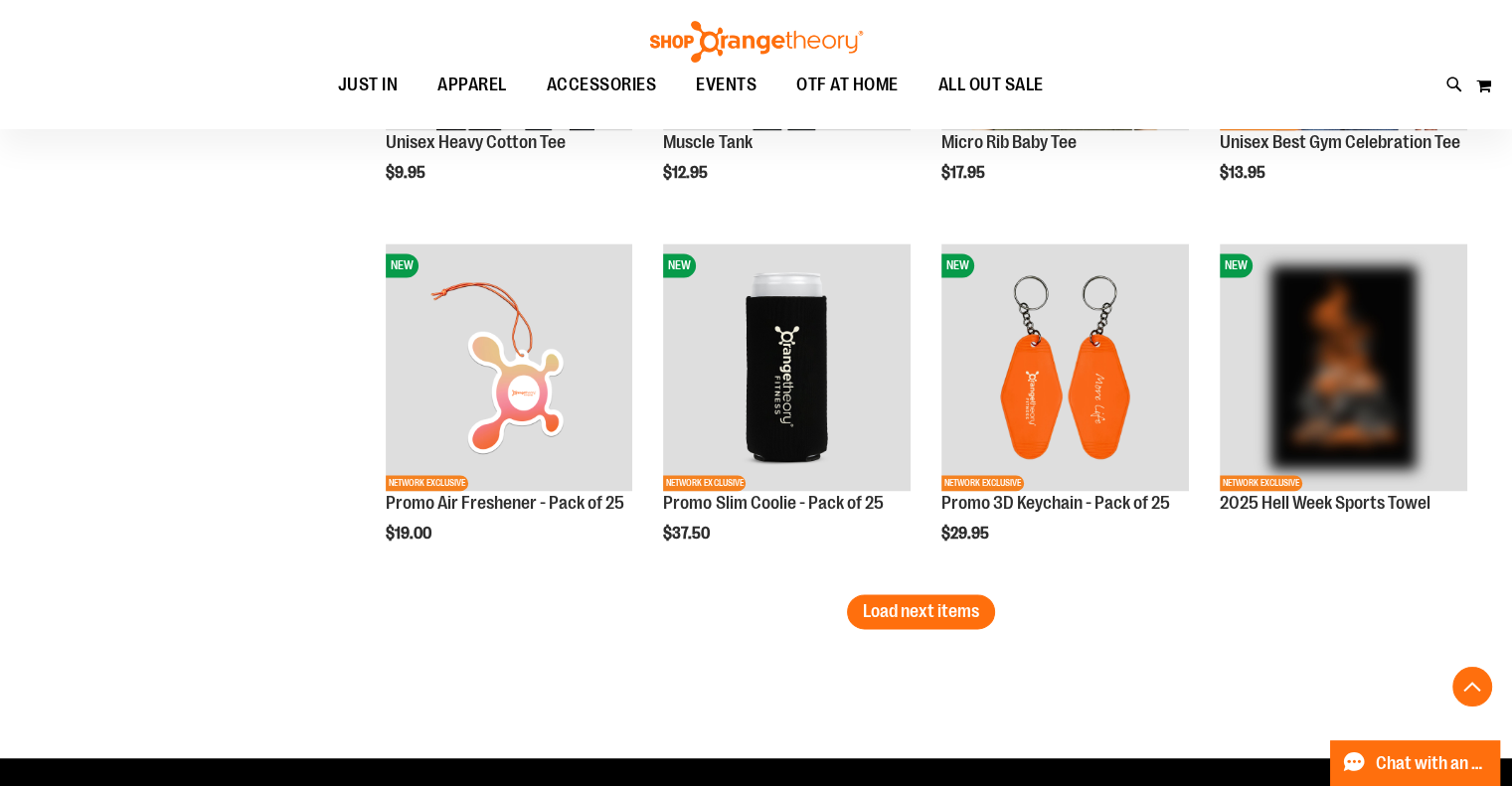 scroll, scrollTop: 3079, scrollLeft: 0, axis: vertical 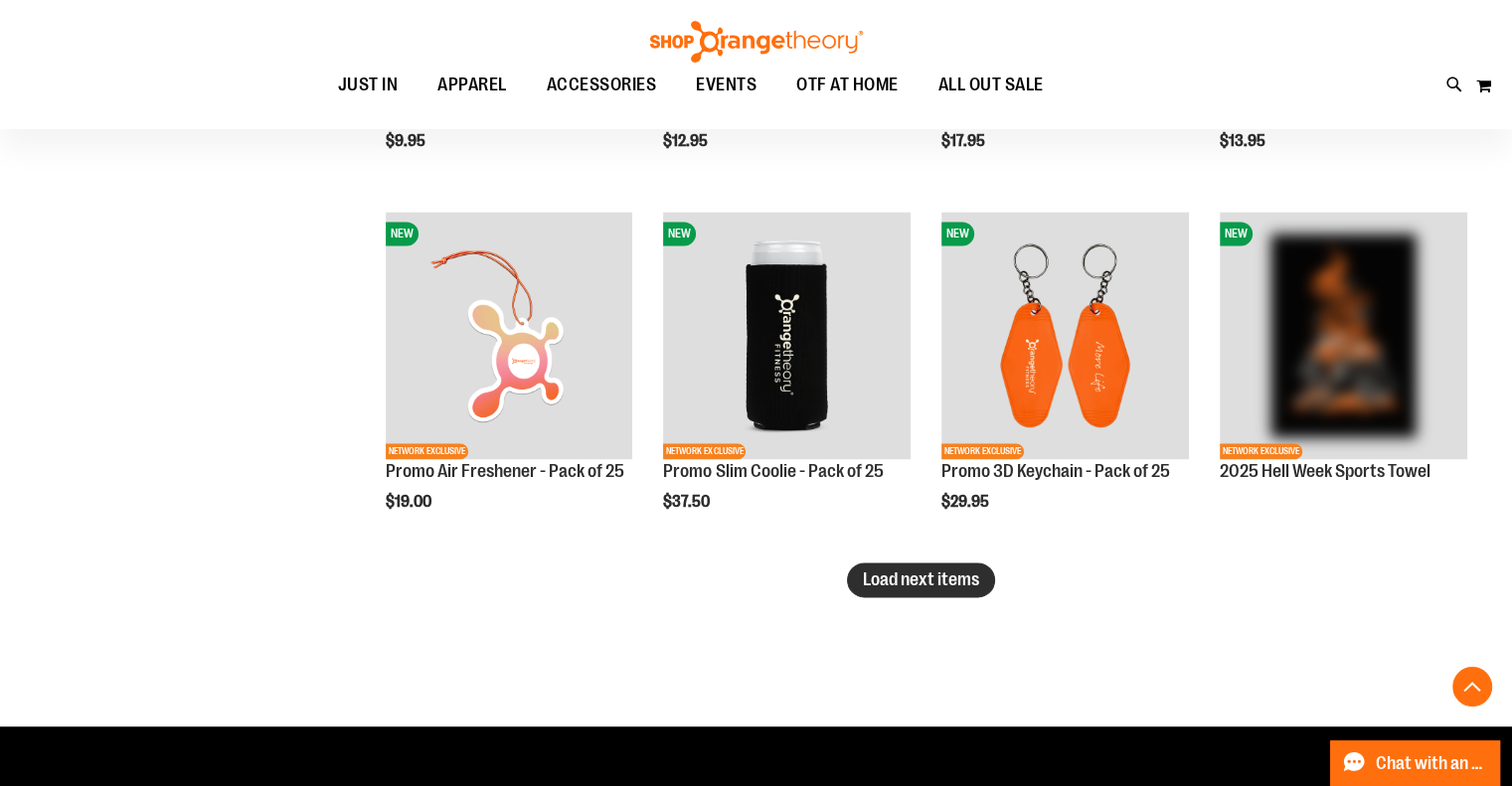 click on "Load next items" at bounding box center [921, 579] 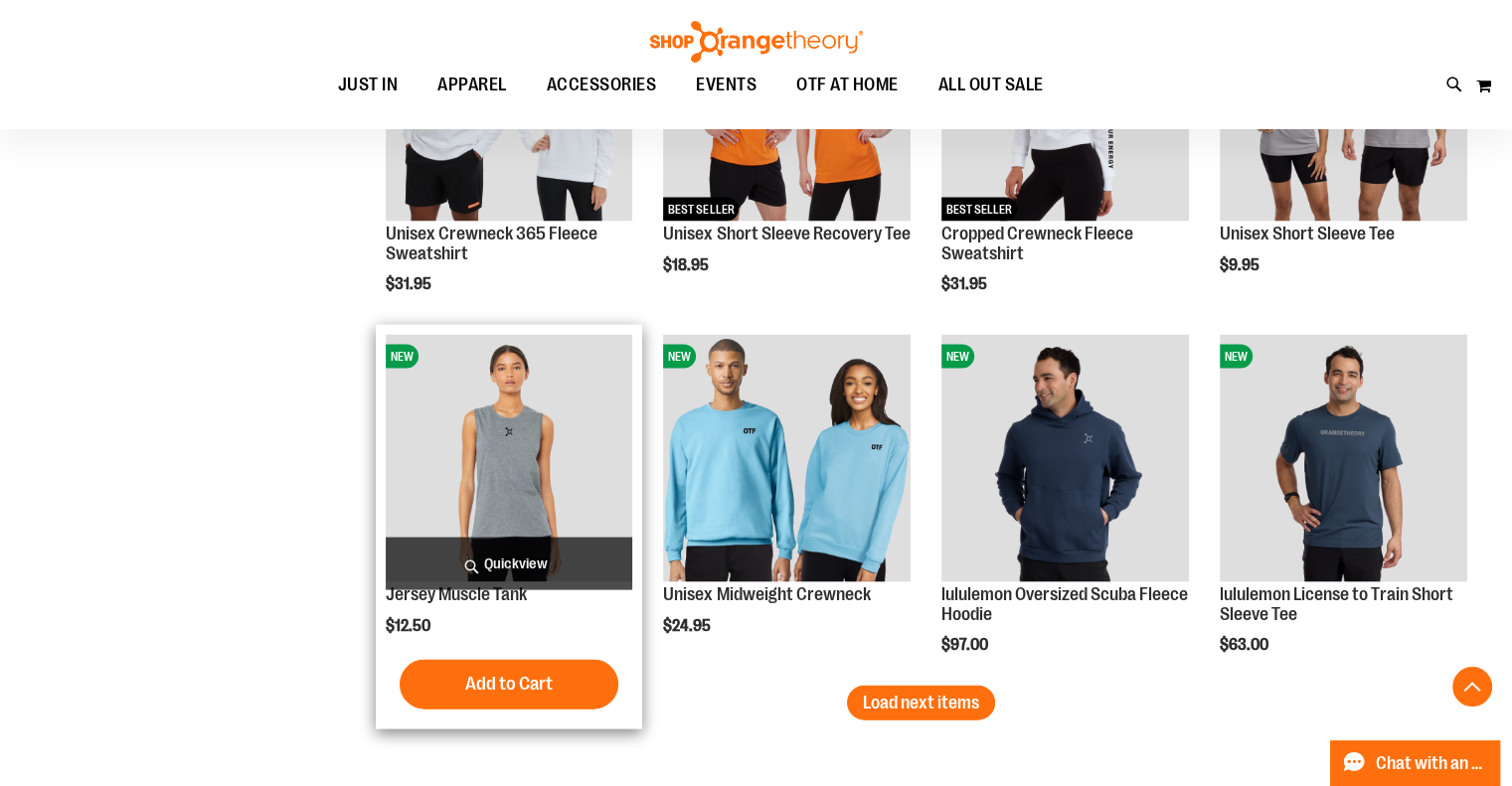 scroll, scrollTop: 4073, scrollLeft: 0, axis: vertical 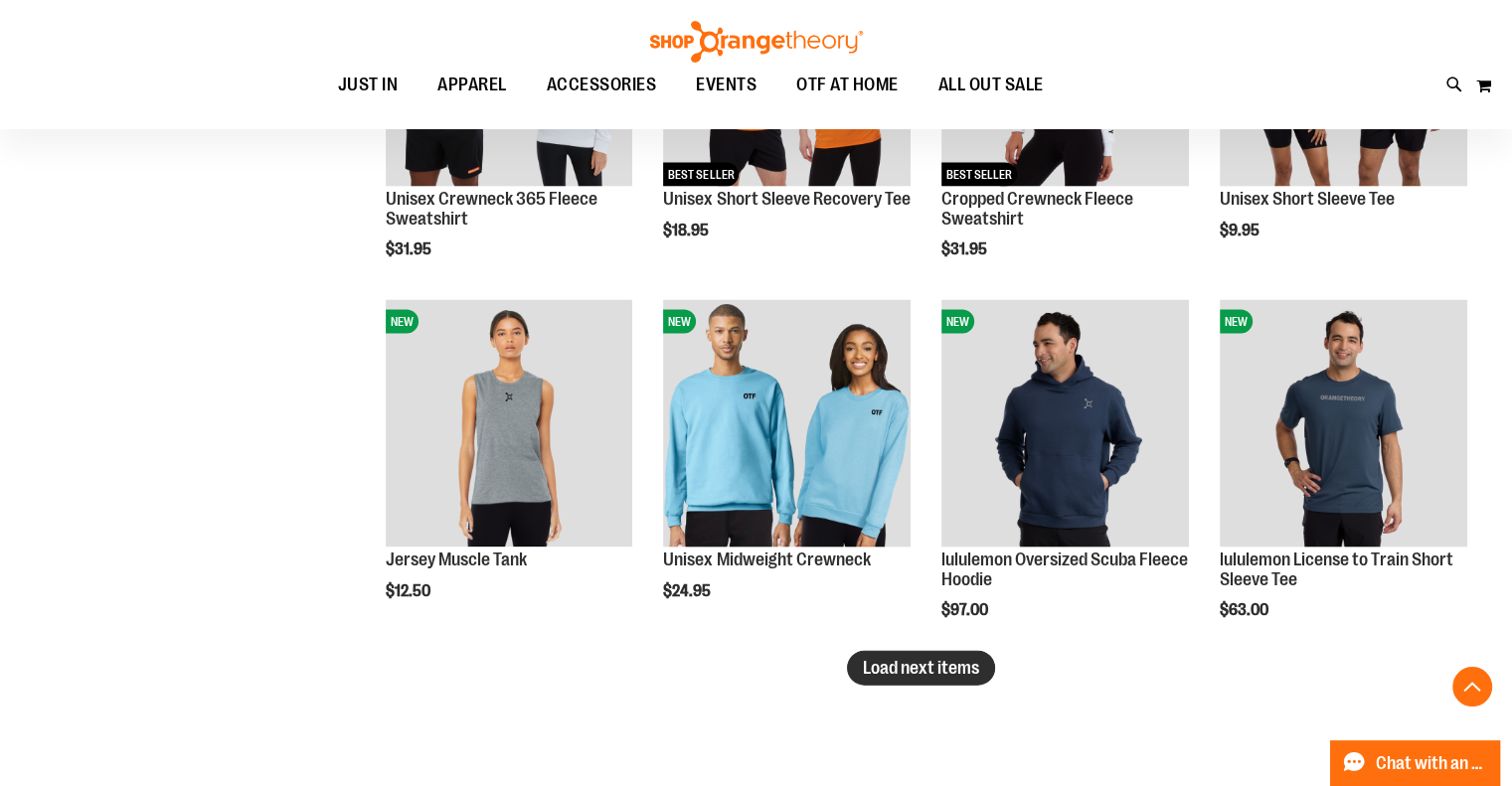 click on "Load next items" at bounding box center (921, 668) 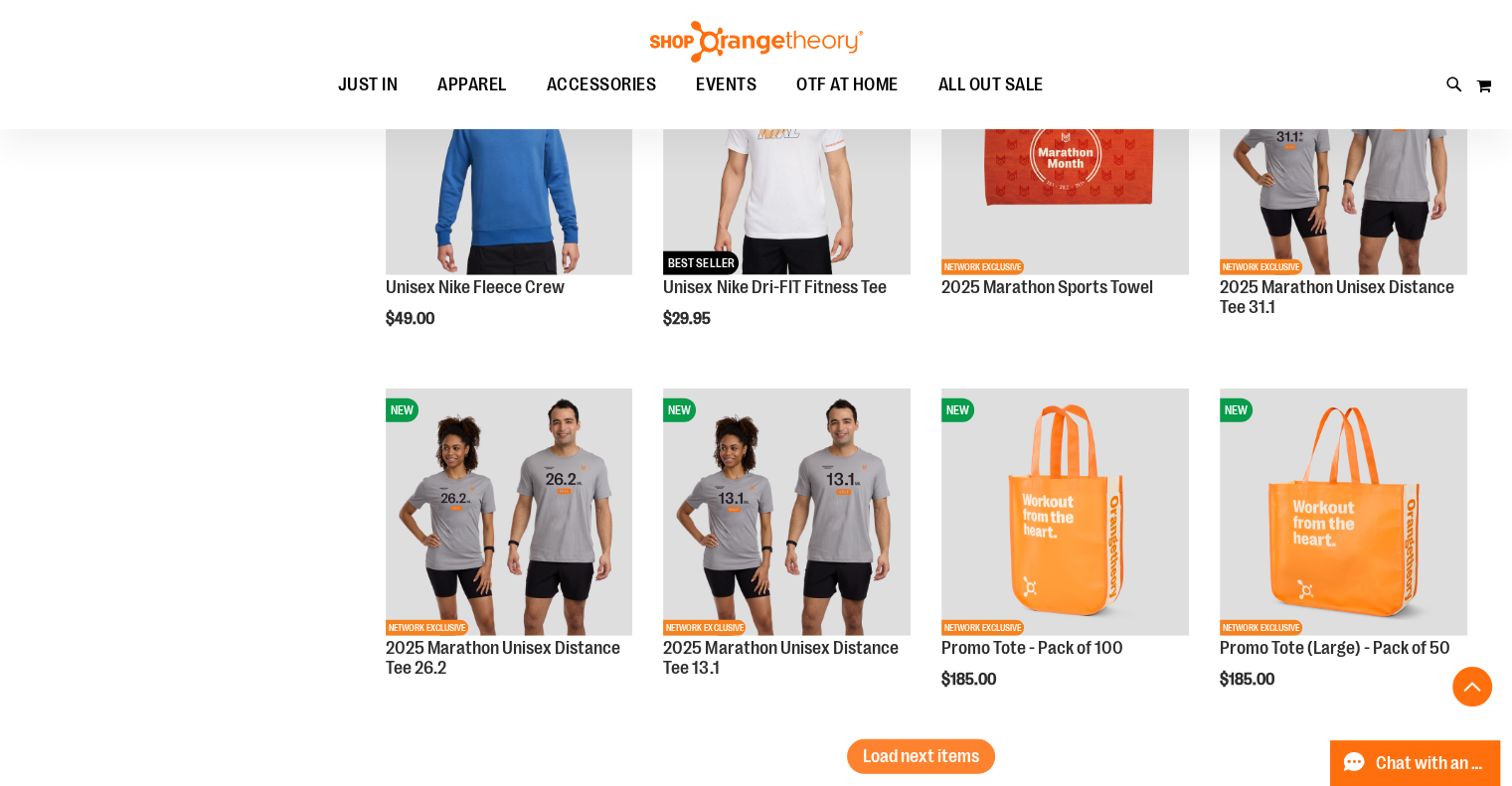 scroll, scrollTop: 5266, scrollLeft: 0, axis: vertical 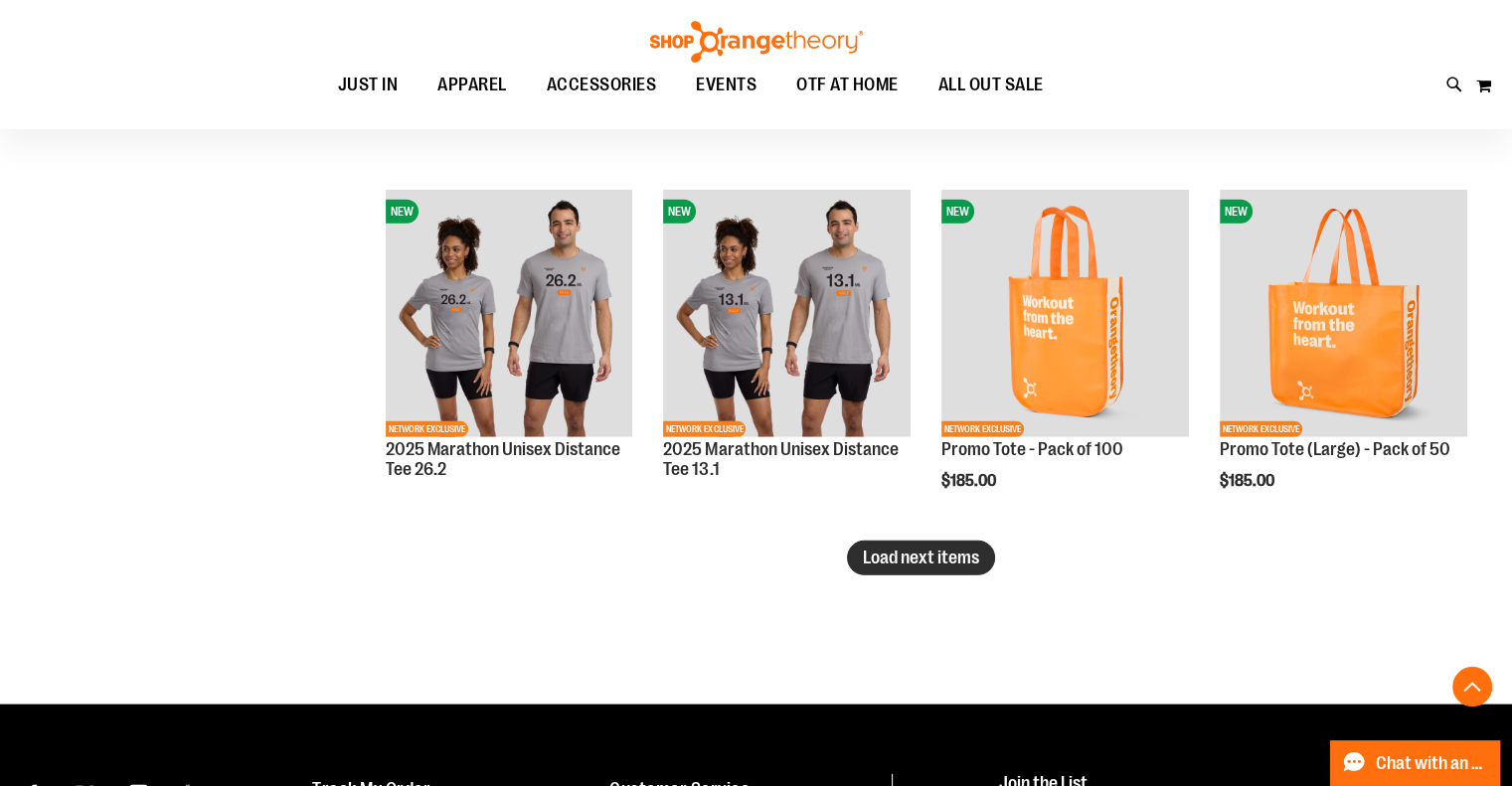 click on "Load next items" at bounding box center (921, 557) 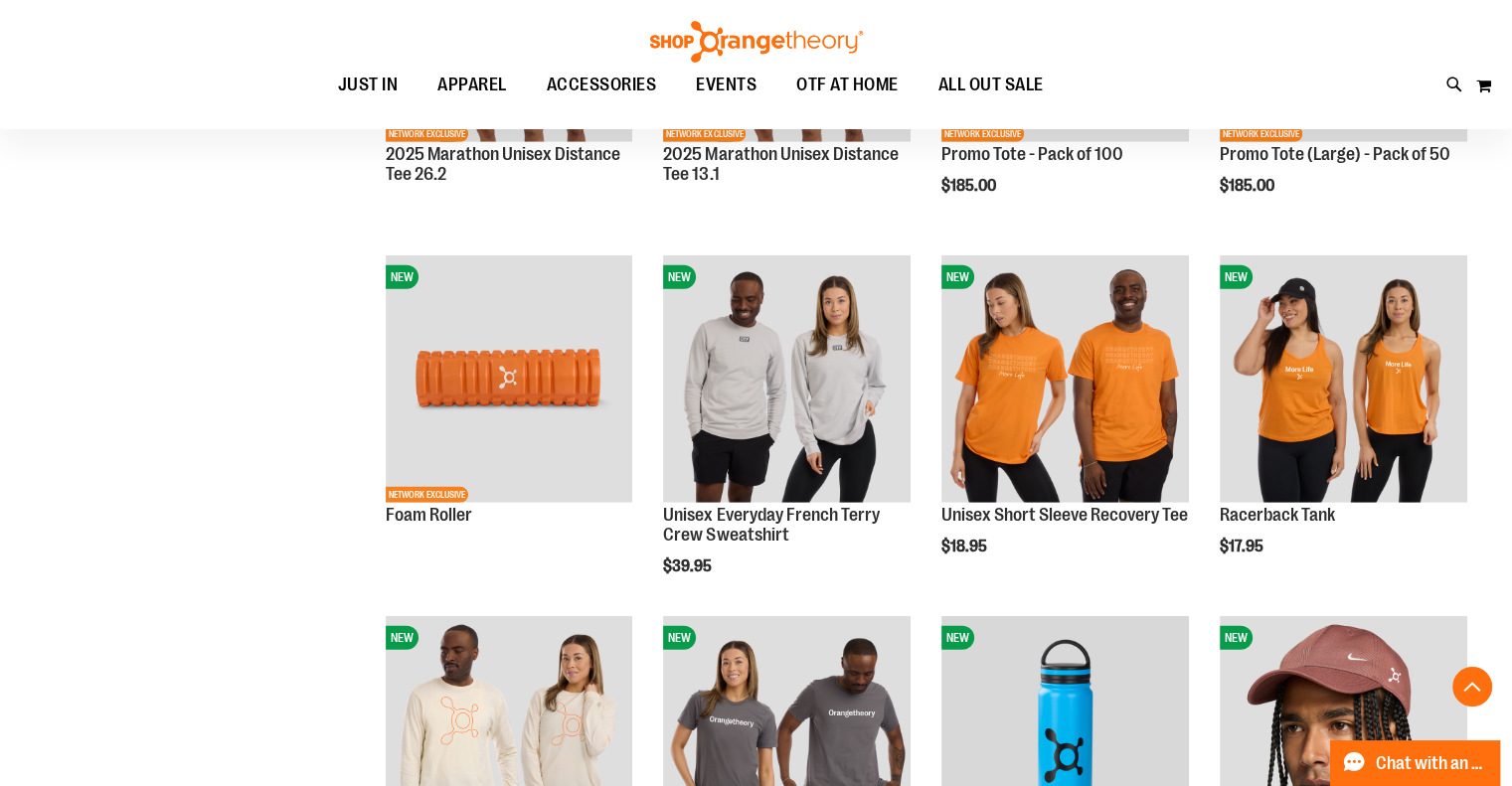 scroll, scrollTop: 5564, scrollLeft: 0, axis: vertical 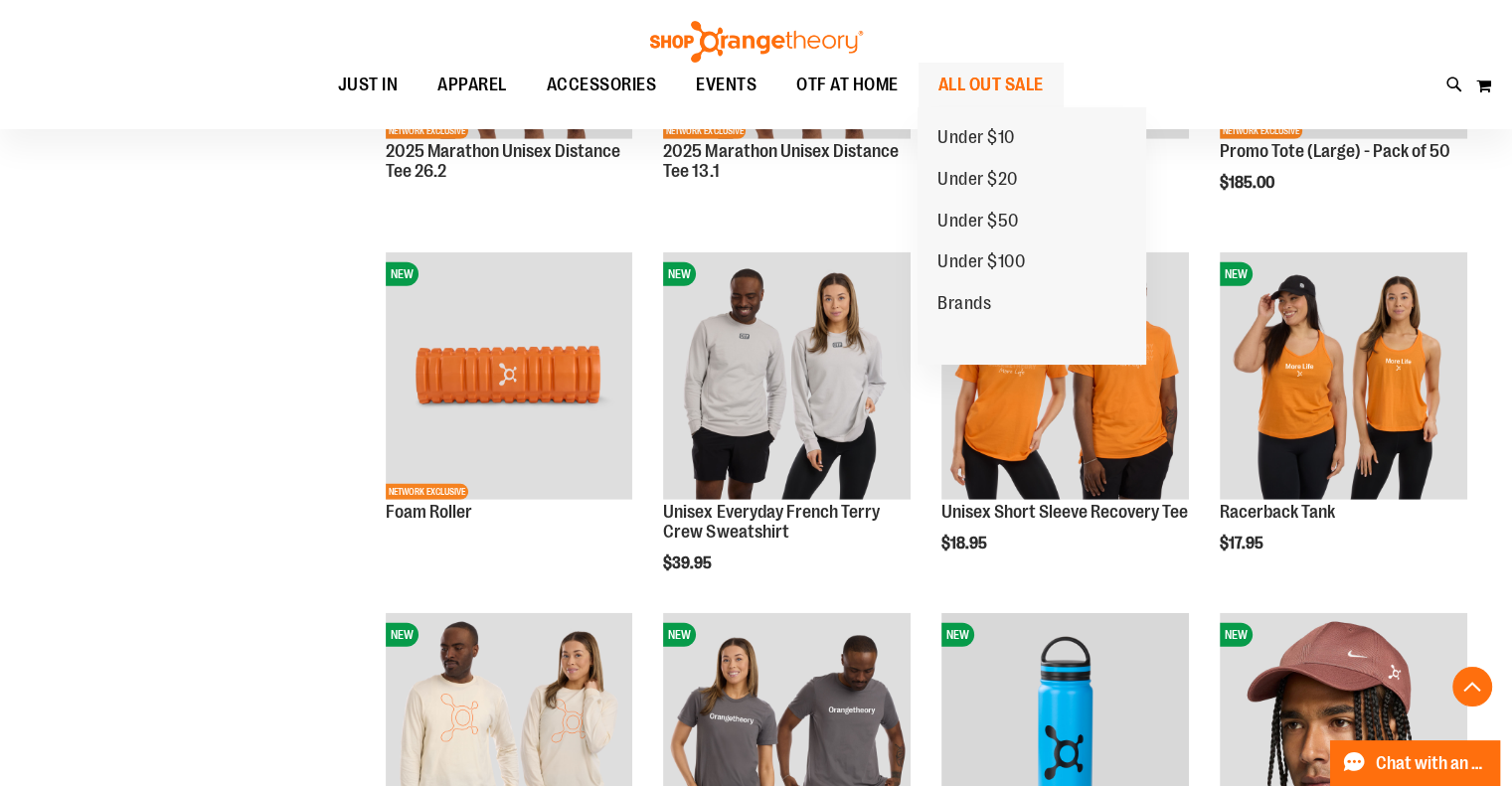 click on "ALL OUT SALE" at bounding box center [991, 84] 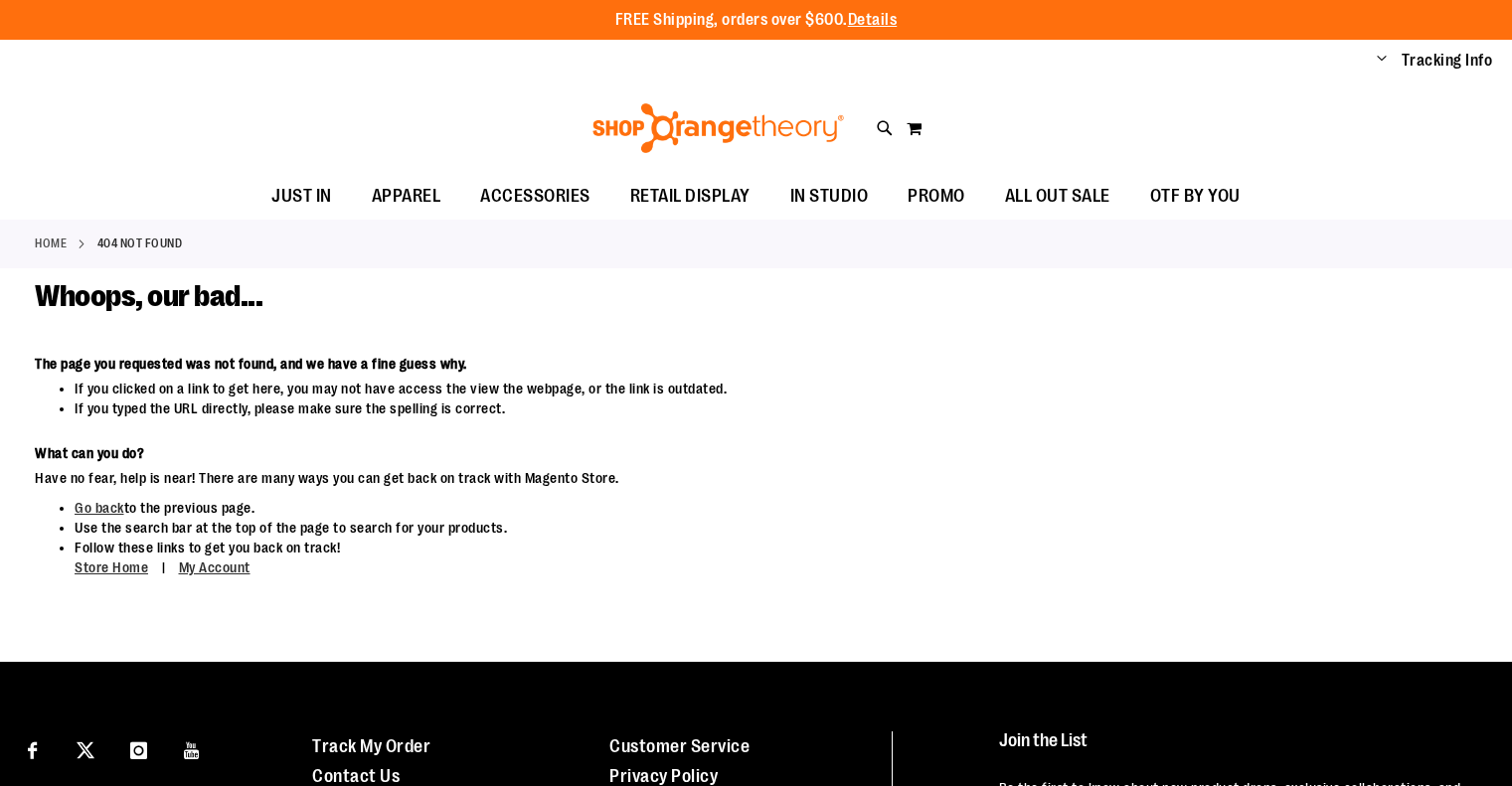 scroll, scrollTop: 0, scrollLeft: 0, axis: both 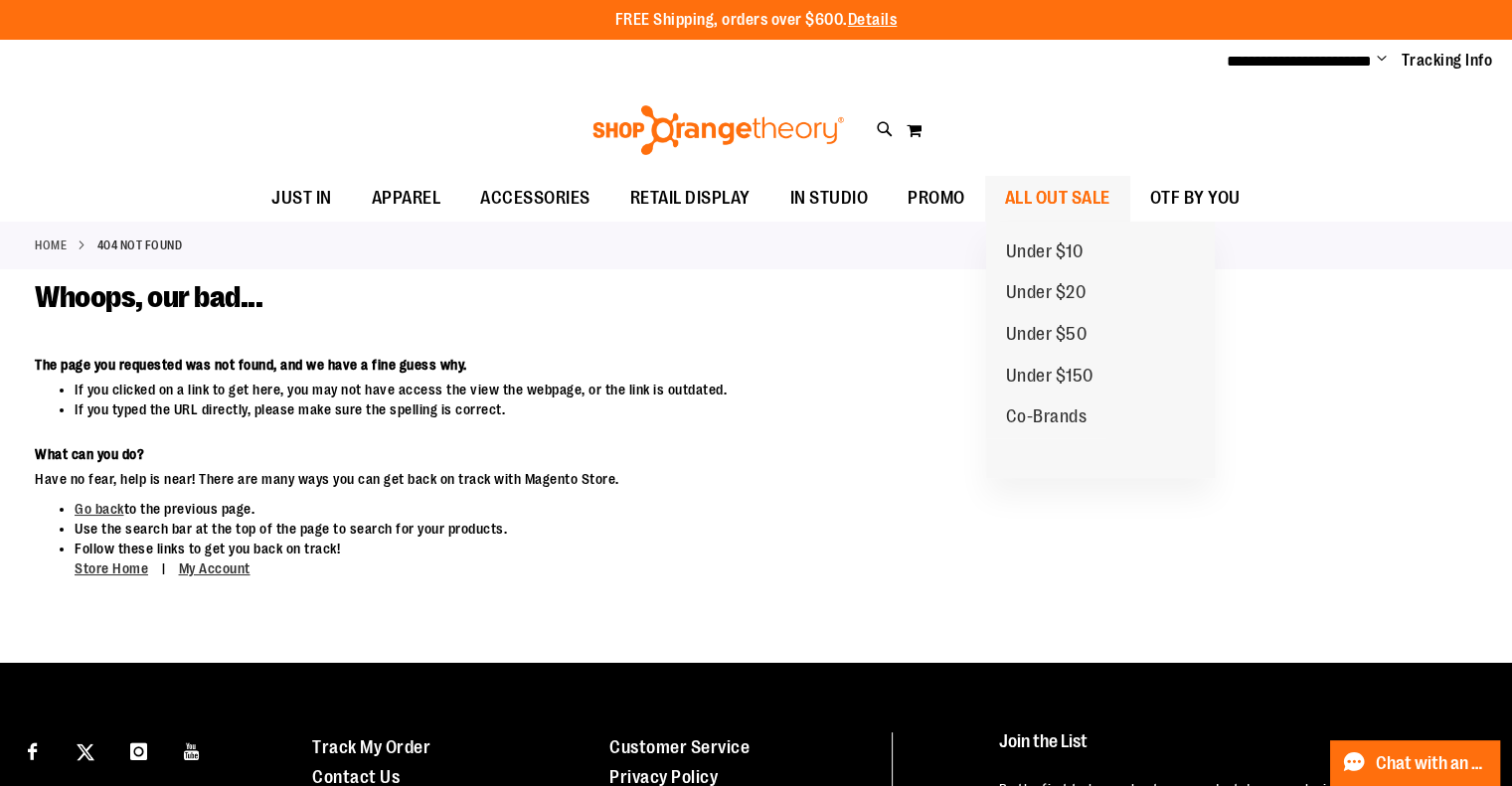 click on "ALL OUT SALE" at bounding box center [1058, 198] 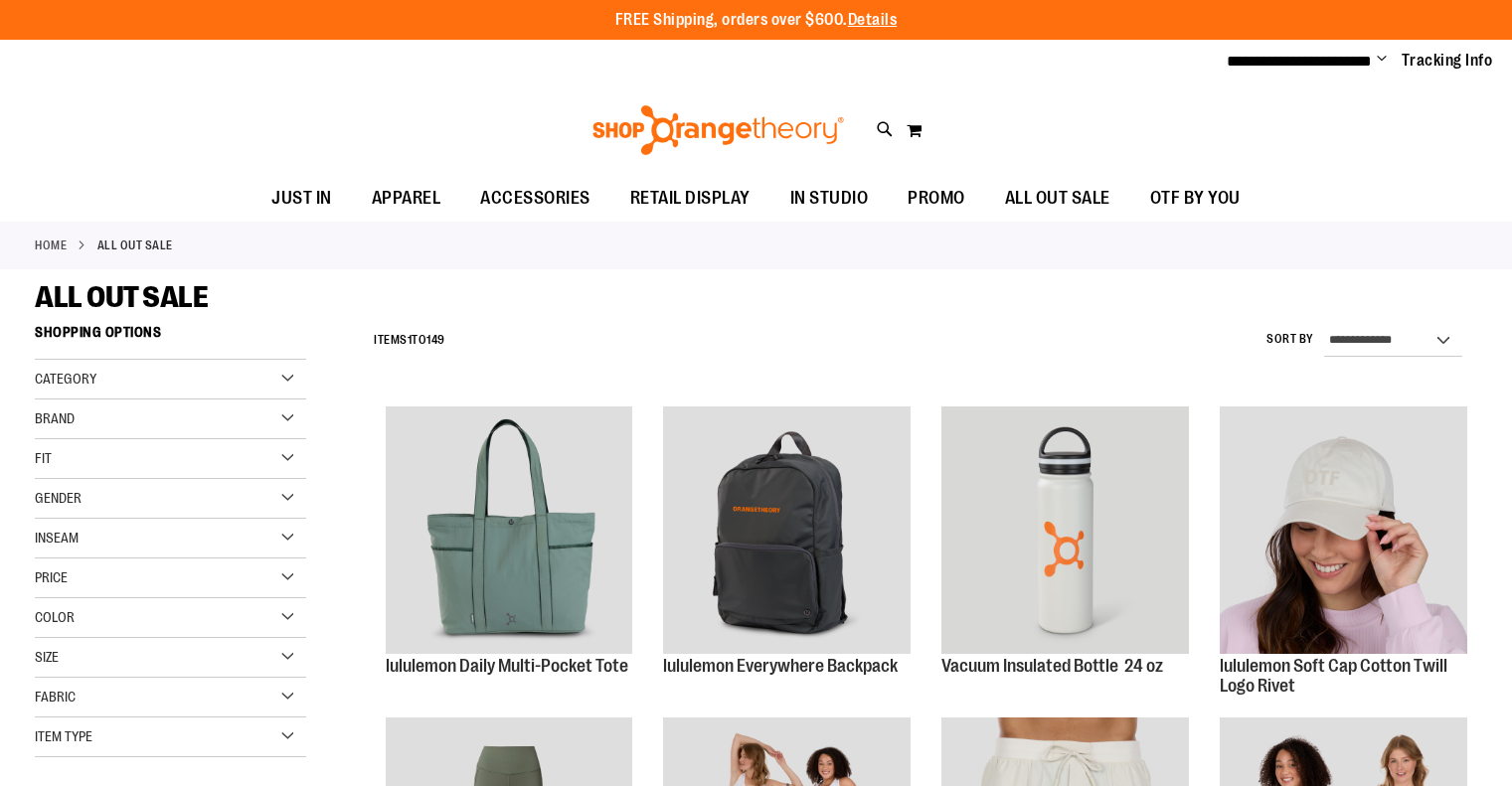 scroll, scrollTop: 0, scrollLeft: 0, axis: both 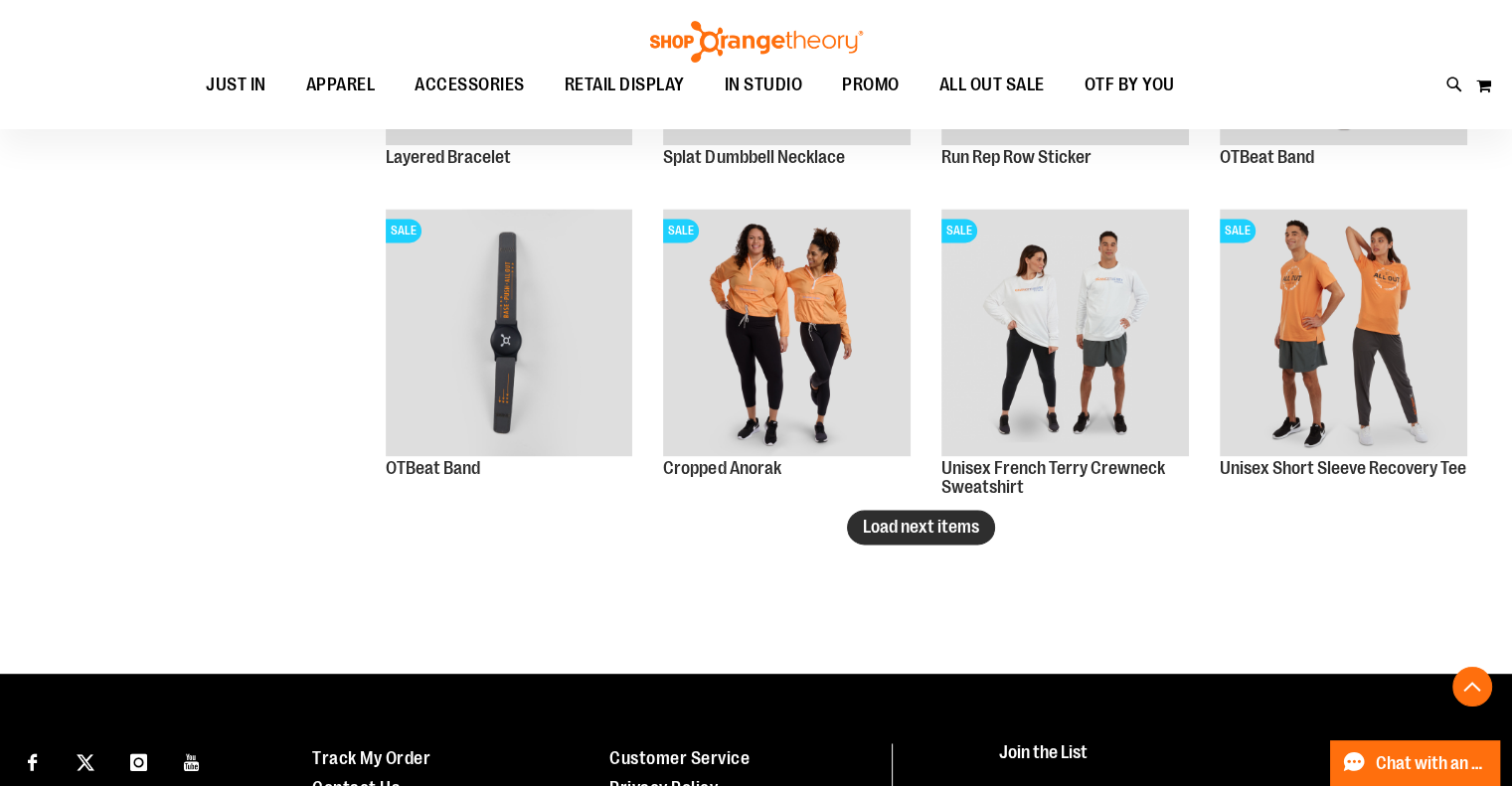 click on "Load next items" at bounding box center [921, 527] 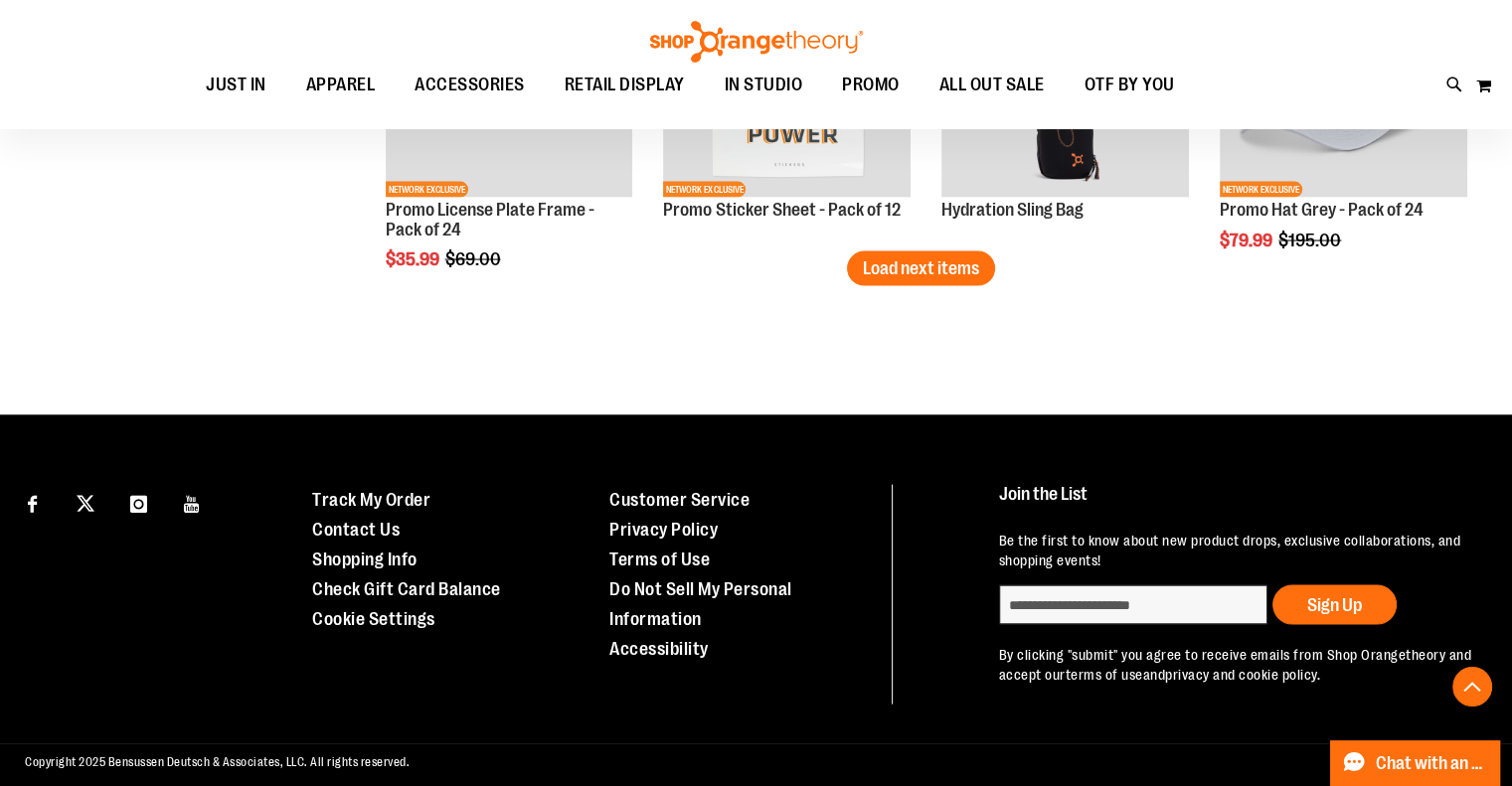 scroll, scrollTop: 3874, scrollLeft: 0, axis: vertical 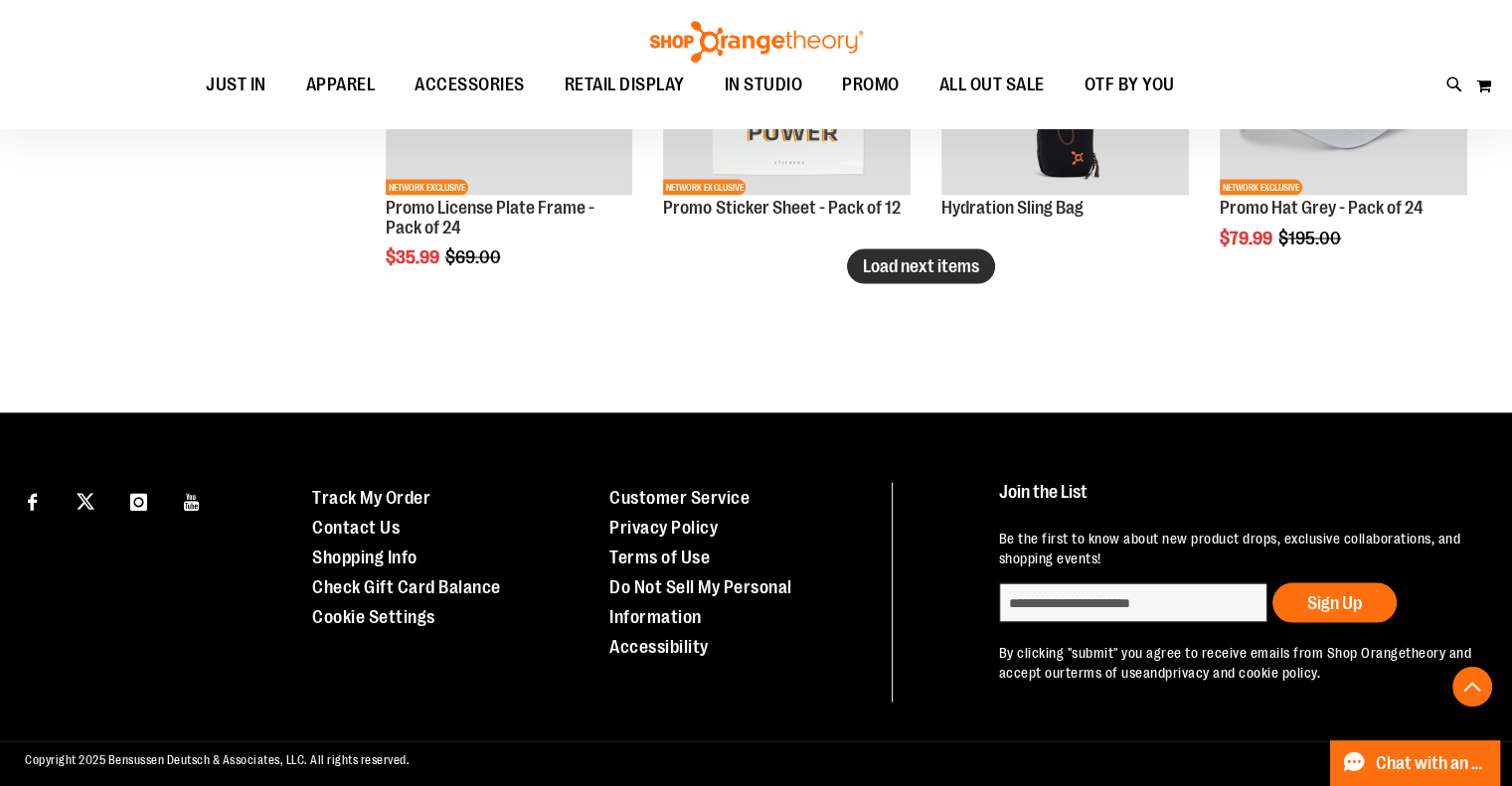click on "Load next items" at bounding box center (921, 266) 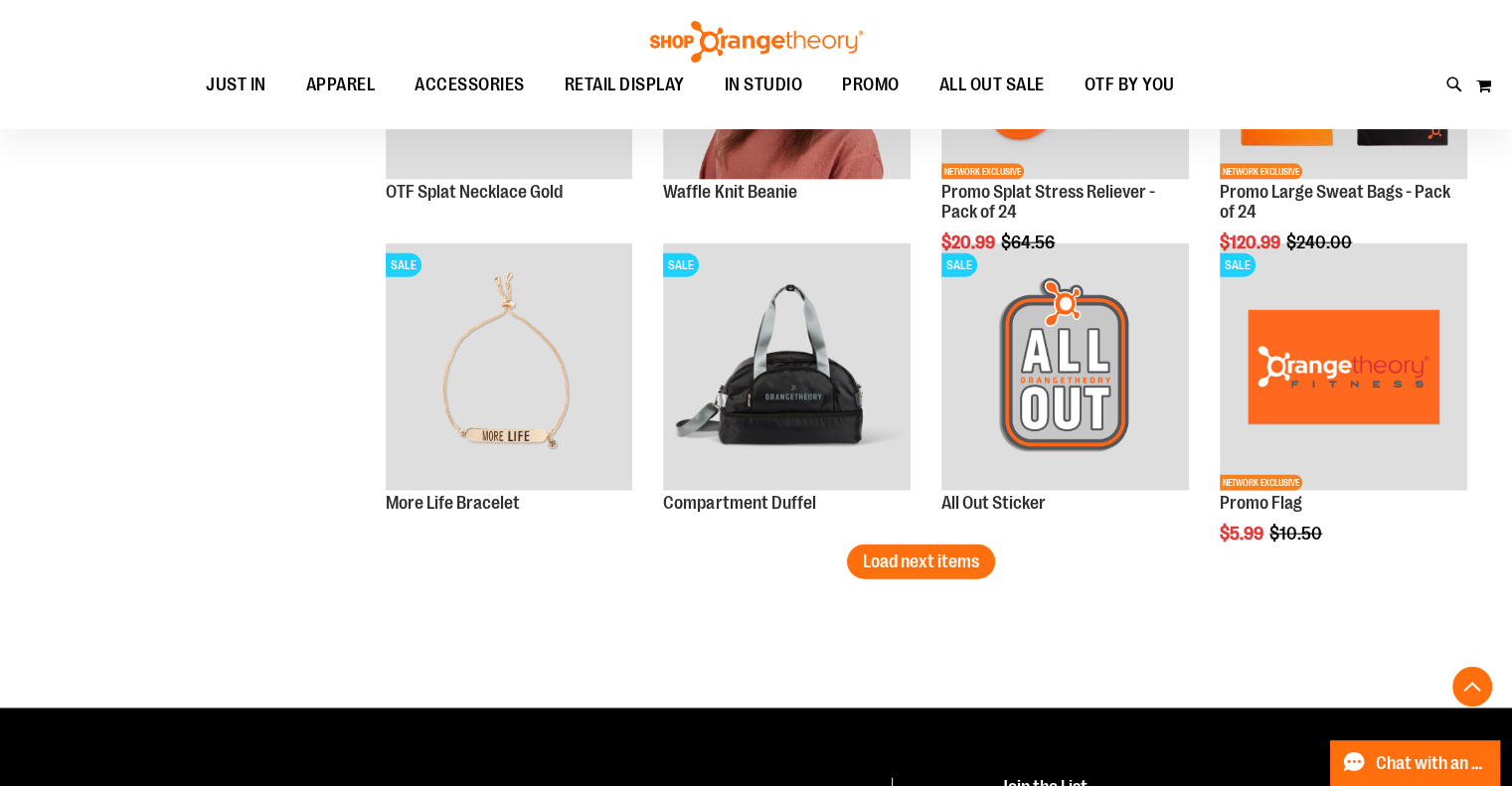 scroll, scrollTop: 4570, scrollLeft: 0, axis: vertical 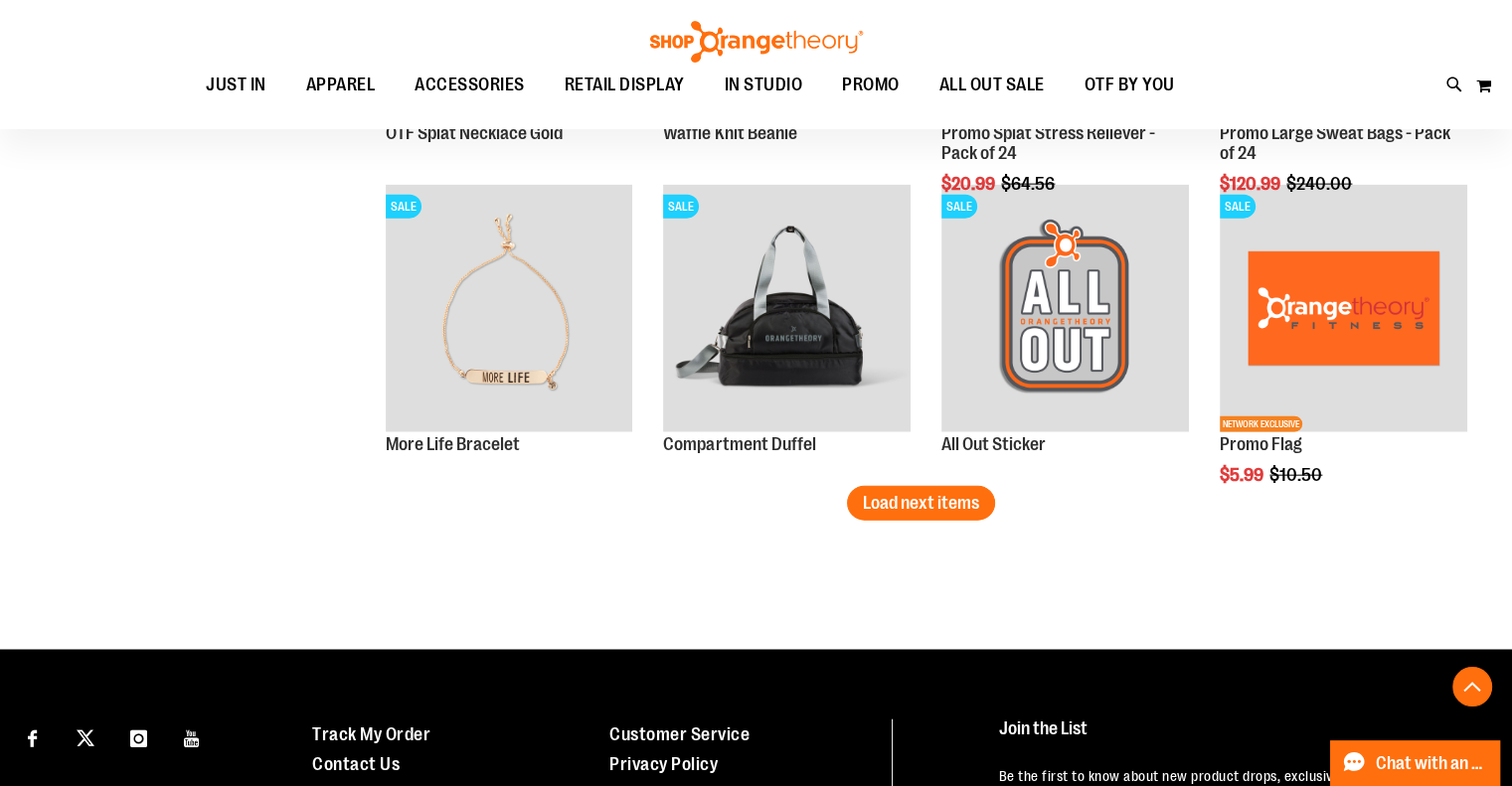 click on "Load next items" at bounding box center [921, 503] 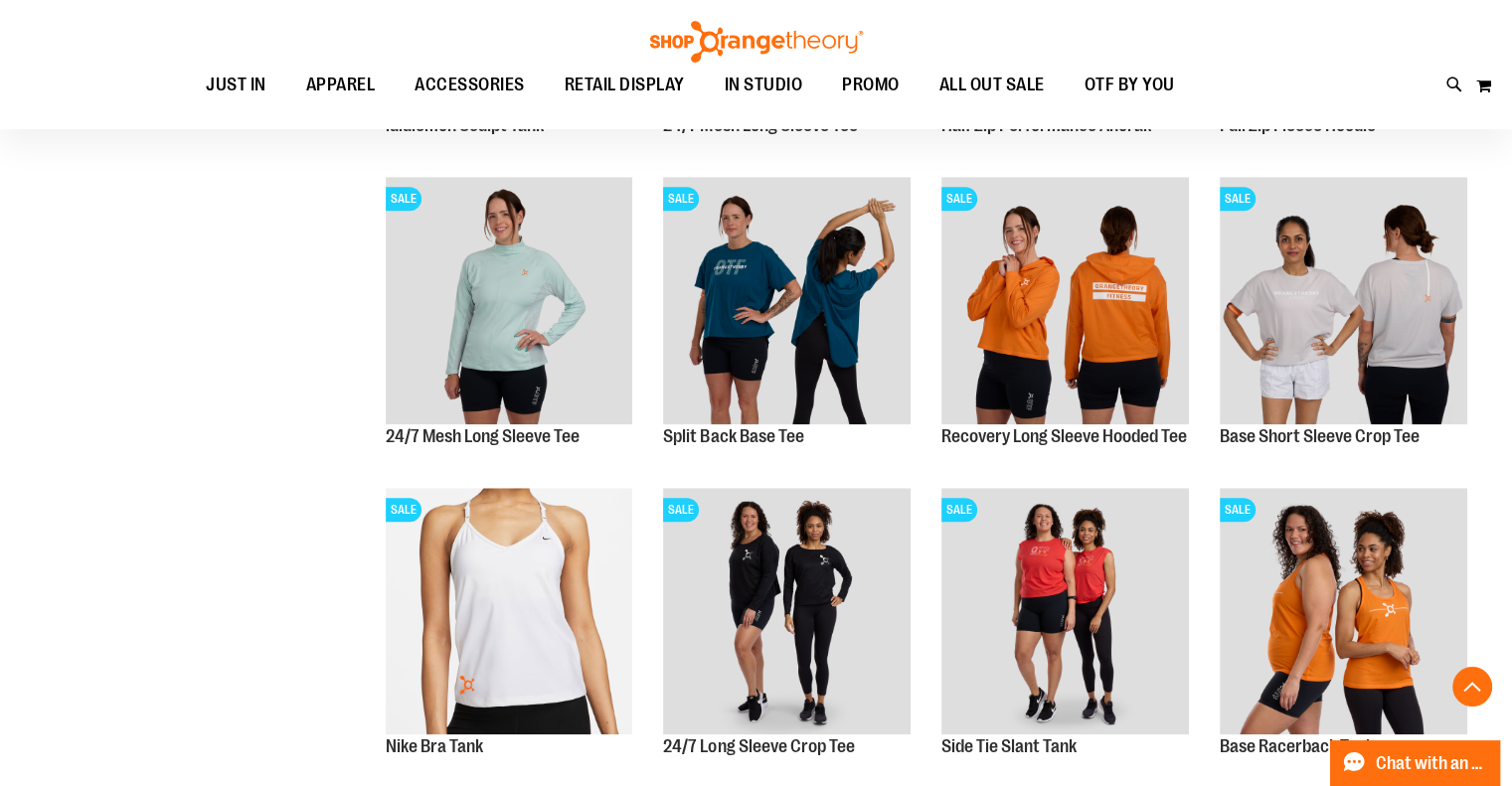 scroll, scrollTop: 497, scrollLeft: 0, axis: vertical 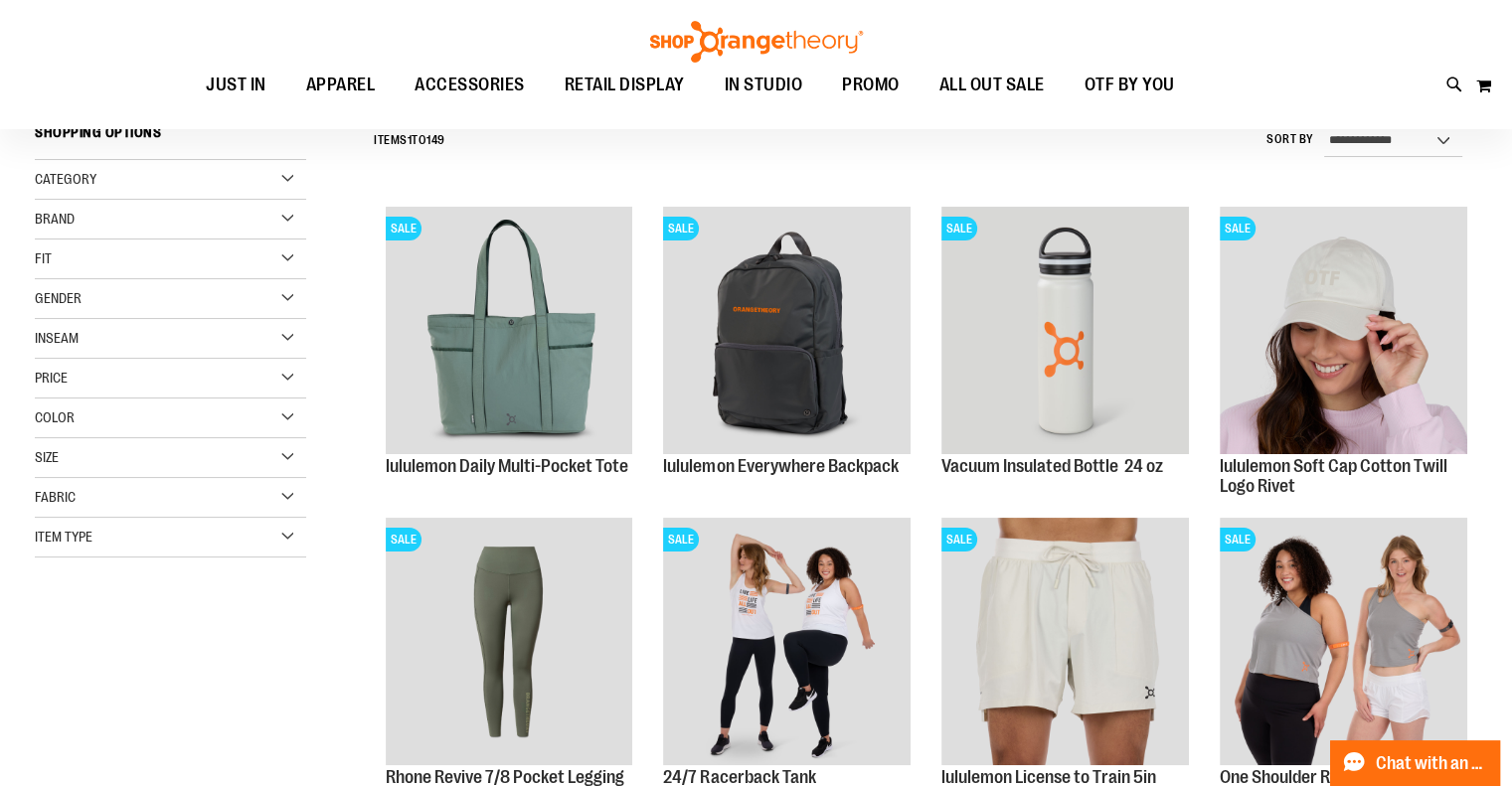 click on "Gender" at bounding box center [170, 299] 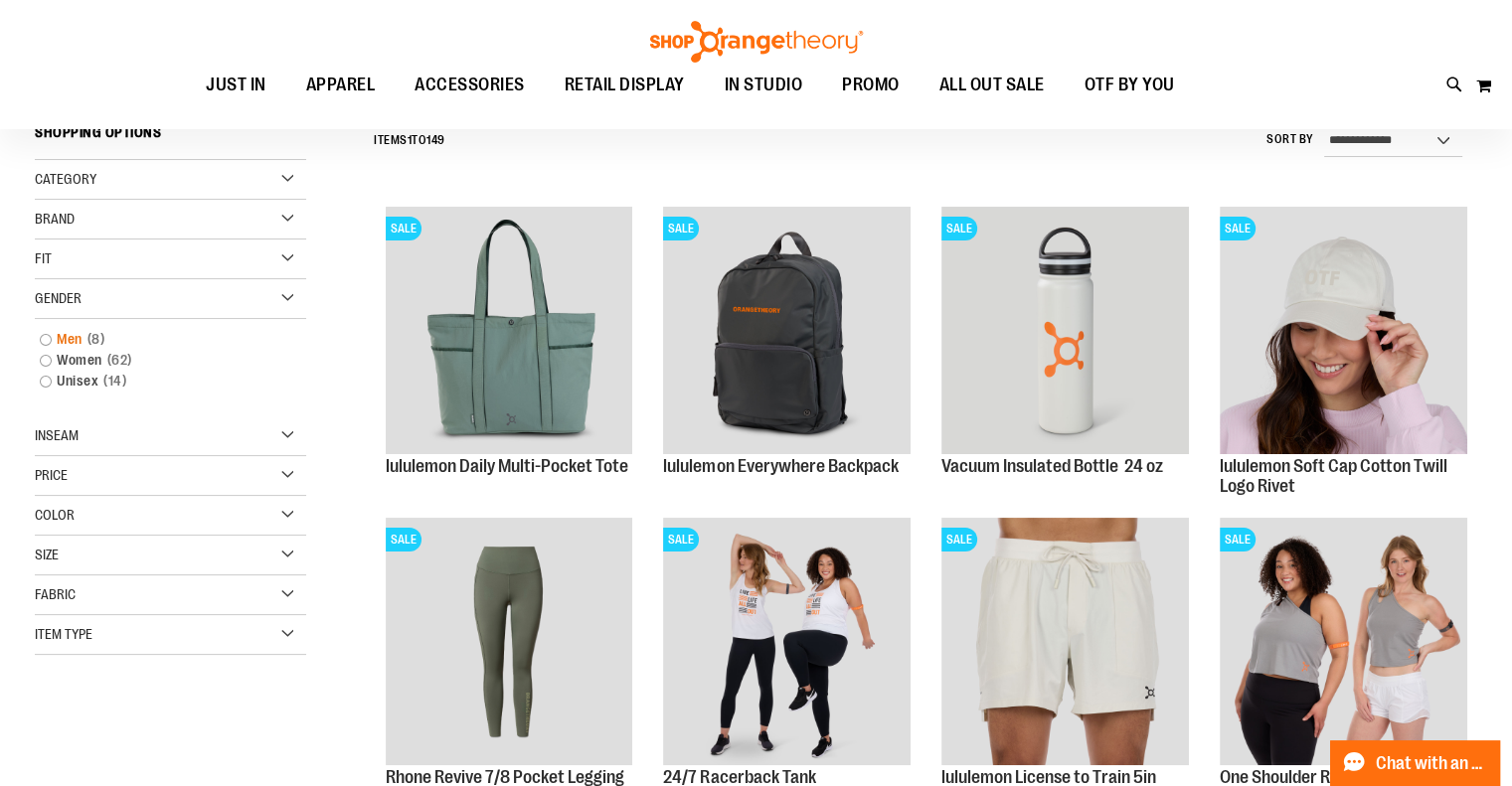 click on "8
items" at bounding box center [96, 339] 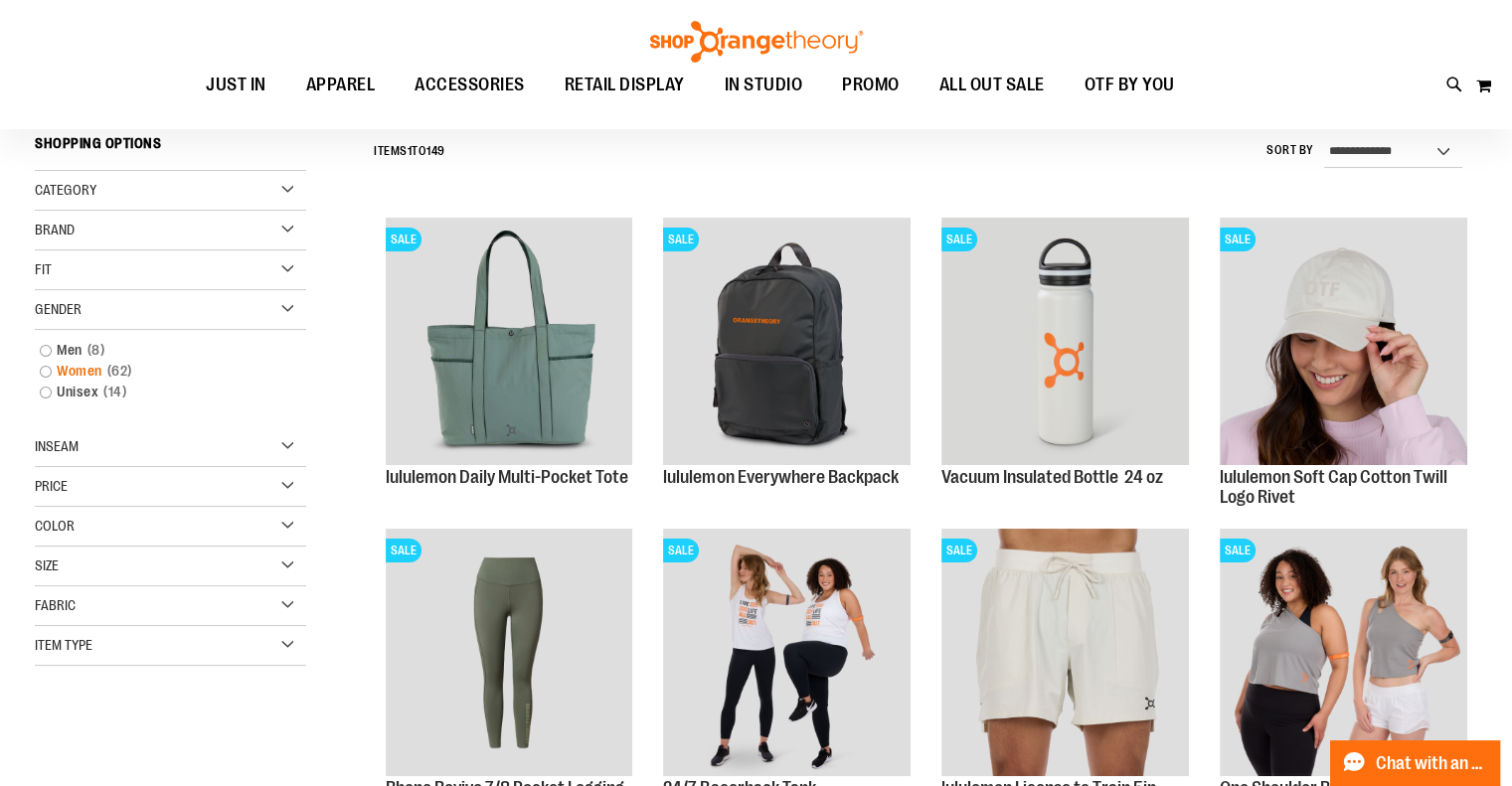 scroll, scrollTop: 185, scrollLeft: 0, axis: vertical 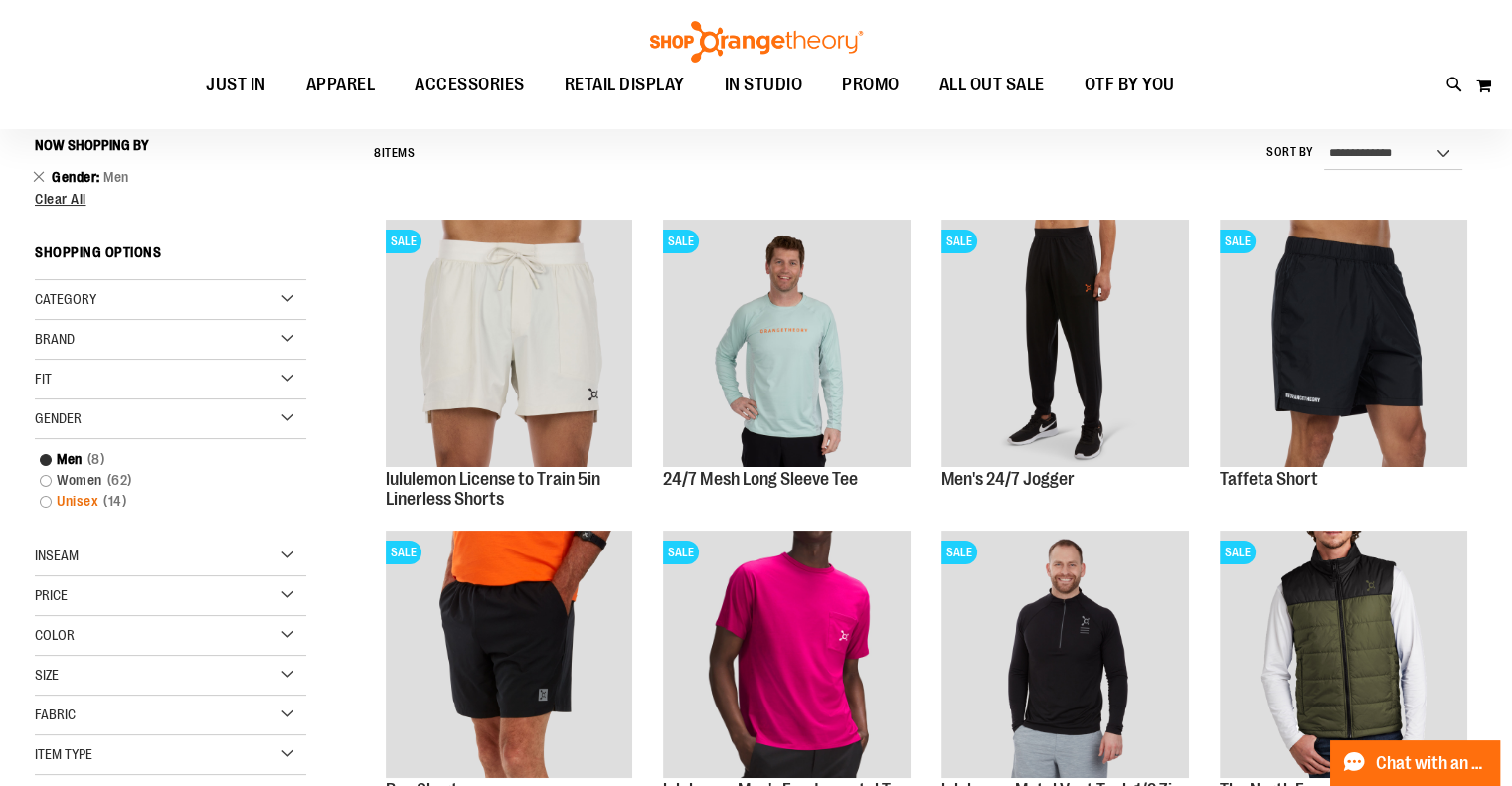 click on "Unisex                                             14
items" at bounding box center [160, 501] 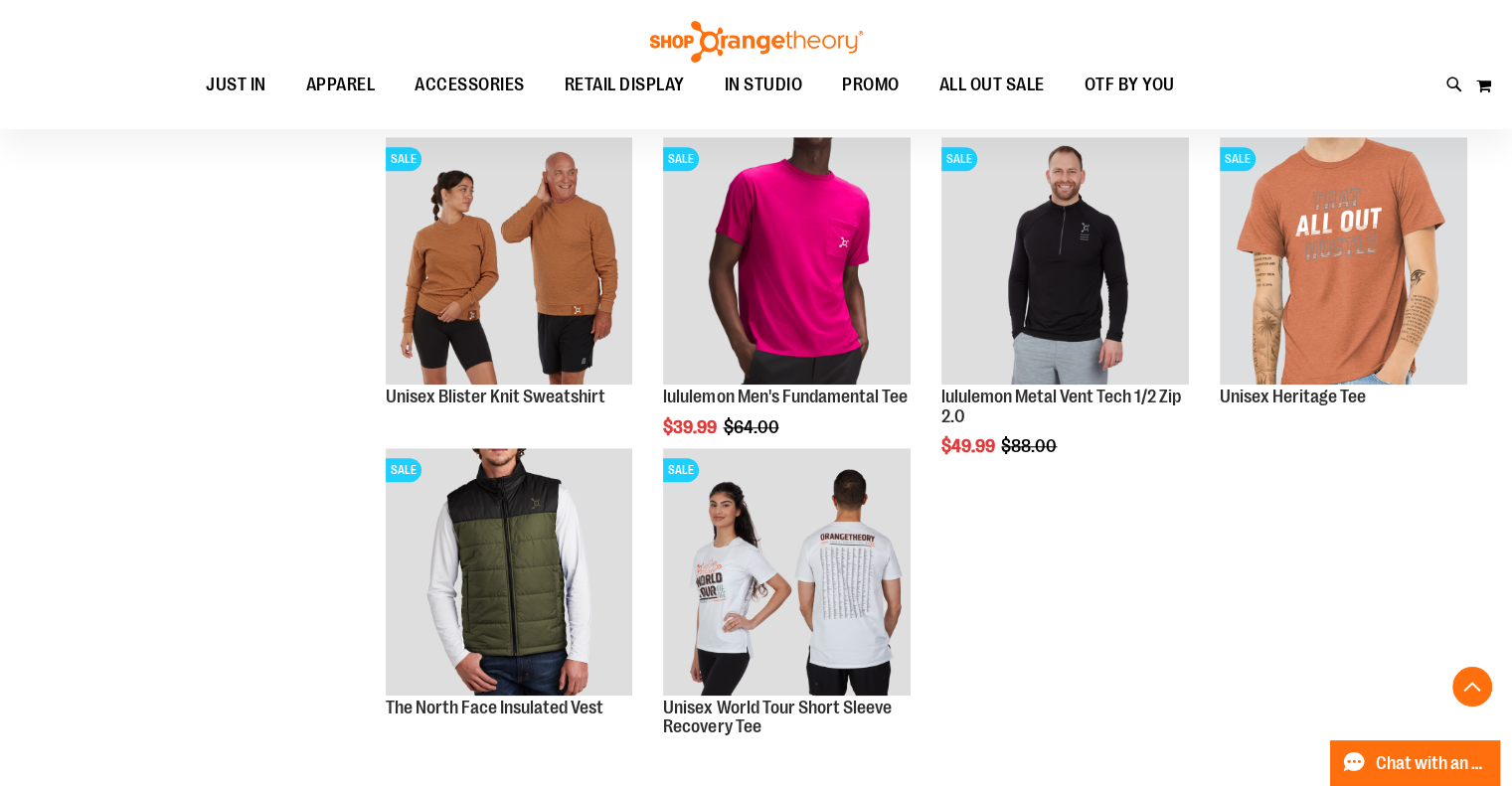 scroll, scrollTop: 1477, scrollLeft: 0, axis: vertical 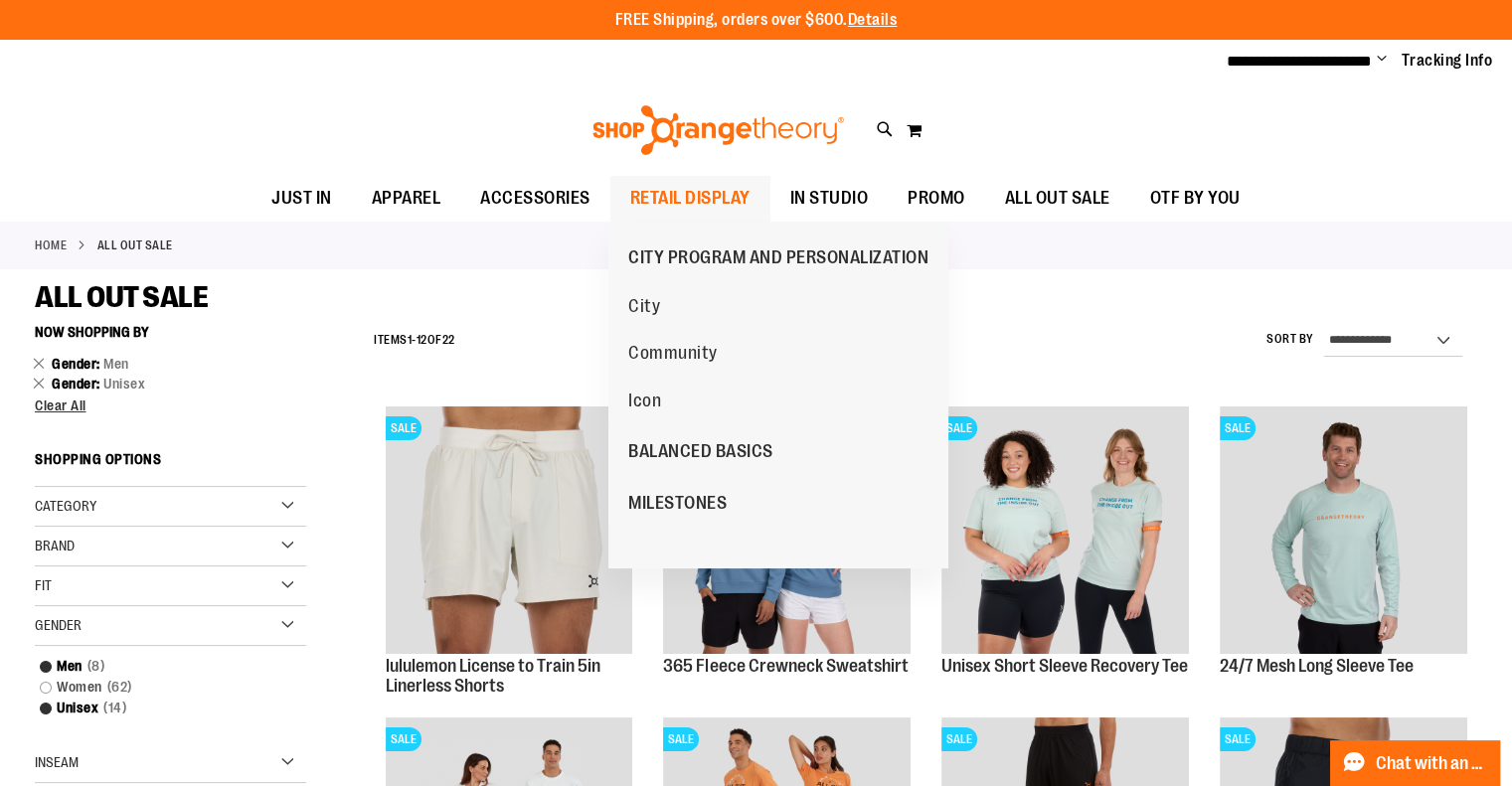 click on "RETAIL DISPLAY" at bounding box center [690, 198] 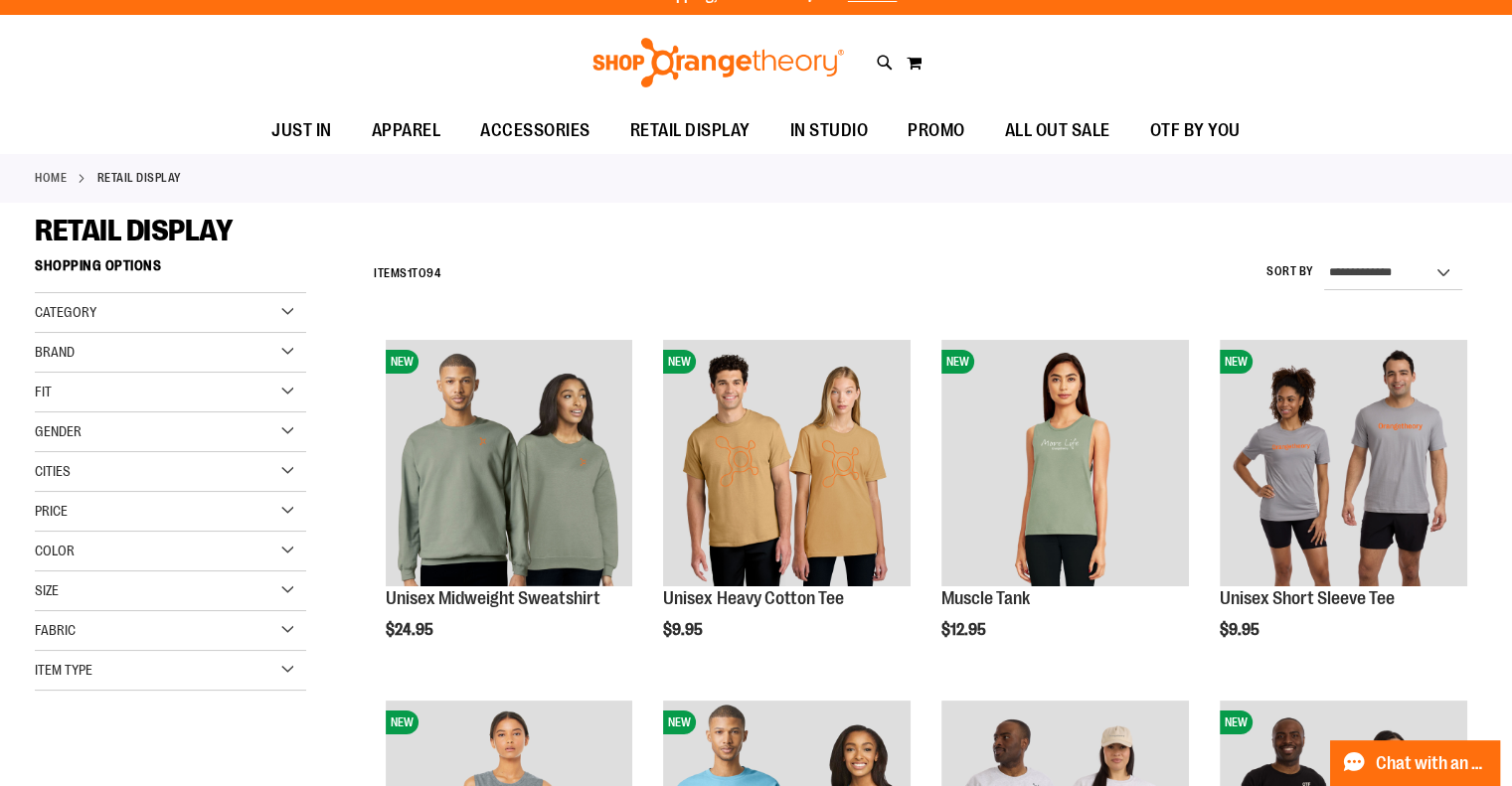 scroll, scrollTop: 0, scrollLeft: 0, axis: both 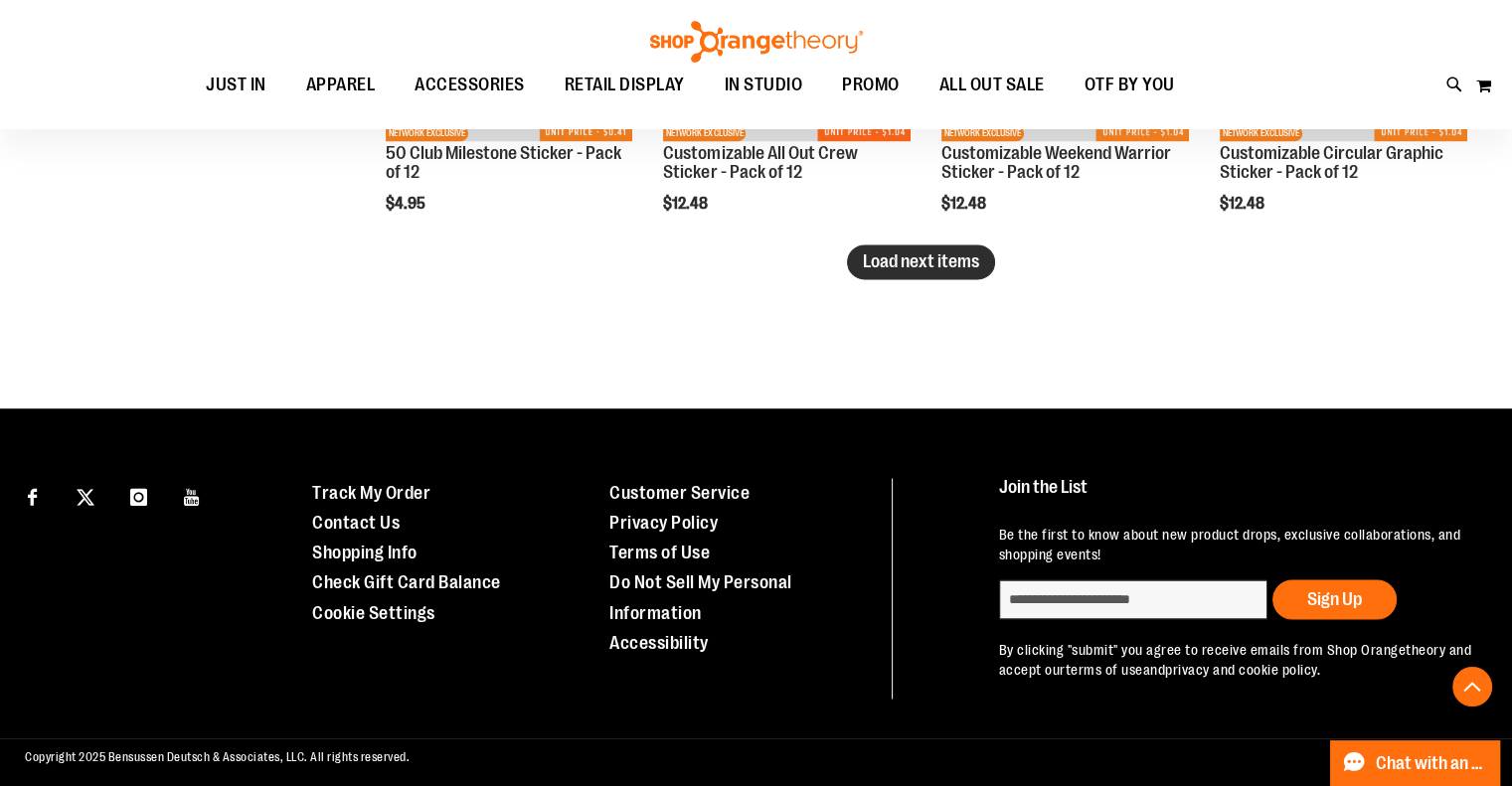 click on "Load next items" at bounding box center (921, 261) 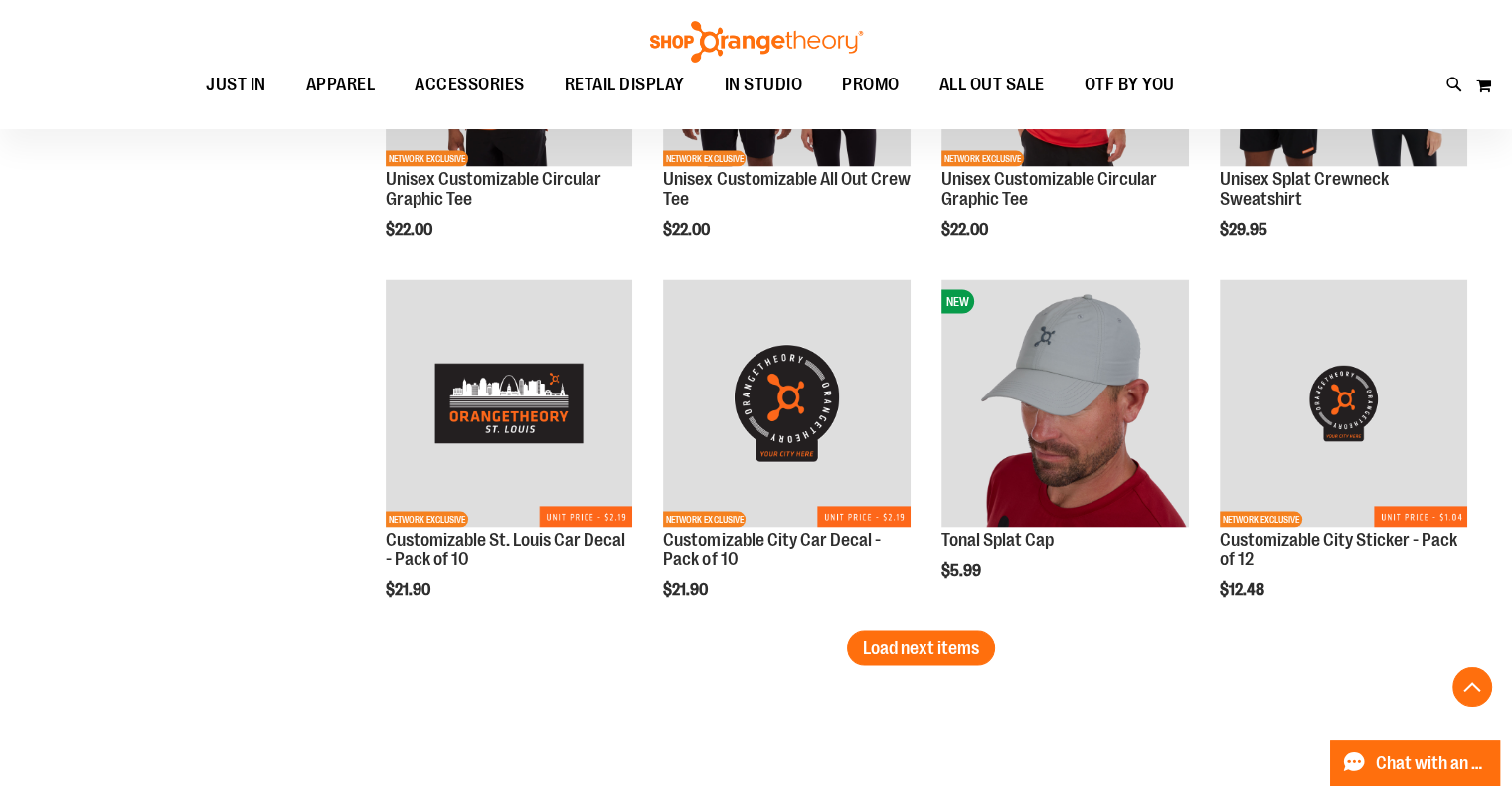 scroll, scrollTop: 4072, scrollLeft: 0, axis: vertical 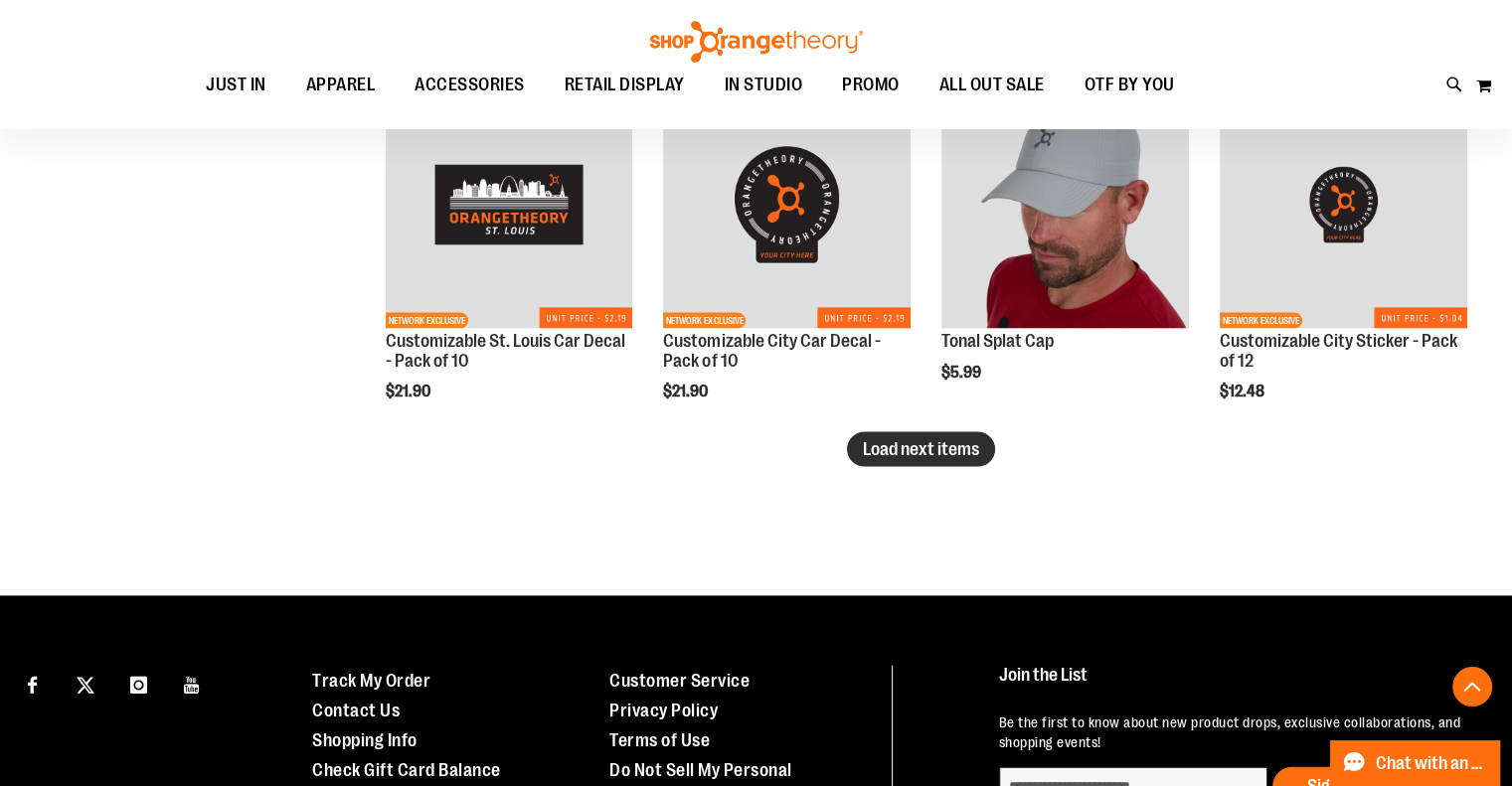 click on "Load next items" at bounding box center (921, 449) 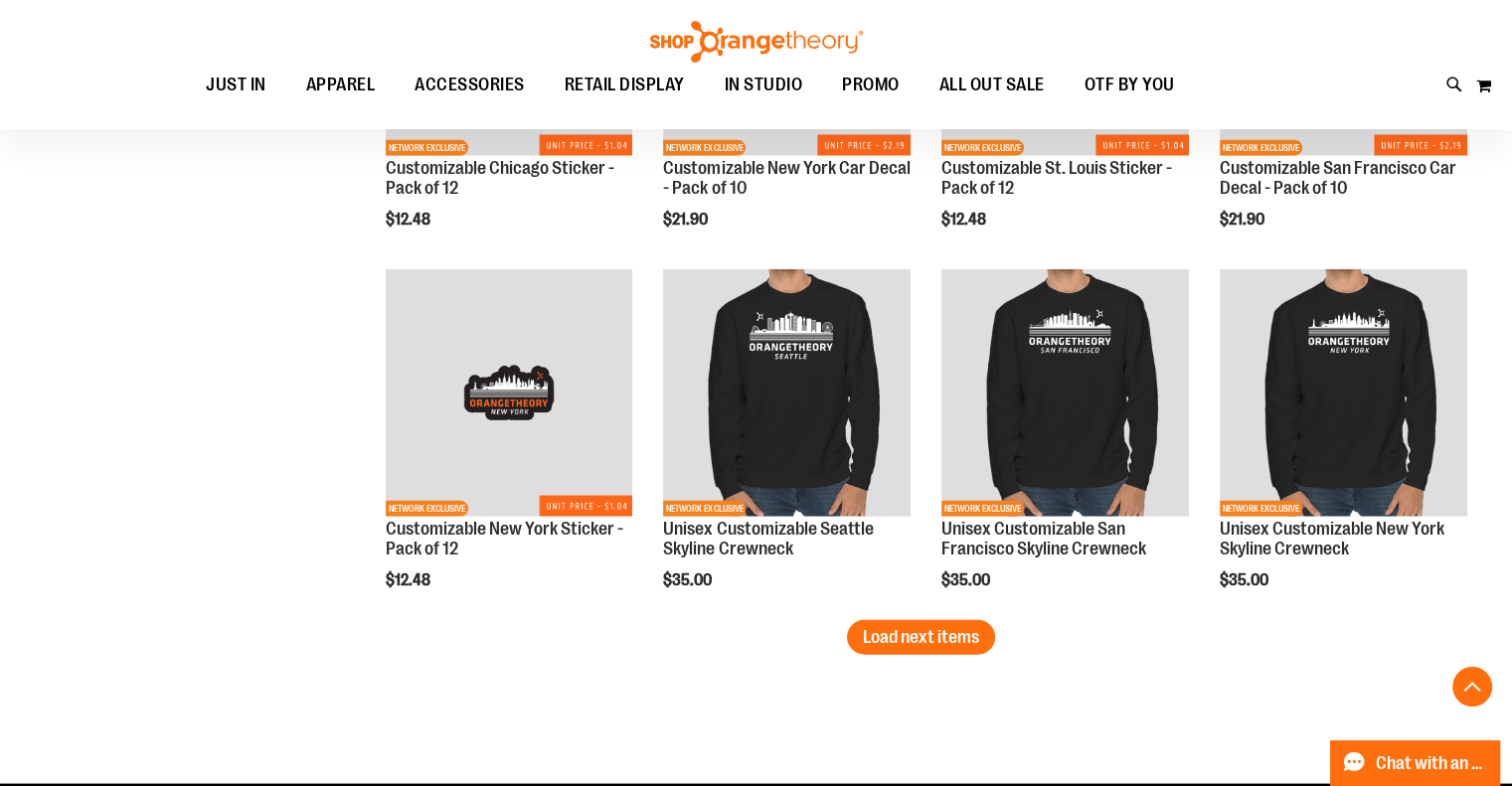 scroll, scrollTop: 5165, scrollLeft: 0, axis: vertical 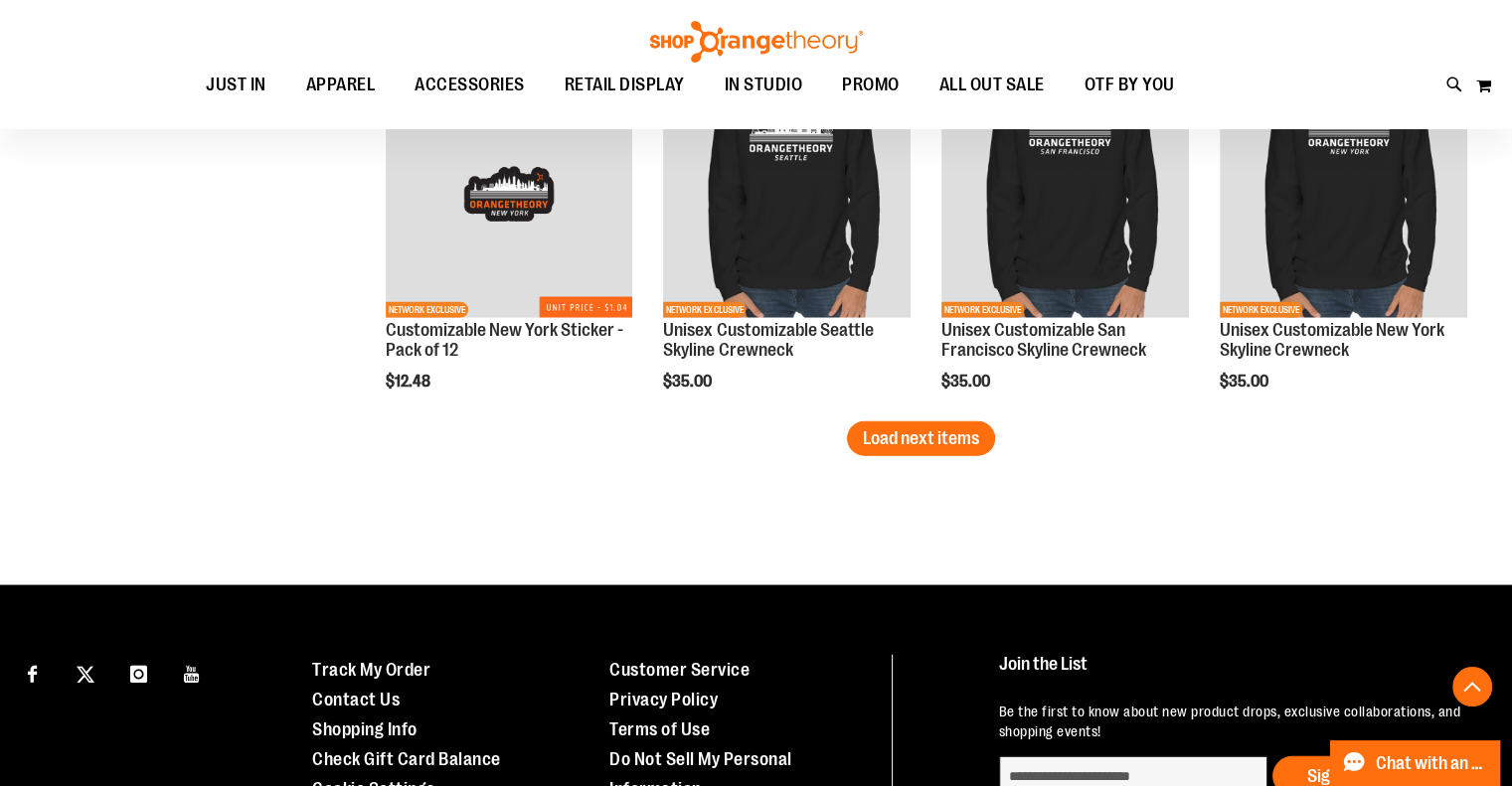 click on "Load next items" at bounding box center [921, 438] 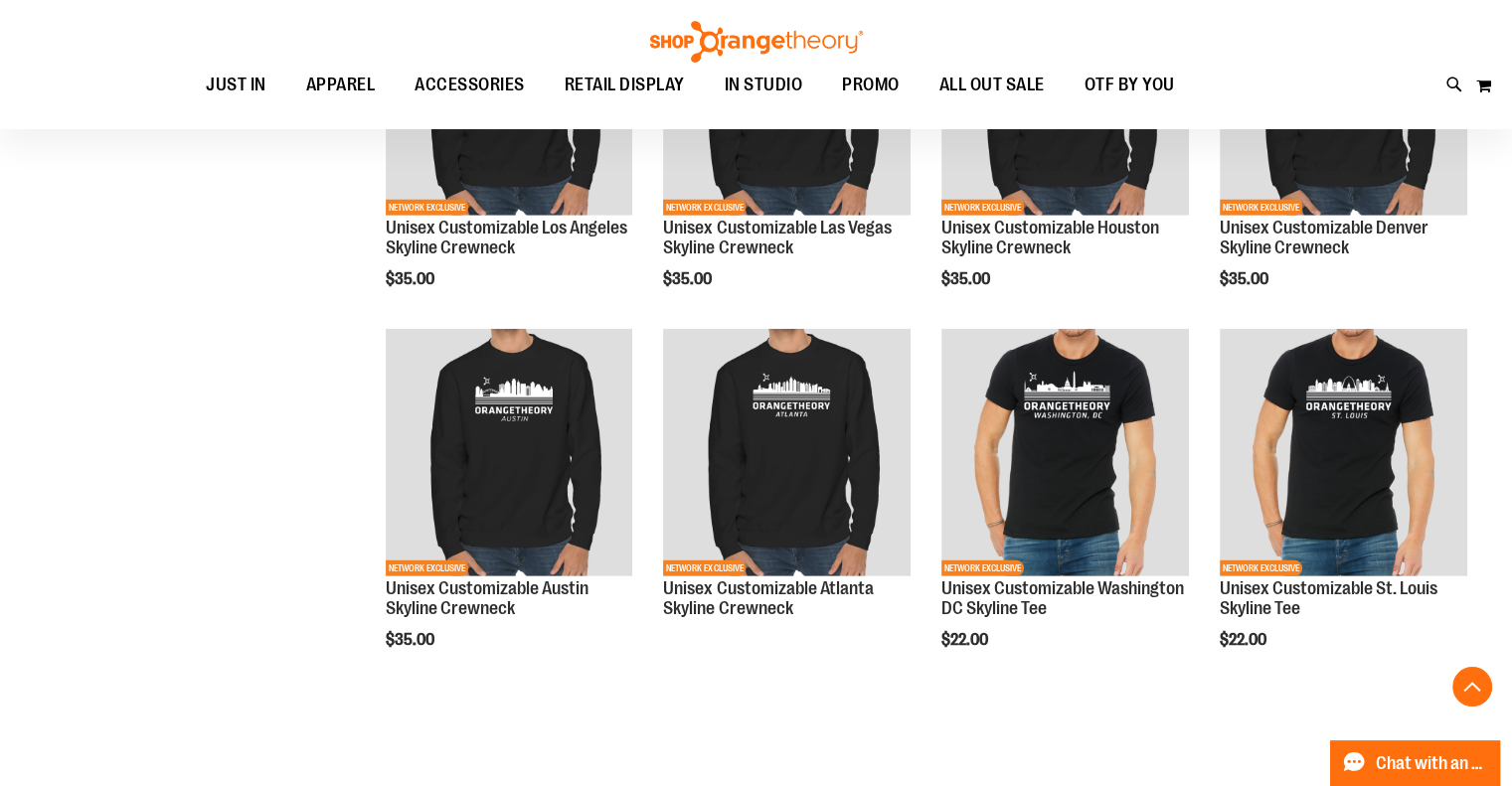 scroll, scrollTop: 5662, scrollLeft: 0, axis: vertical 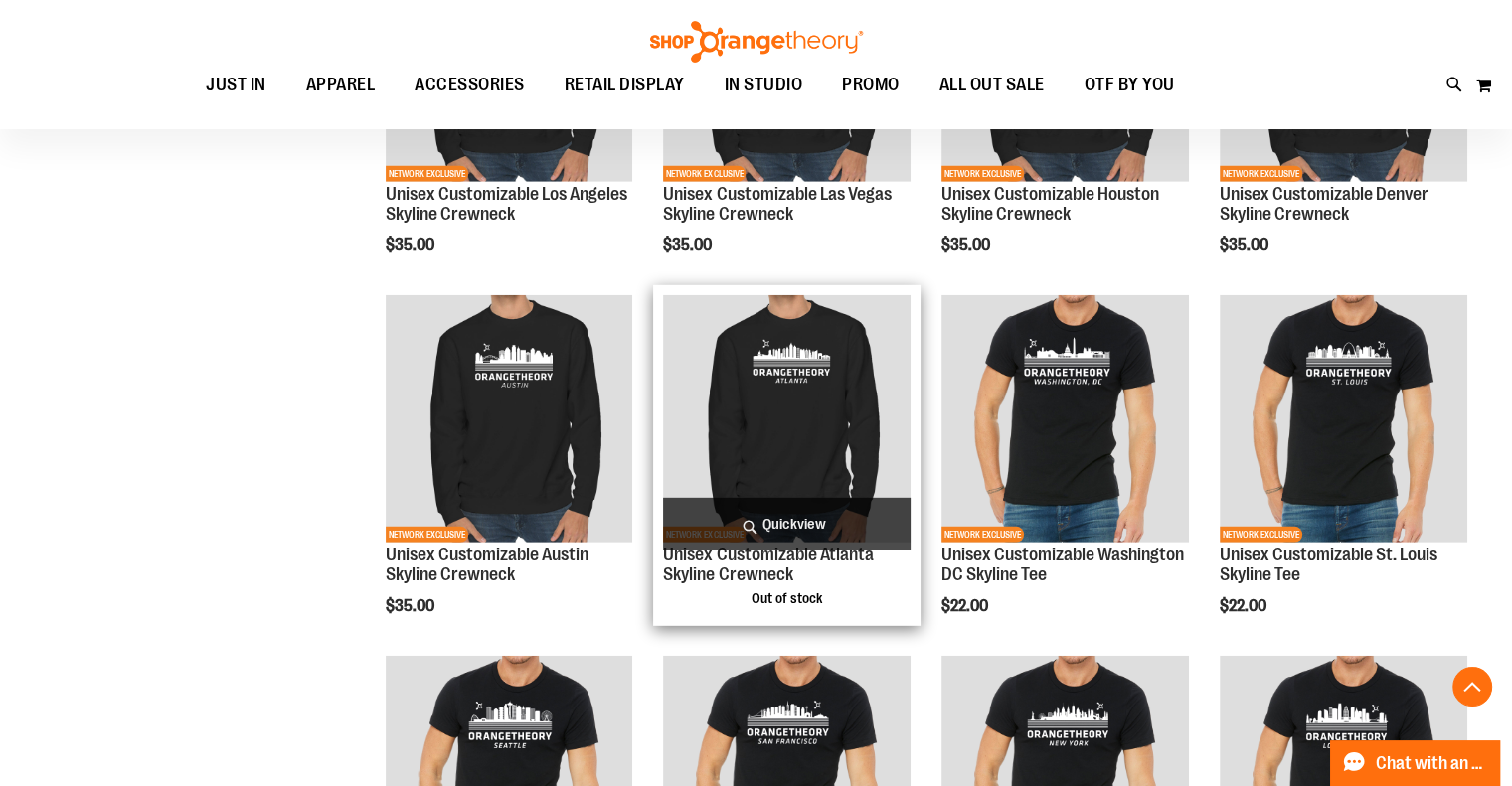 click at bounding box center (786, 418) 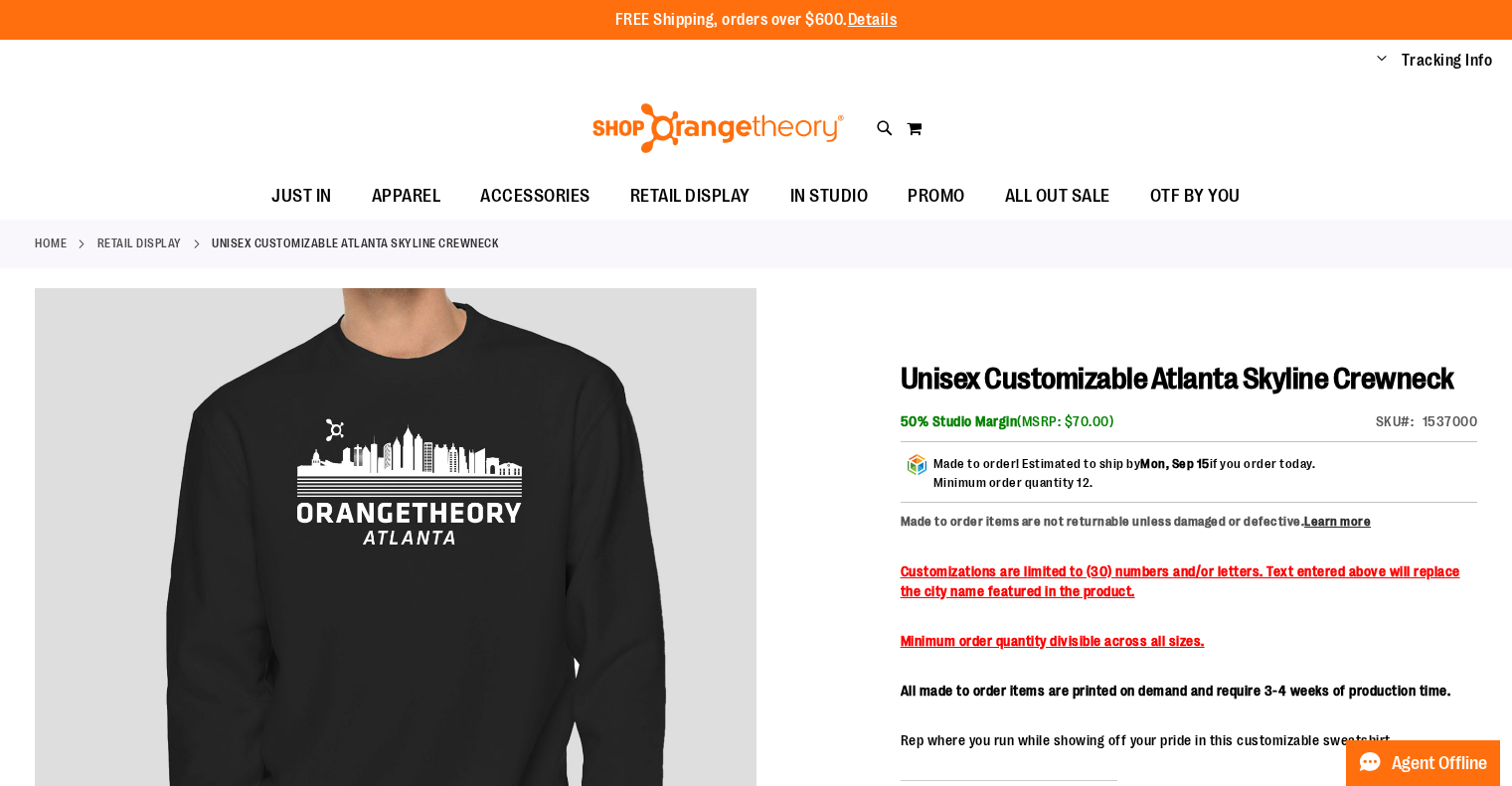 scroll, scrollTop: 0, scrollLeft: 0, axis: both 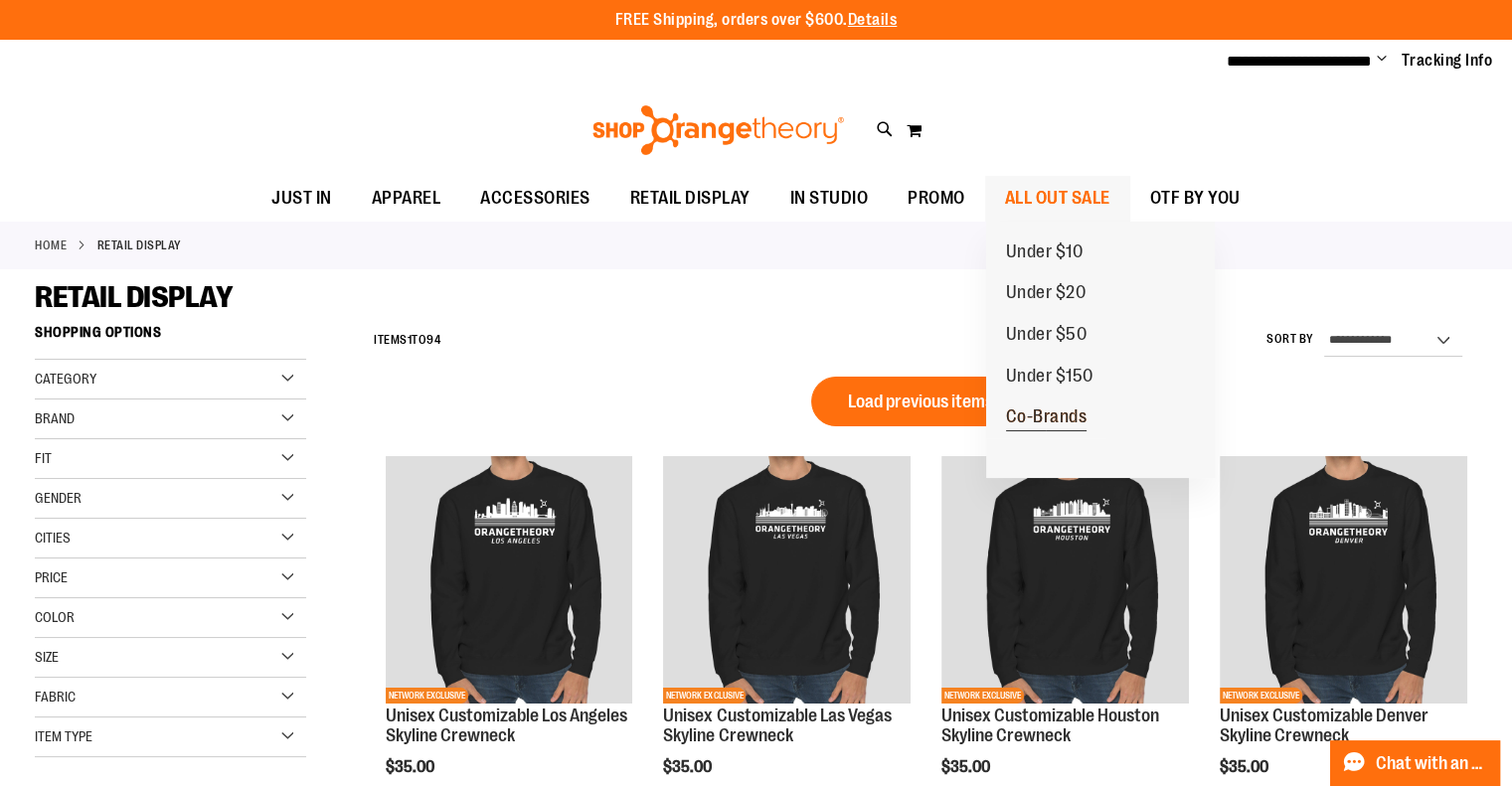 click on "Co-Brands" at bounding box center [1047, 418] 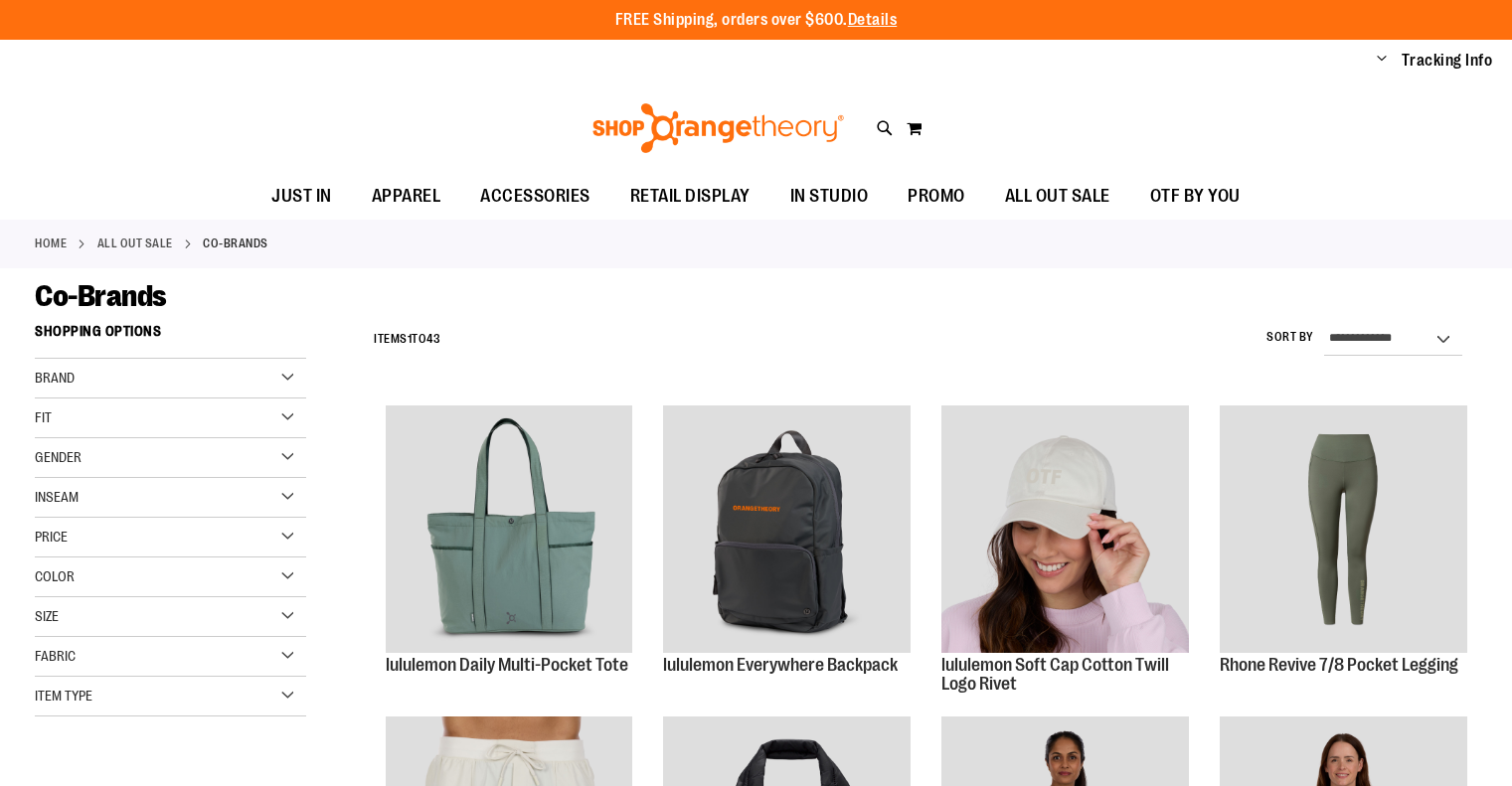 scroll, scrollTop: 0, scrollLeft: 0, axis: both 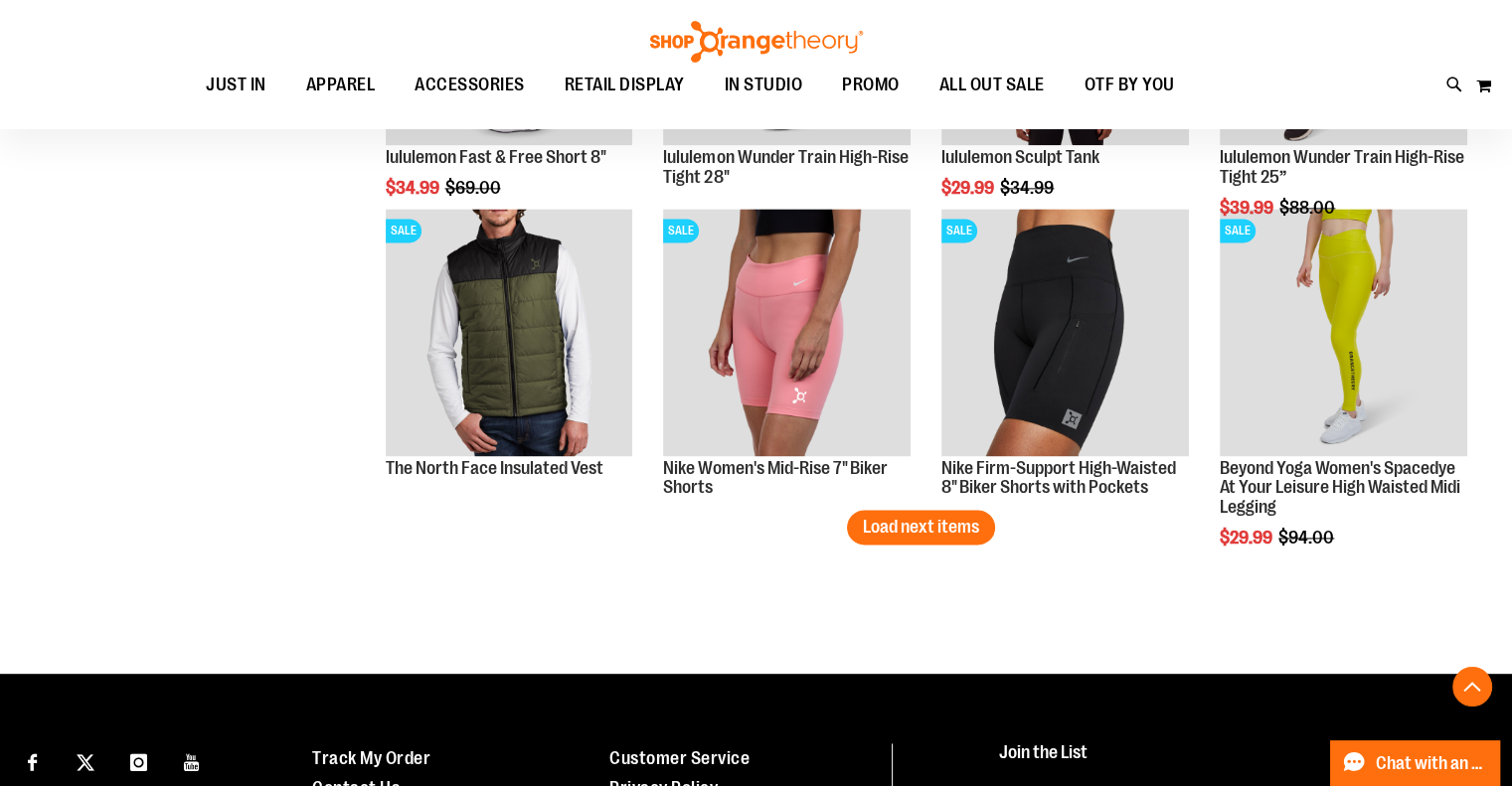 click on "Load next items" at bounding box center (921, 527) 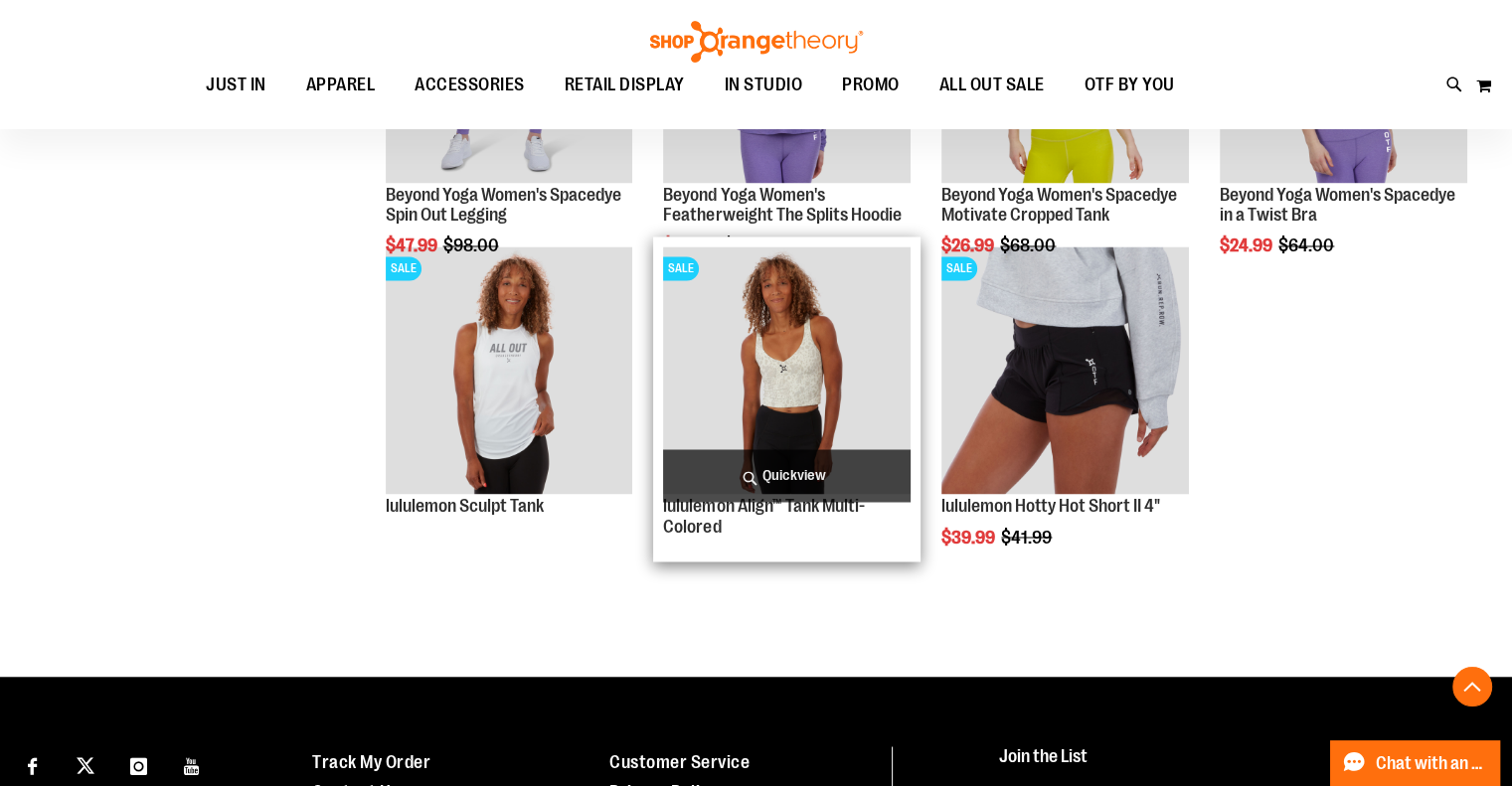 scroll, scrollTop: 3278, scrollLeft: 0, axis: vertical 